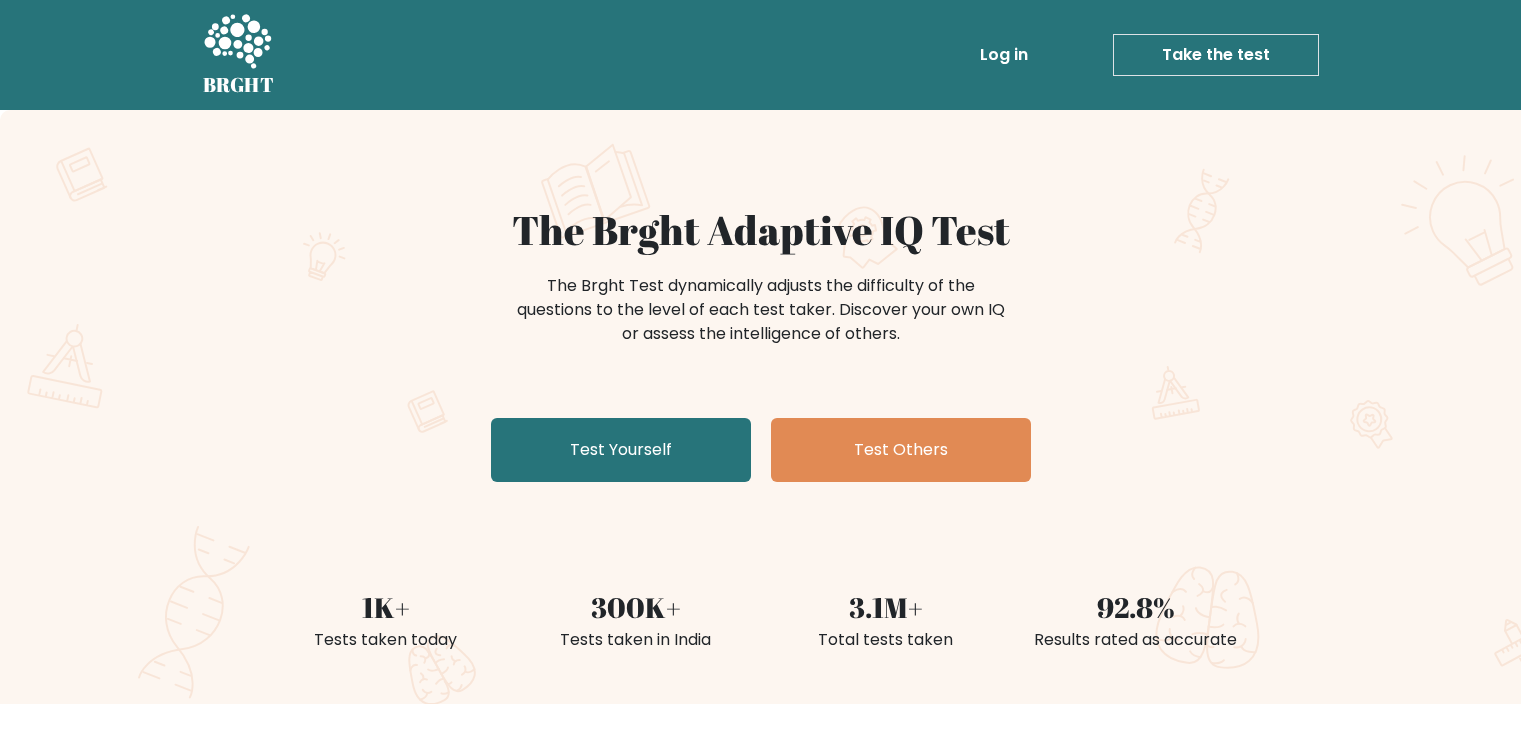 scroll, scrollTop: 0, scrollLeft: 0, axis: both 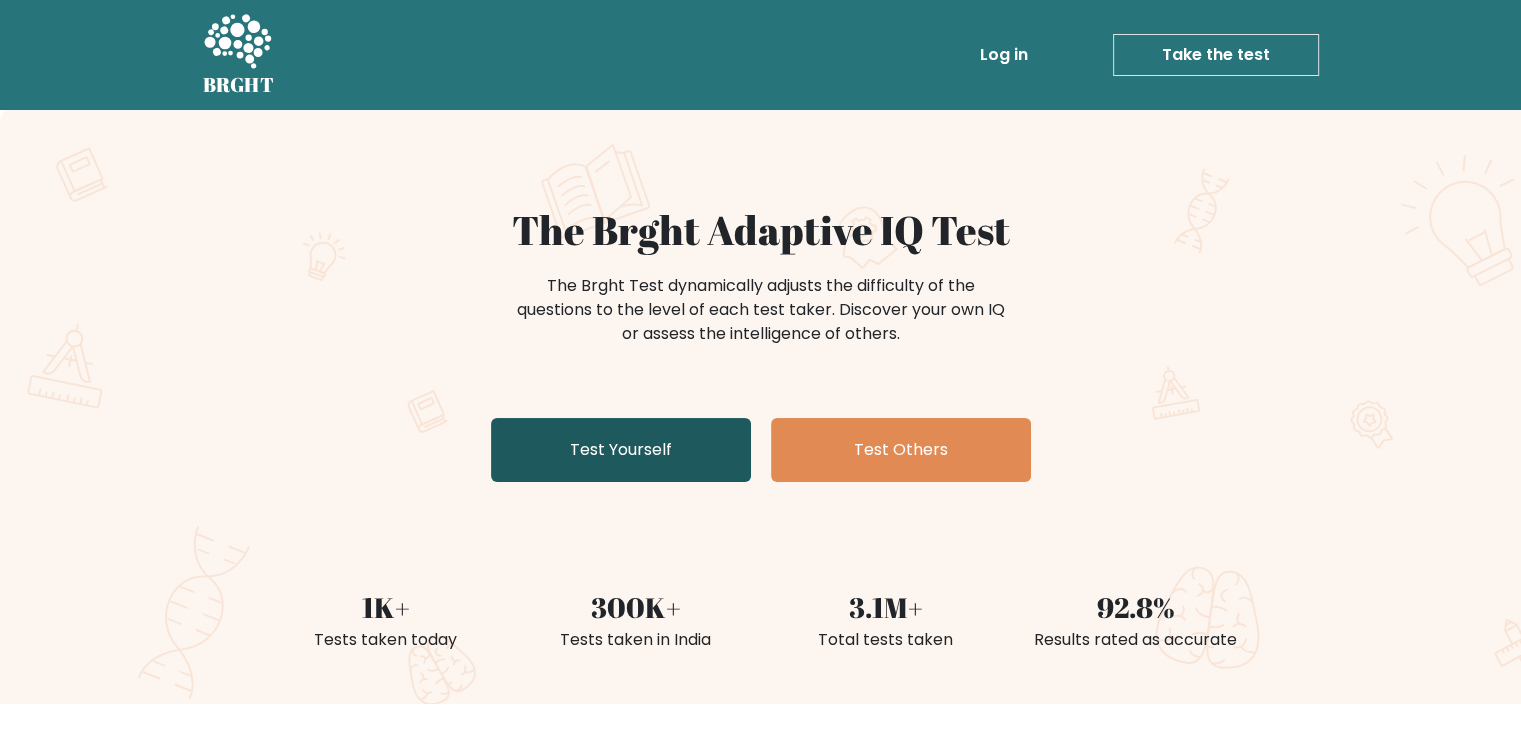click on "Test Yourself" at bounding box center [621, 450] 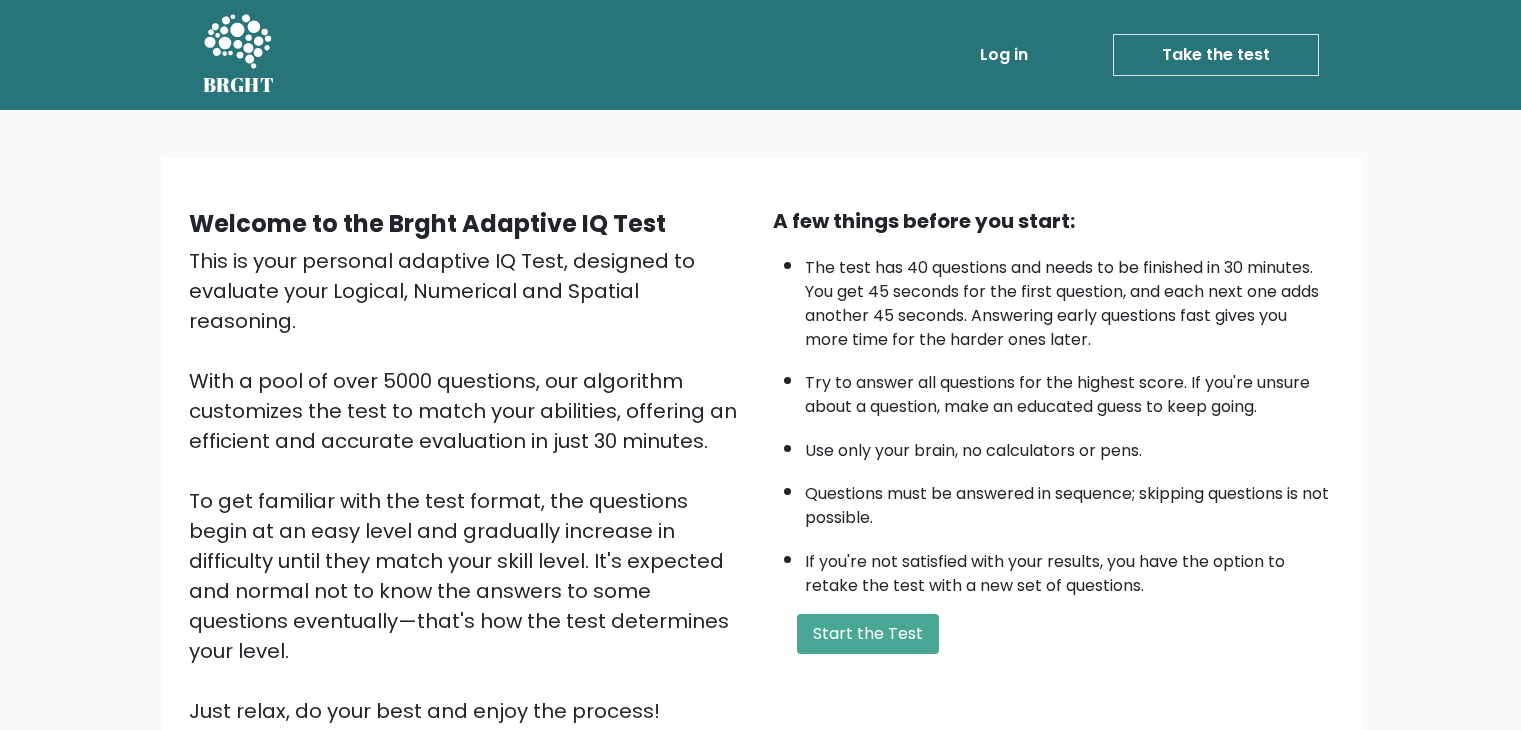 scroll, scrollTop: 0, scrollLeft: 0, axis: both 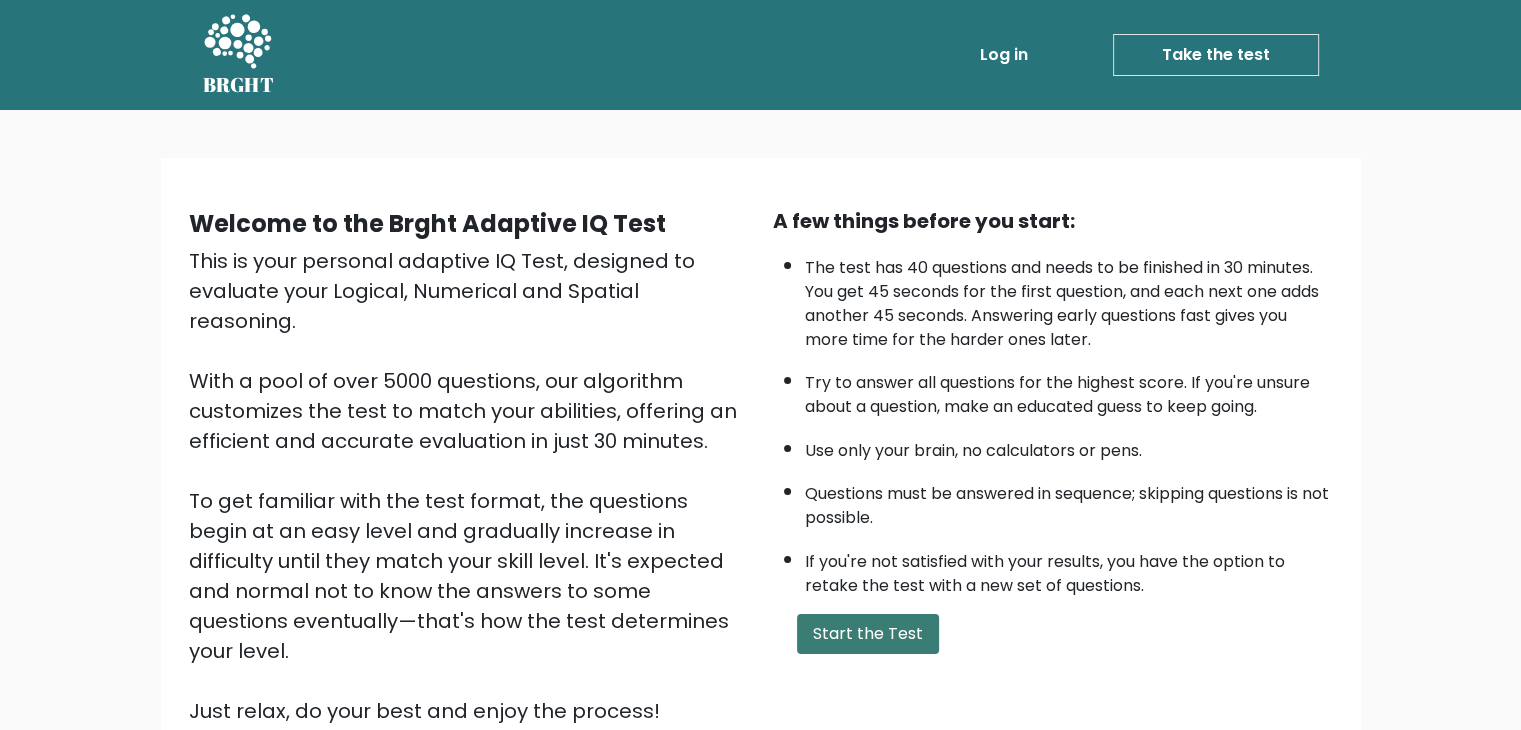 click on "Start the Test" at bounding box center [868, 634] 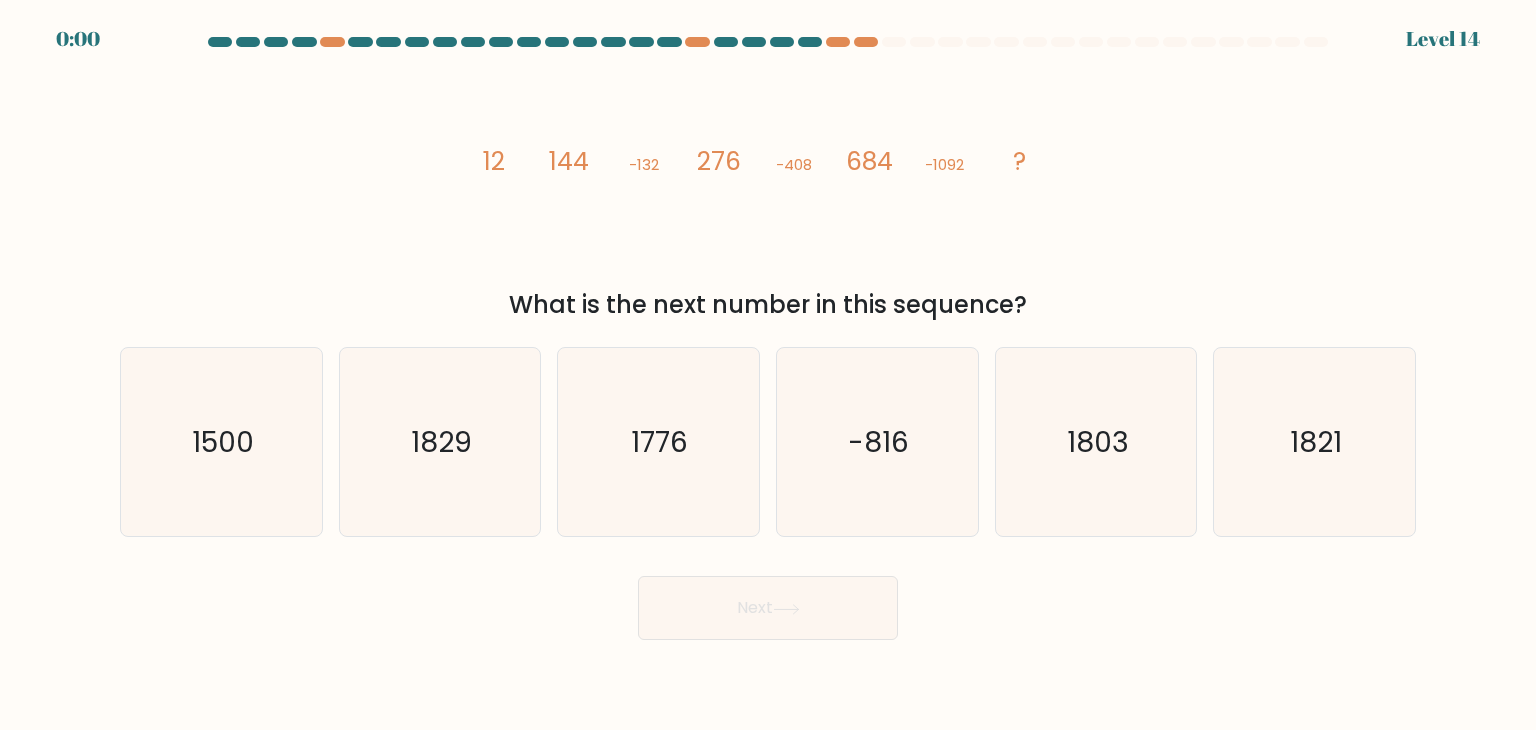 scroll, scrollTop: 0, scrollLeft: 0, axis: both 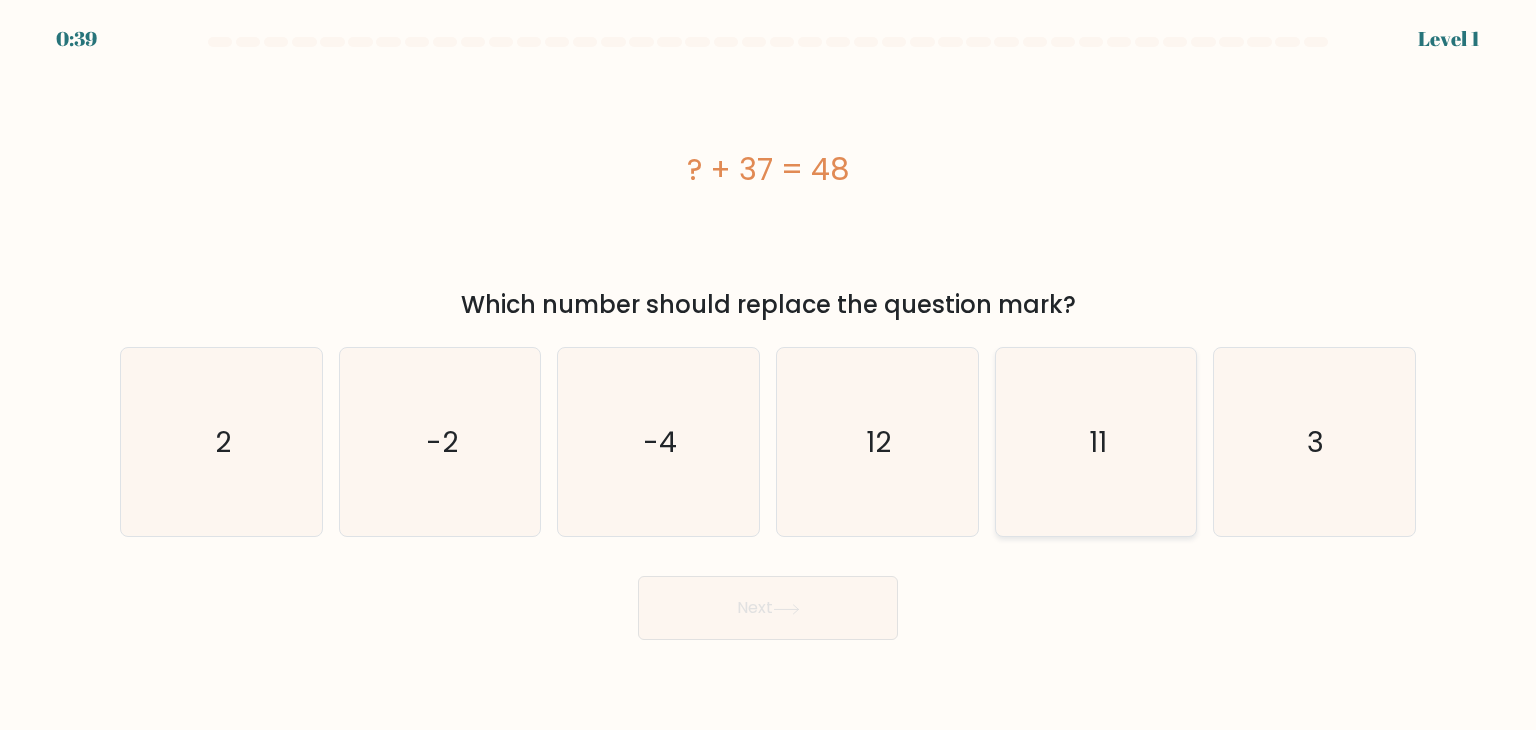 click on "11" at bounding box center [1096, 442] 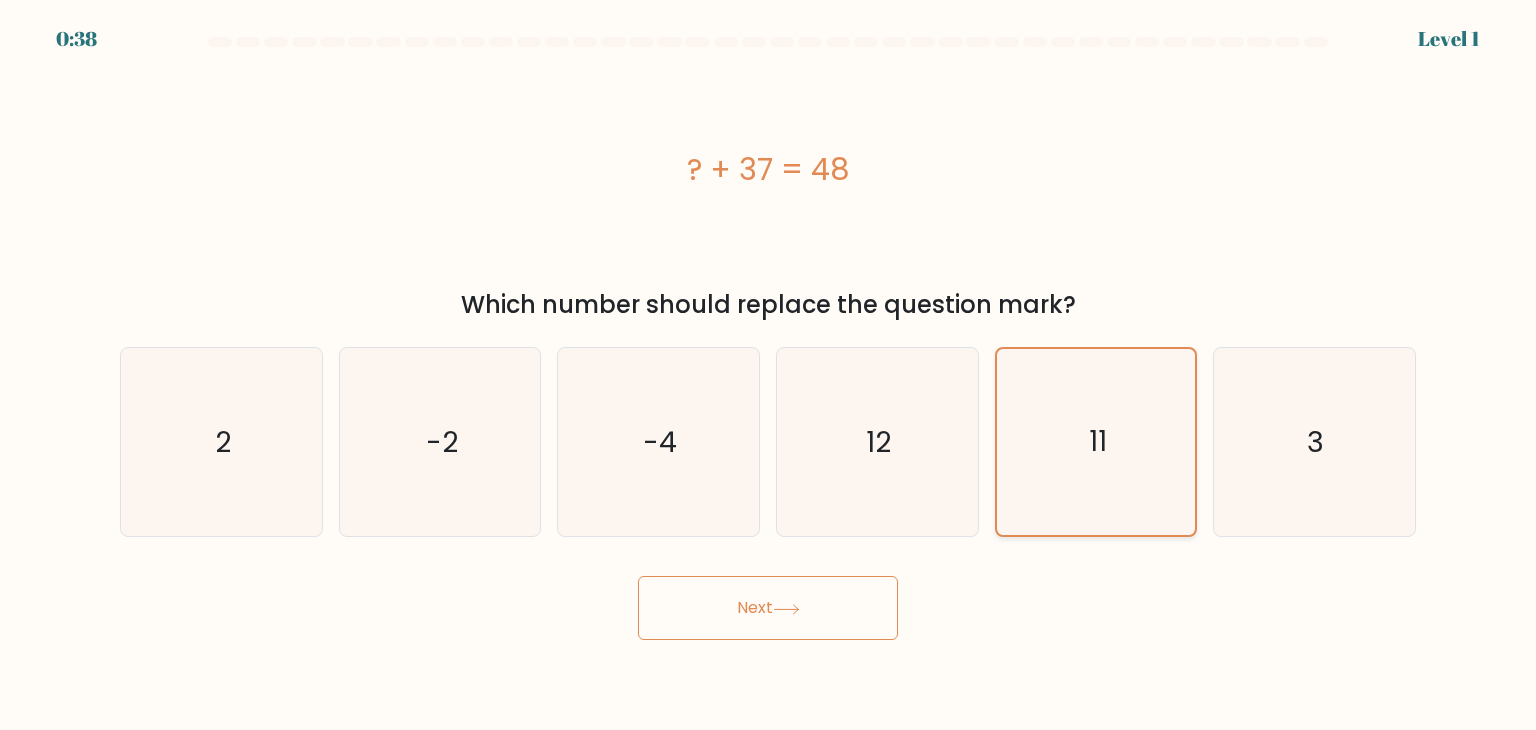 click on "Next" at bounding box center [768, 608] 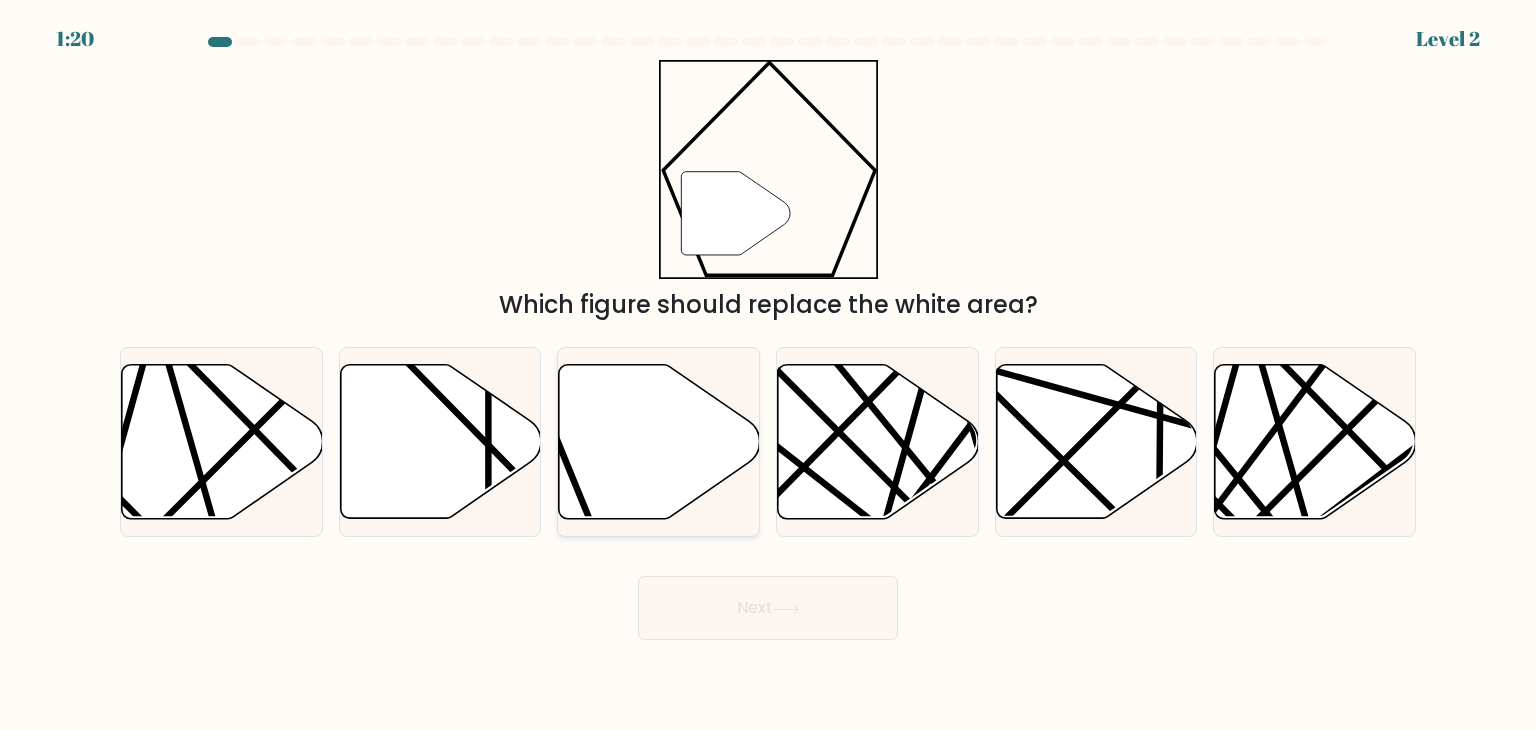 click at bounding box center (659, 442) 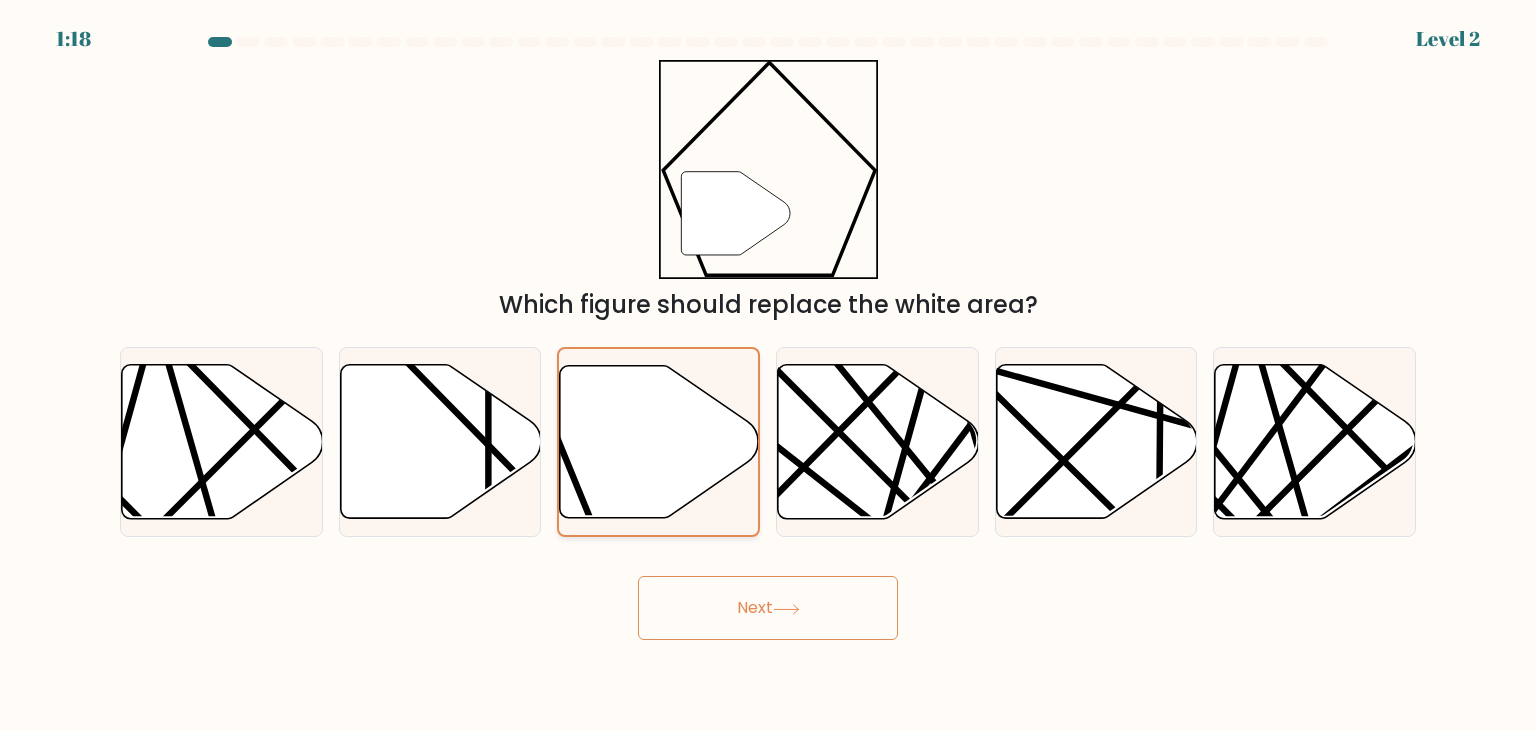 click on "Next" at bounding box center (768, 608) 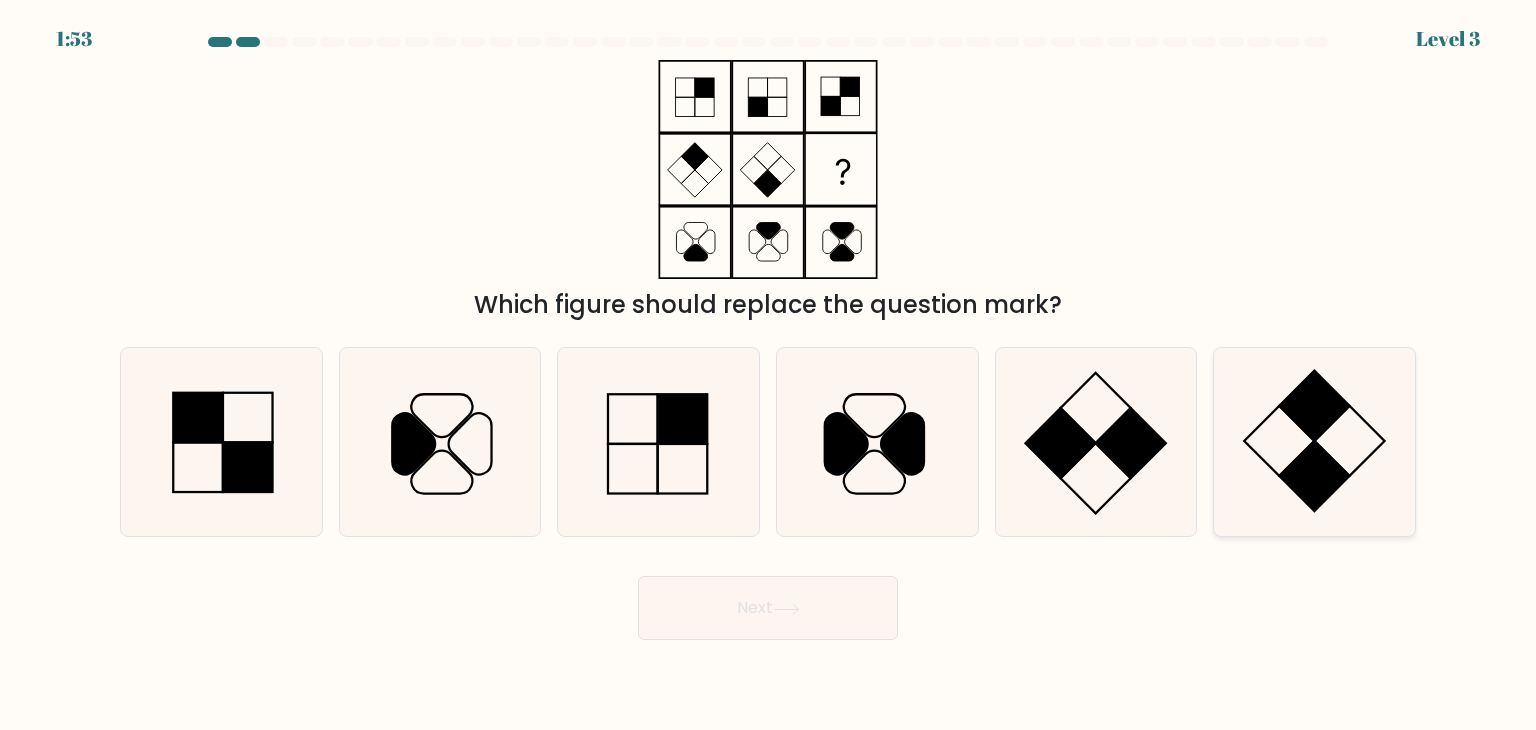 click at bounding box center [1314, 442] 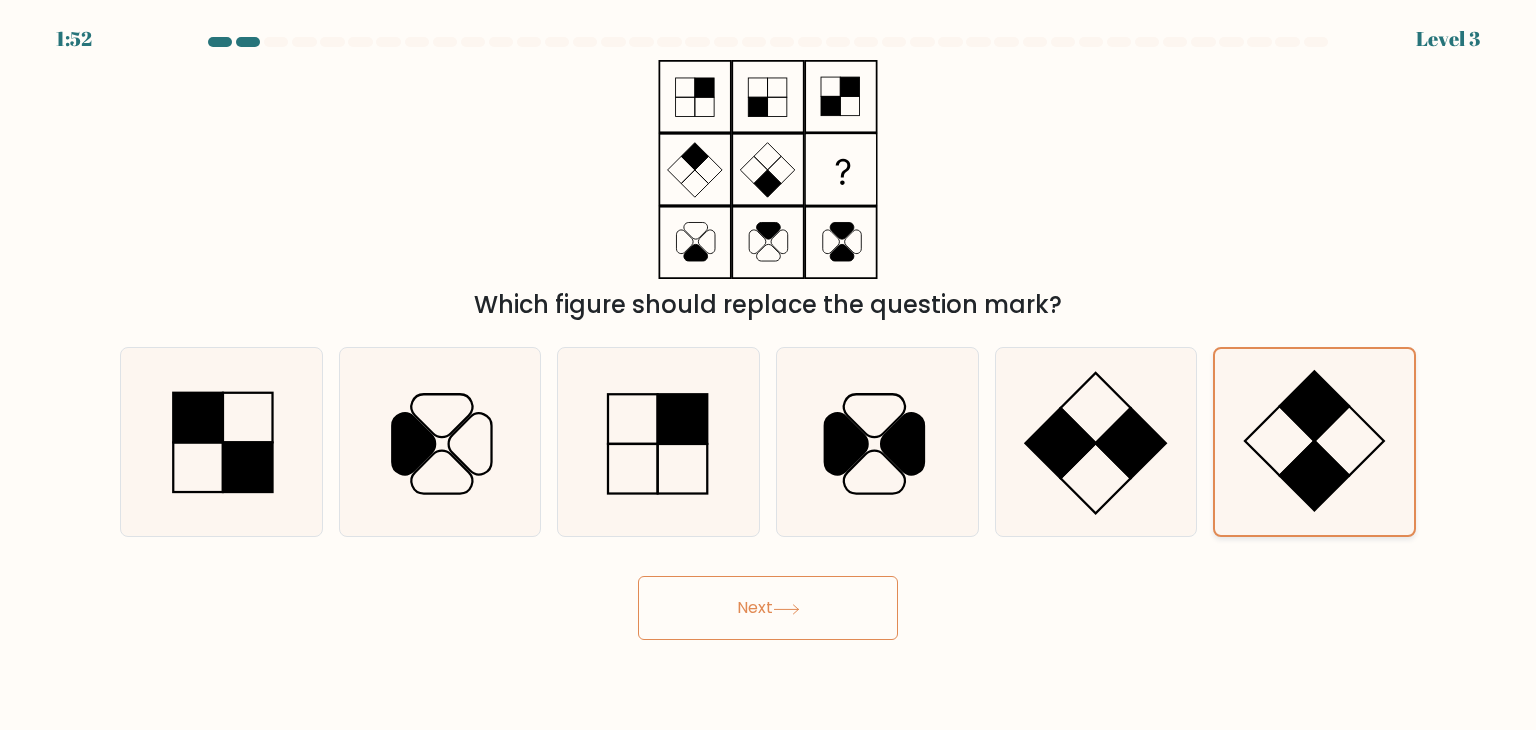 click on "Next" at bounding box center (768, 608) 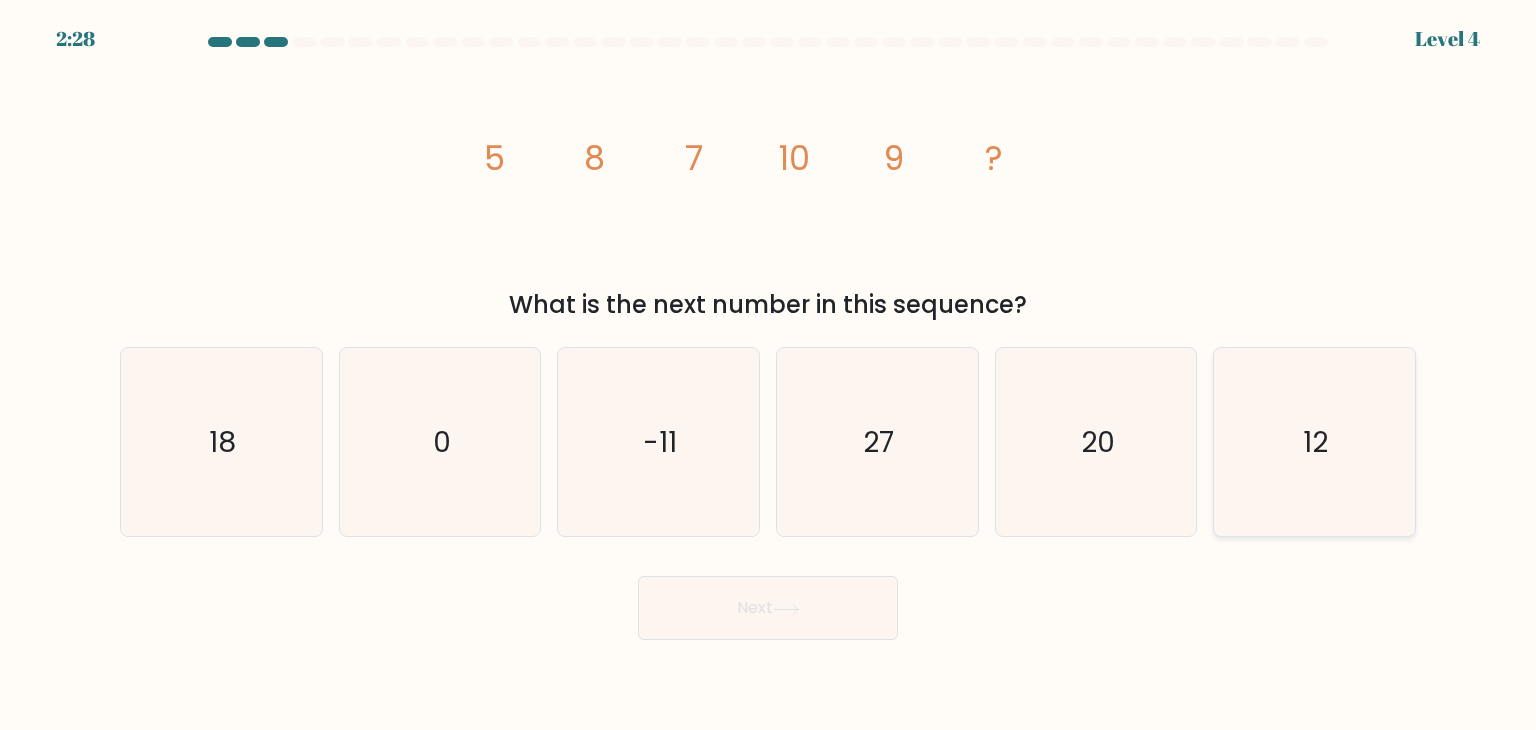 click on "12" at bounding box center [1314, 442] 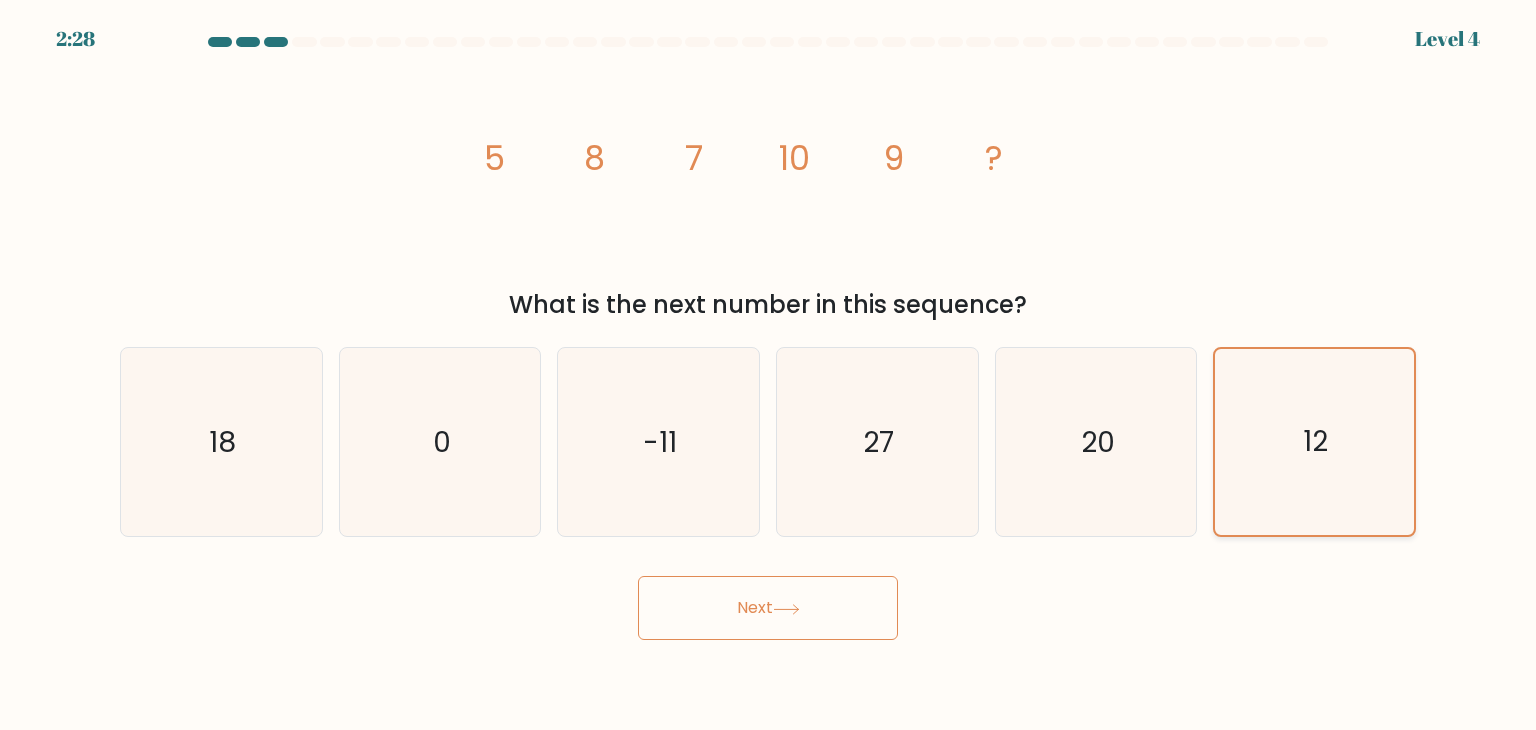 click on "Next" at bounding box center [768, 608] 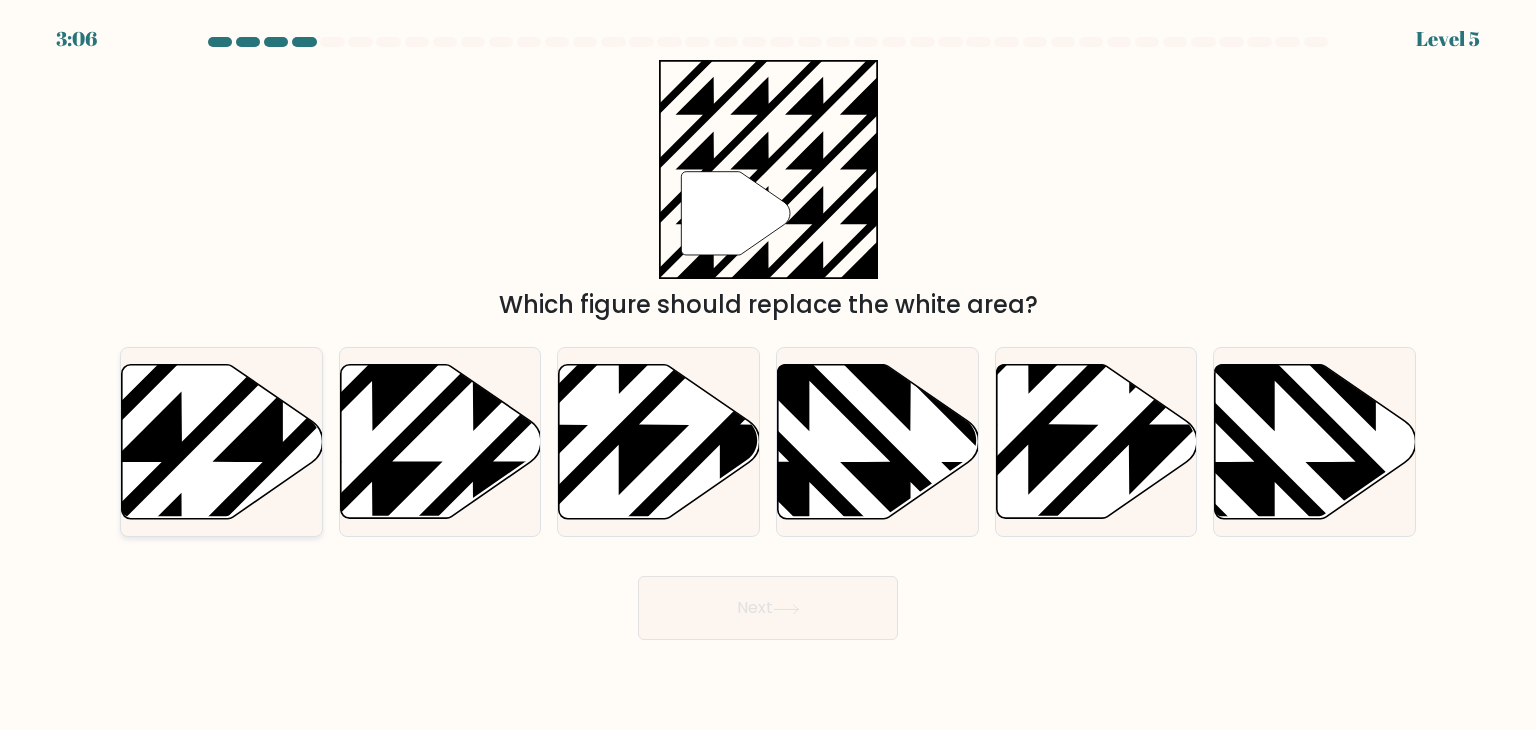 click at bounding box center (222, 442) 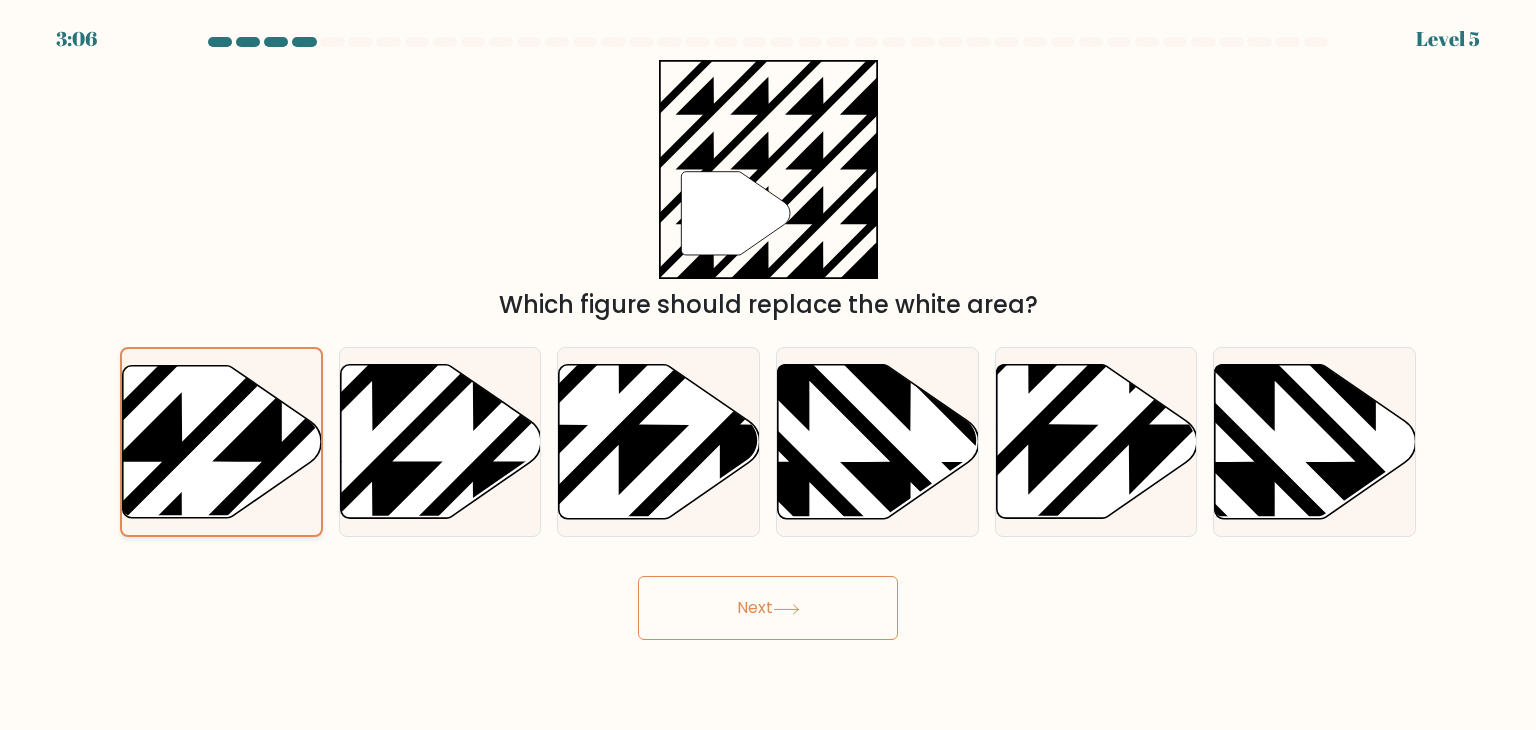 click on "Next" at bounding box center [768, 608] 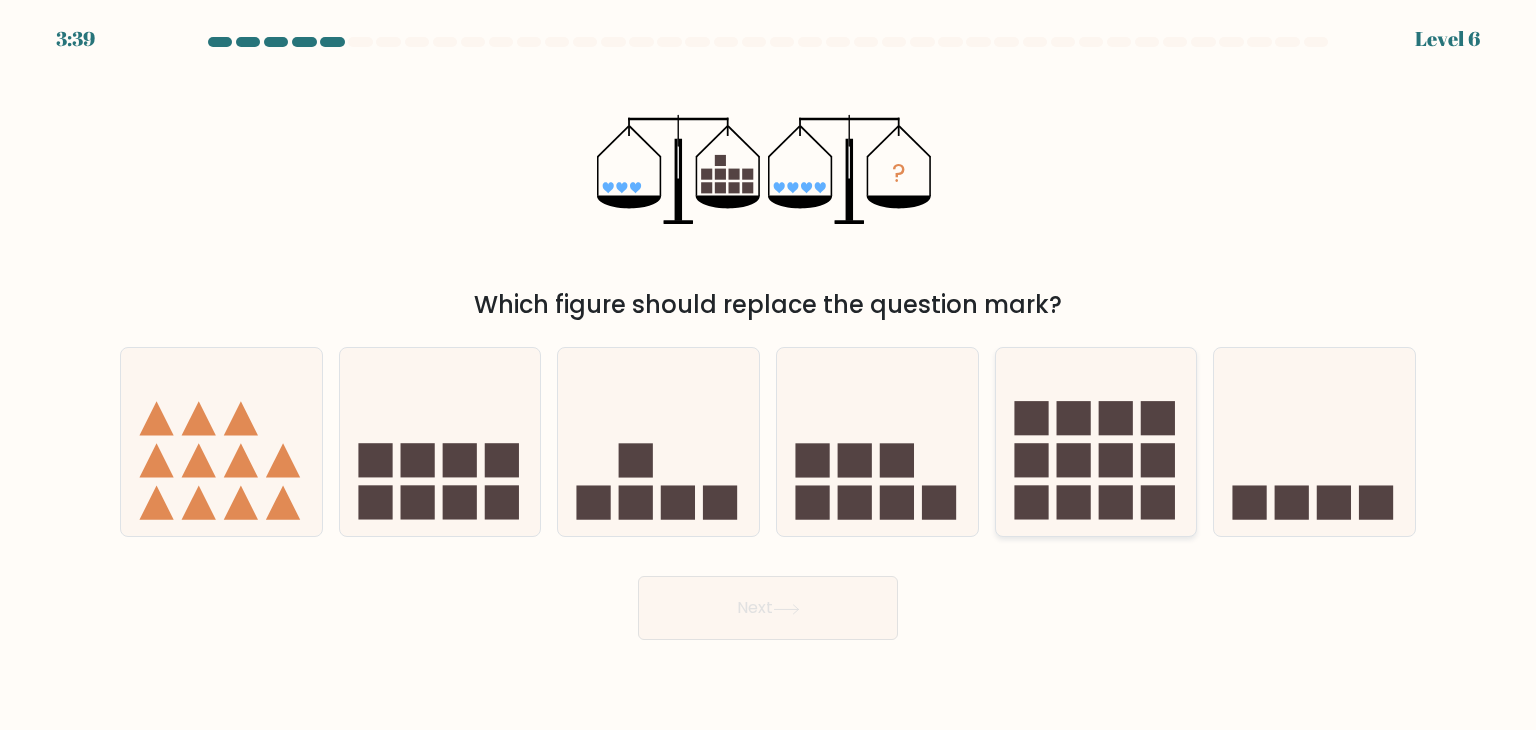 click at bounding box center (1096, 442) 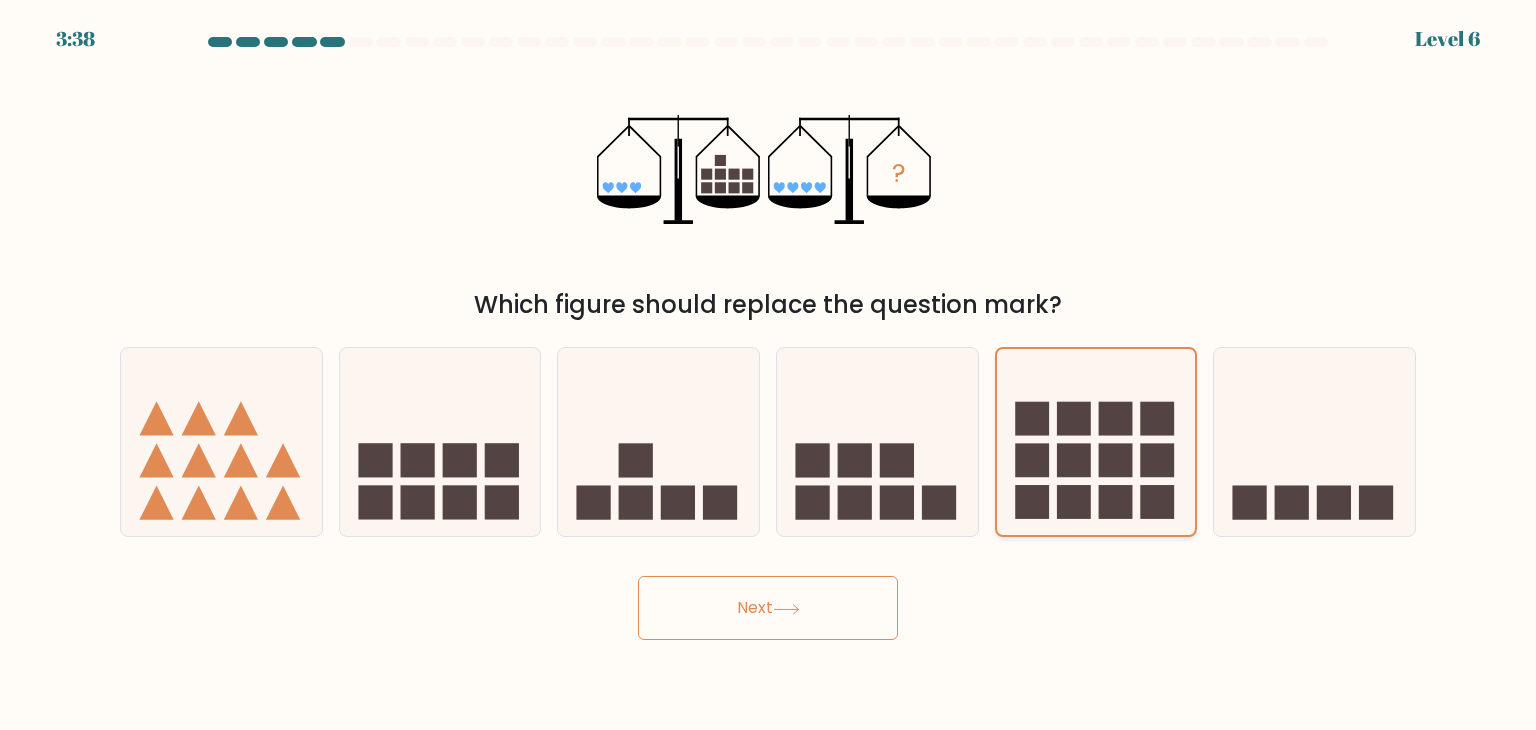 click on "Next" at bounding box center (768, 608) 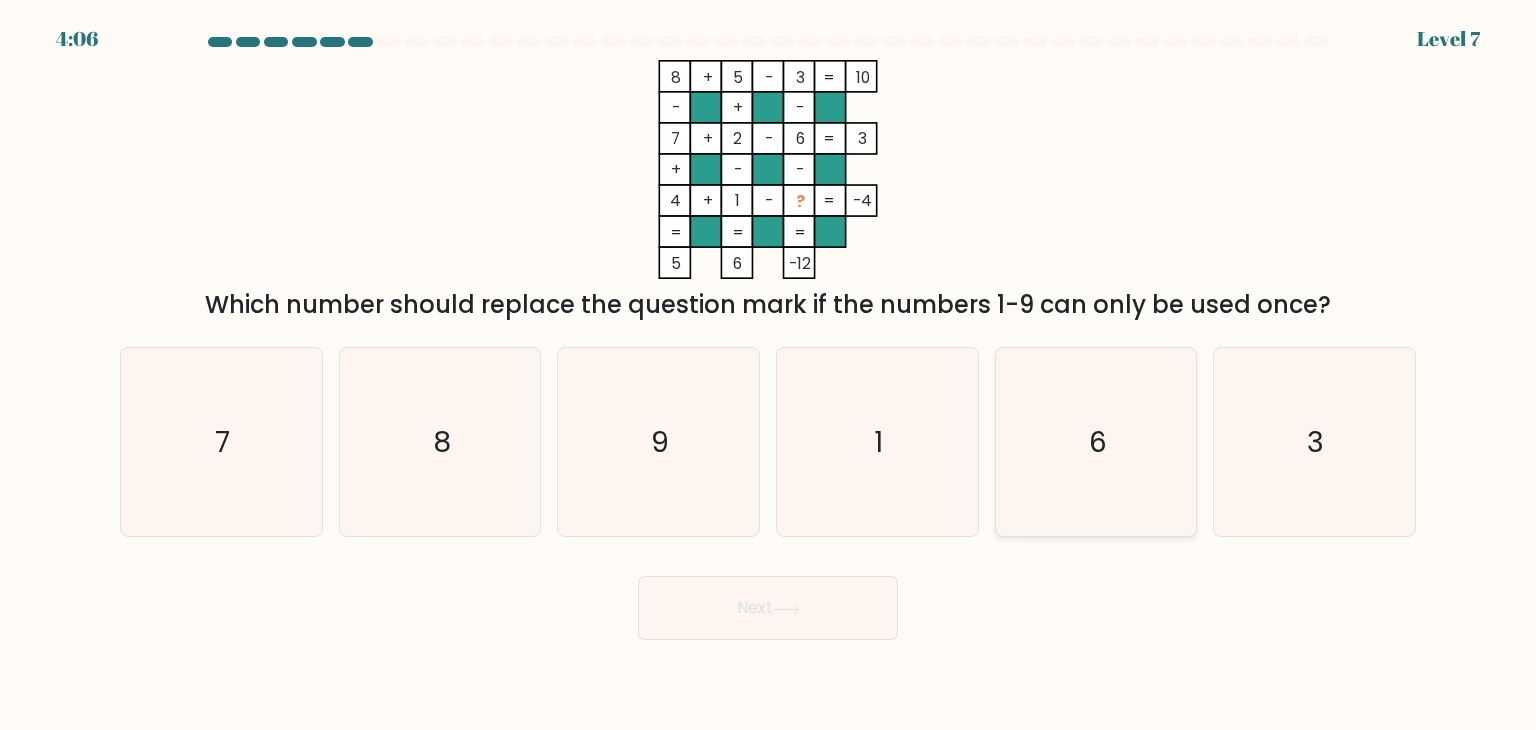 click on "6" at bounding box center [1096, 442] 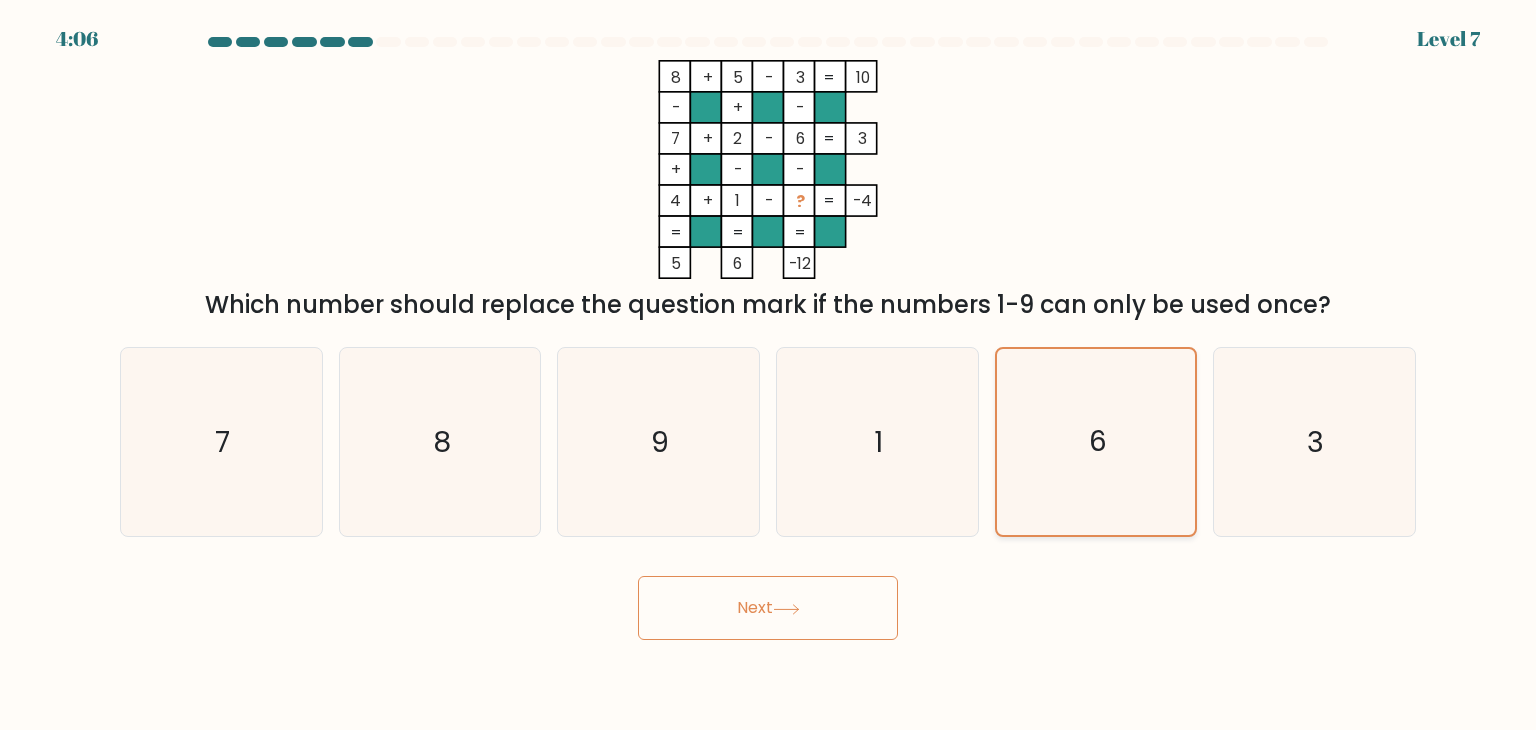click on "Next" at bounding box center [768, 608] 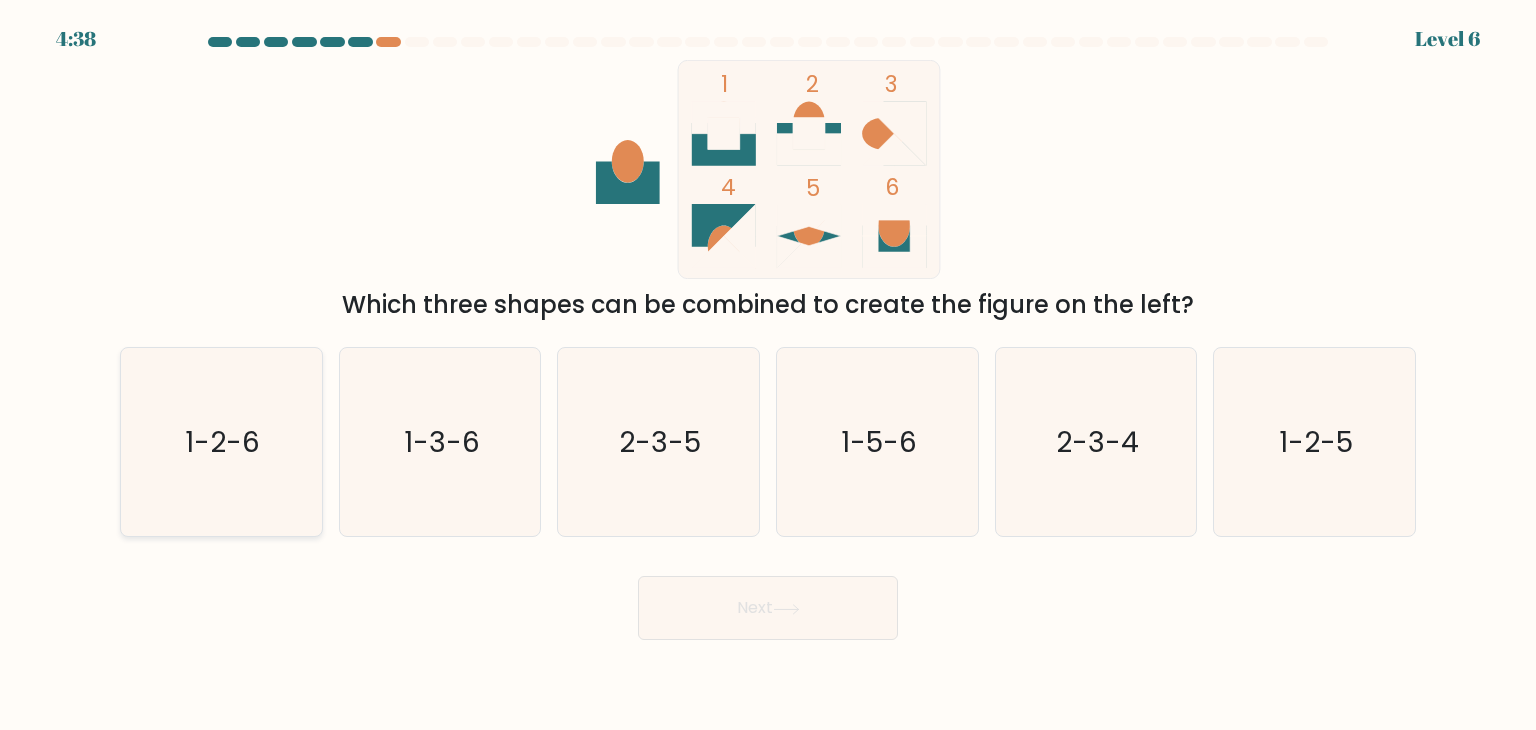 click on "1-2-6" at bounding box center [221, 442] 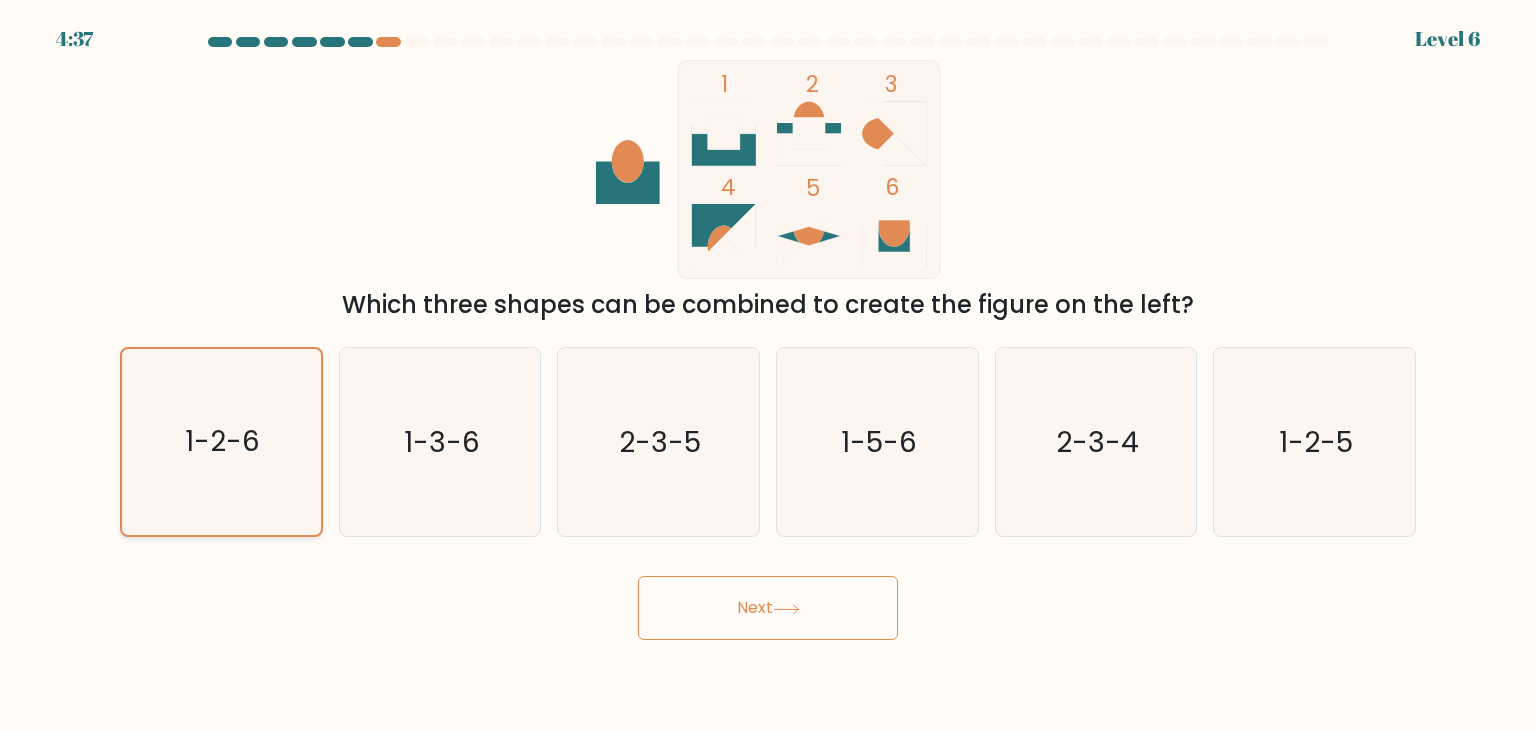 click on "Next" at bounding box center [768, 608] 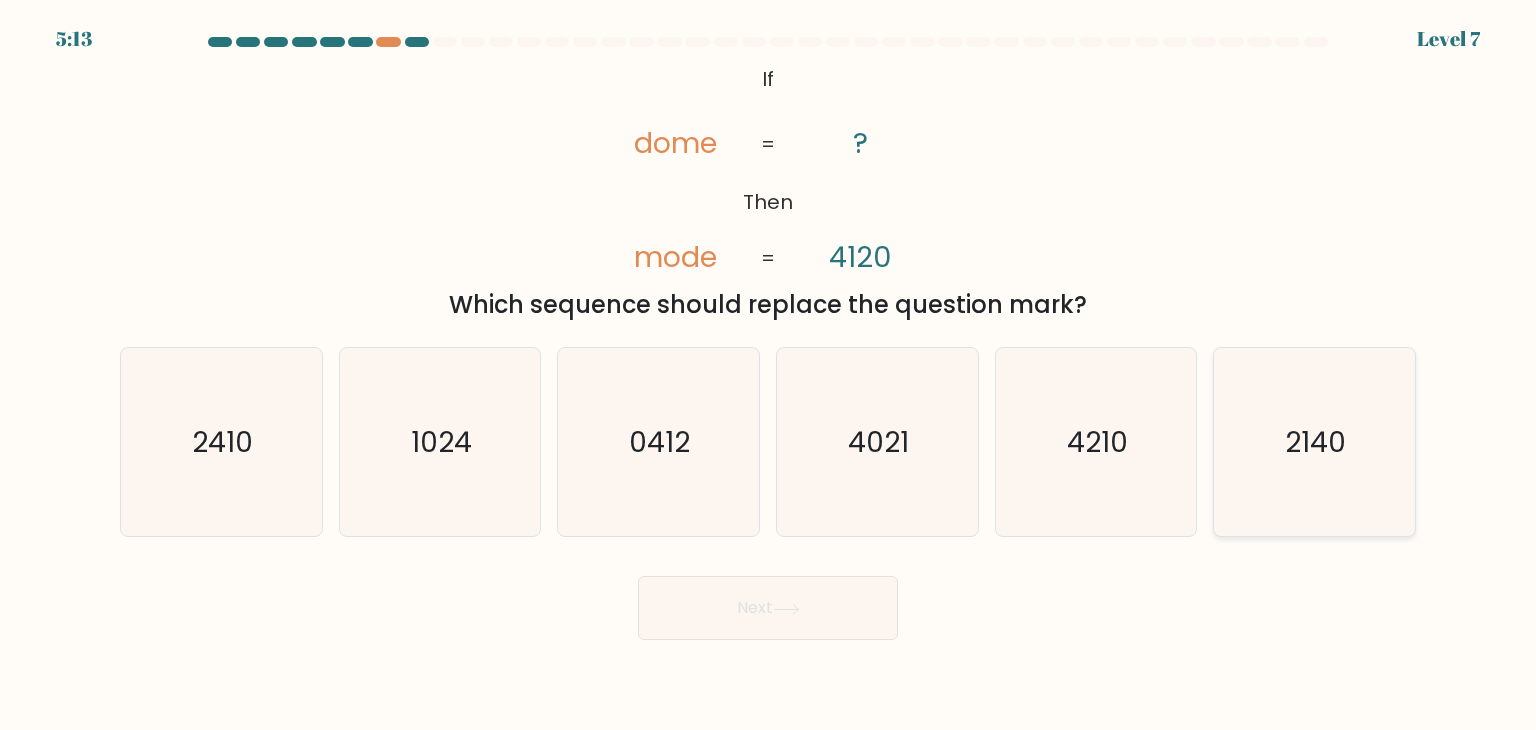 click on "2140" at bounding box center (1316, 442) 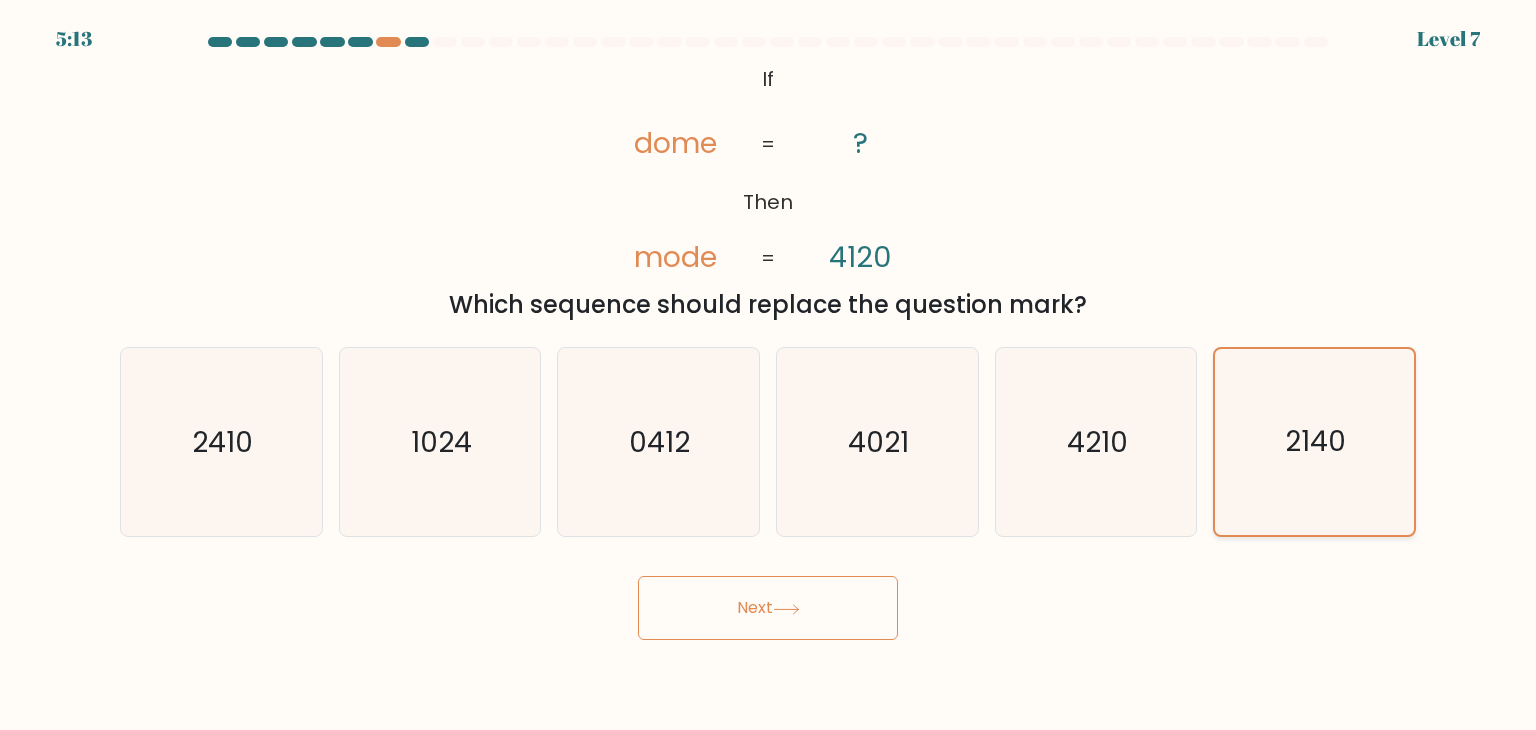click on "Next" at bounding box center [768, 608] 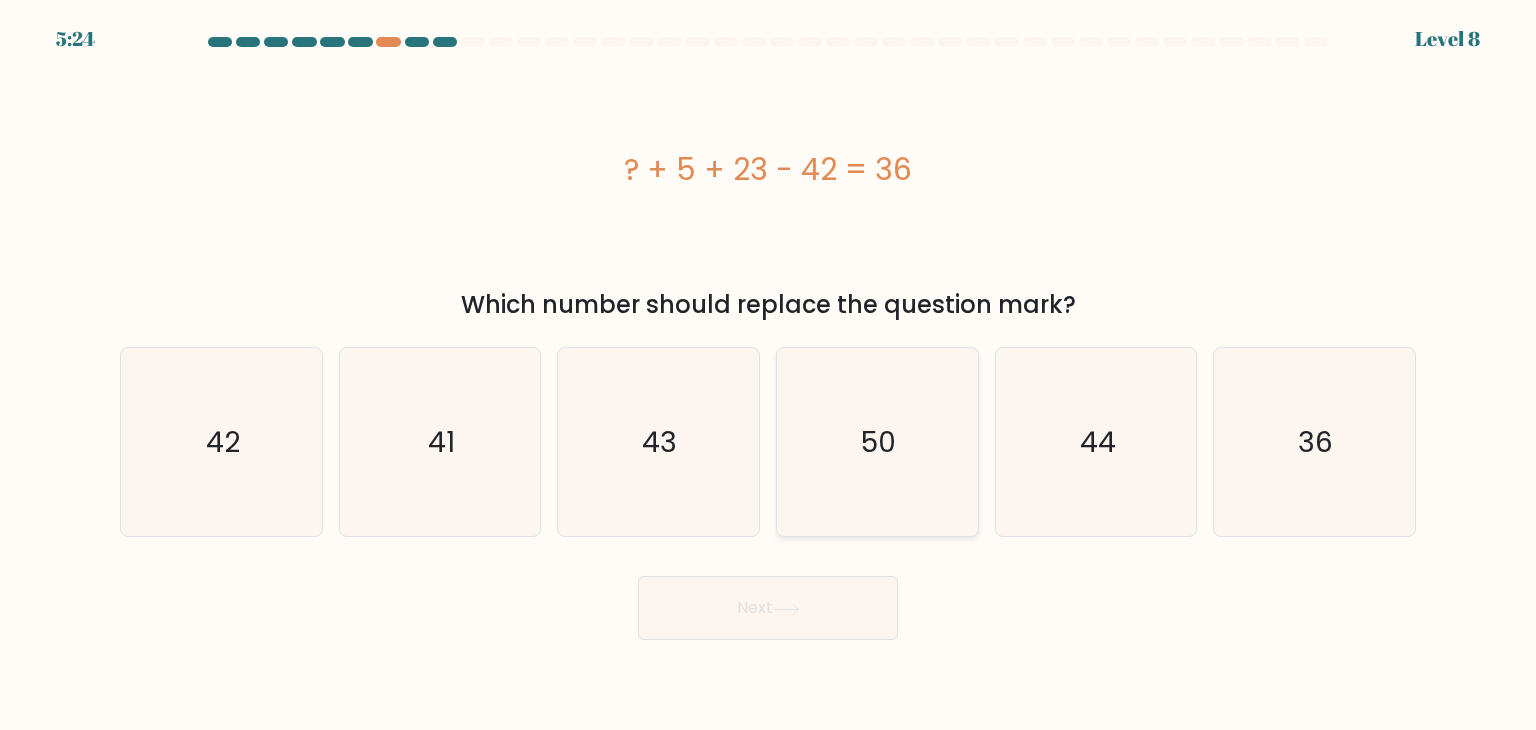 click on "50" at bounding box center [879, 442] 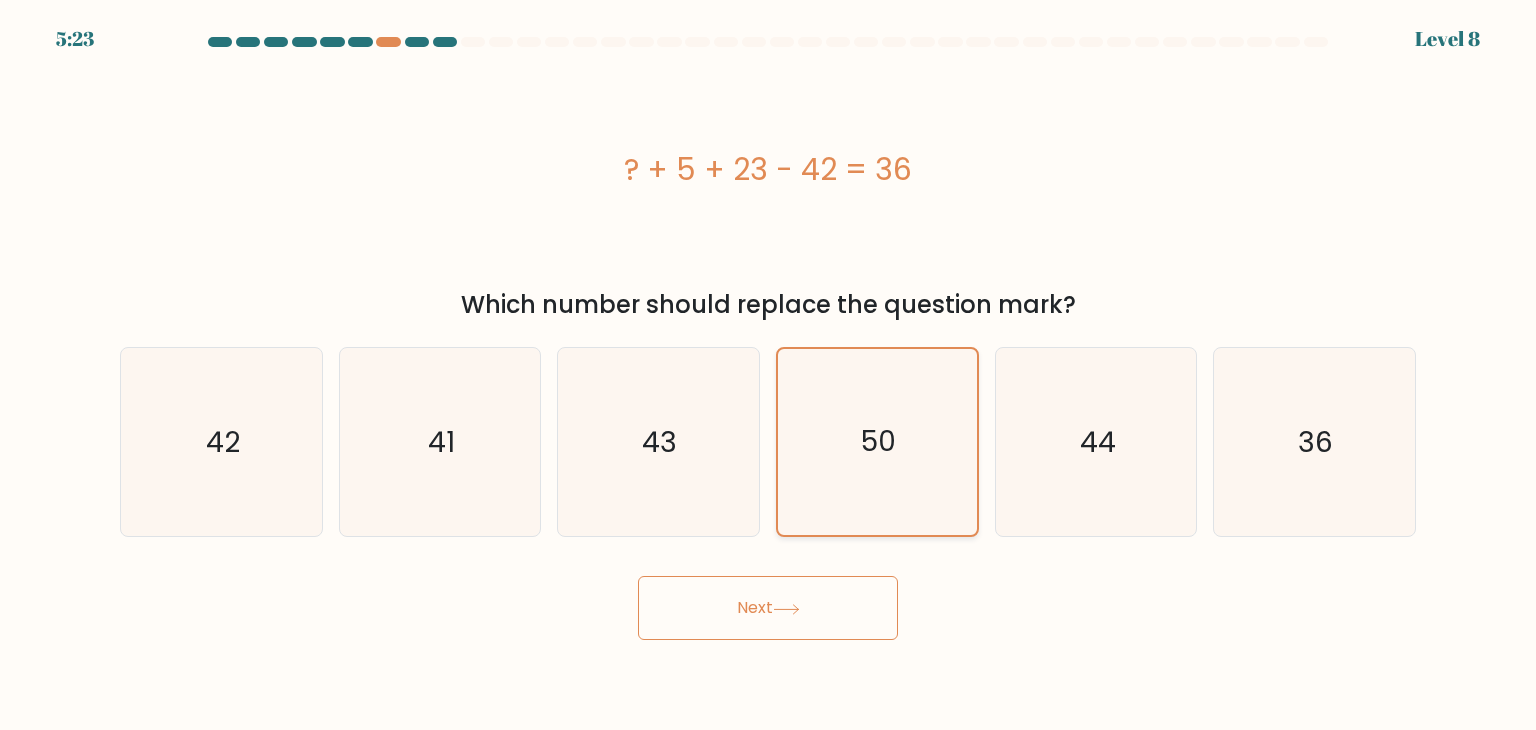 click on "Next" at bounding box center (768, 608) 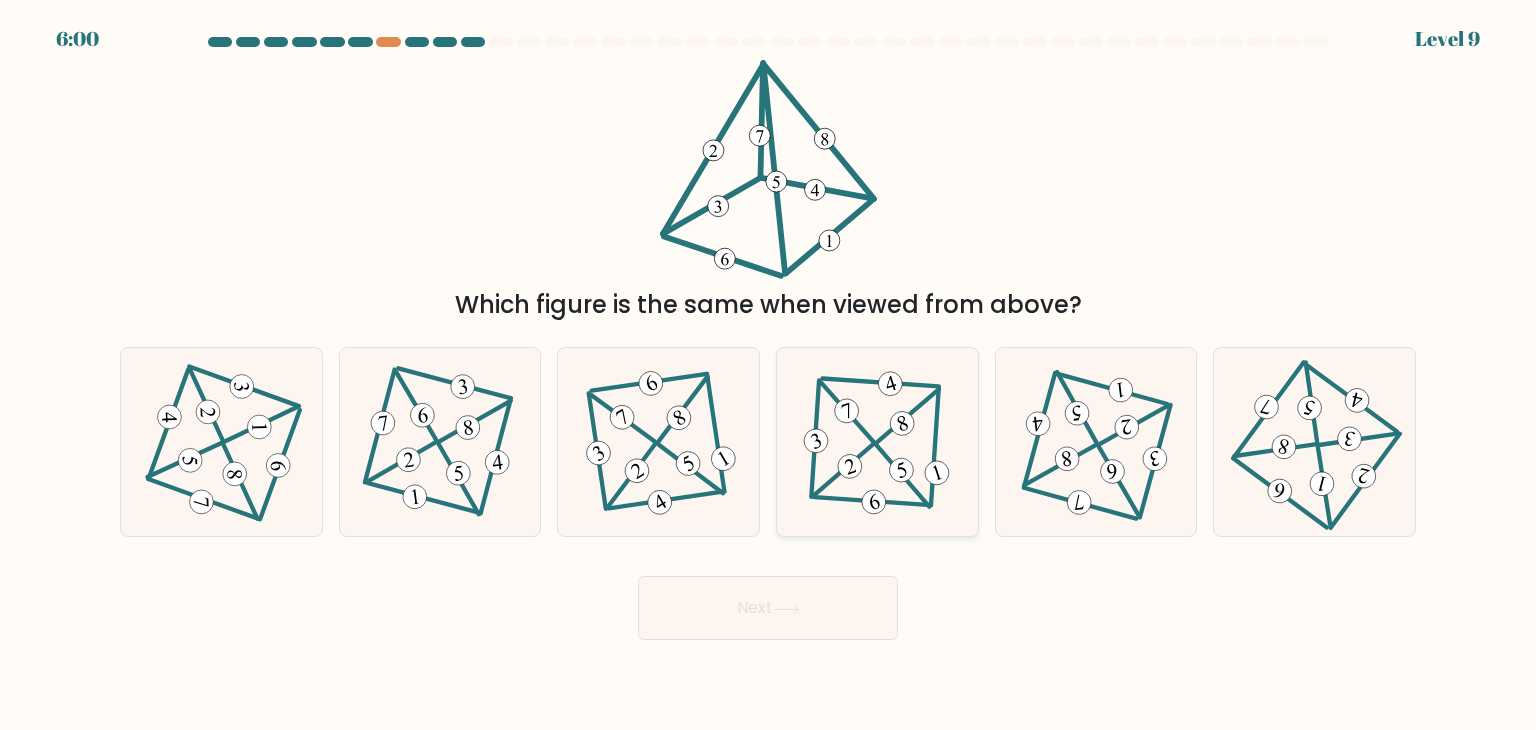 click on "Next" at bounding box center (768, 608) 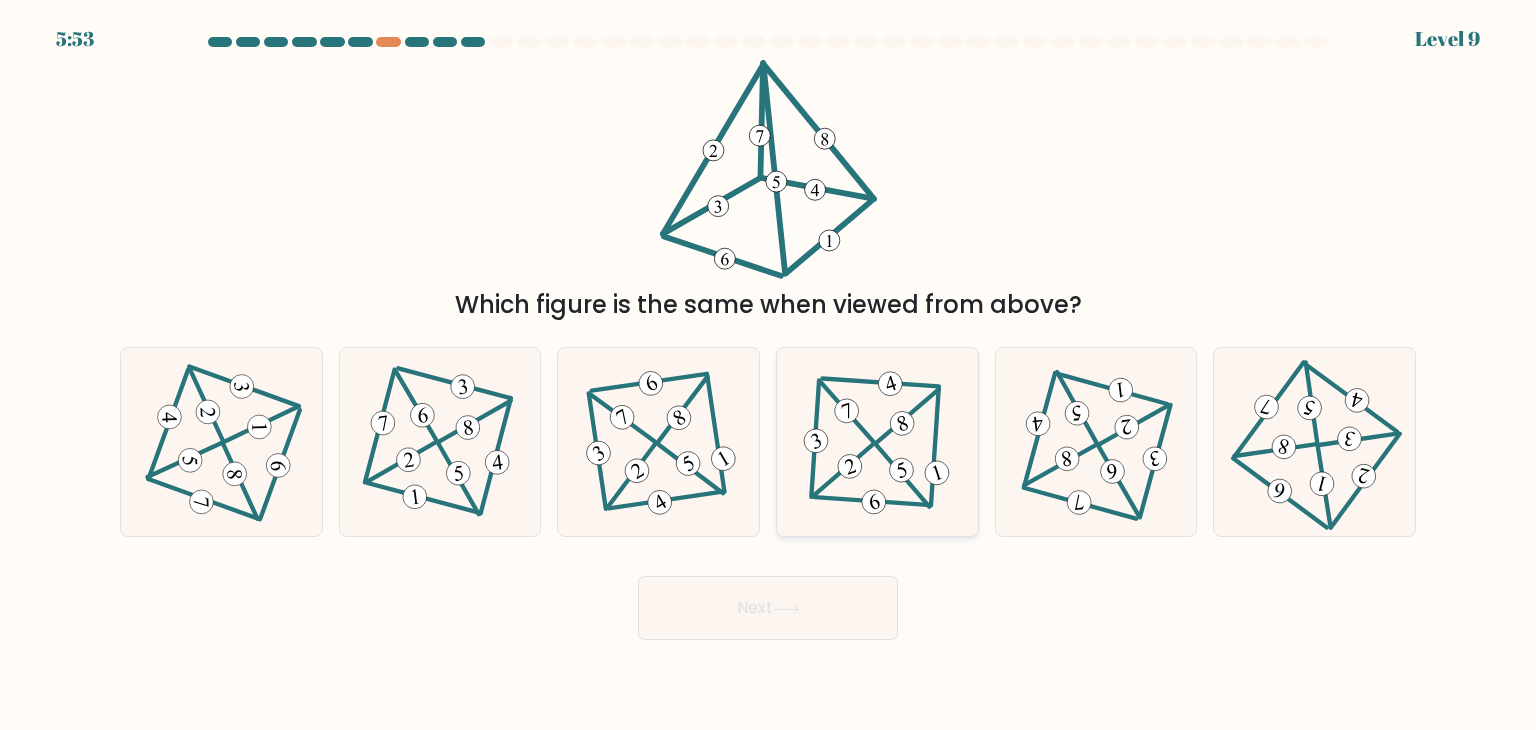 click at bounding box center (877, 442) 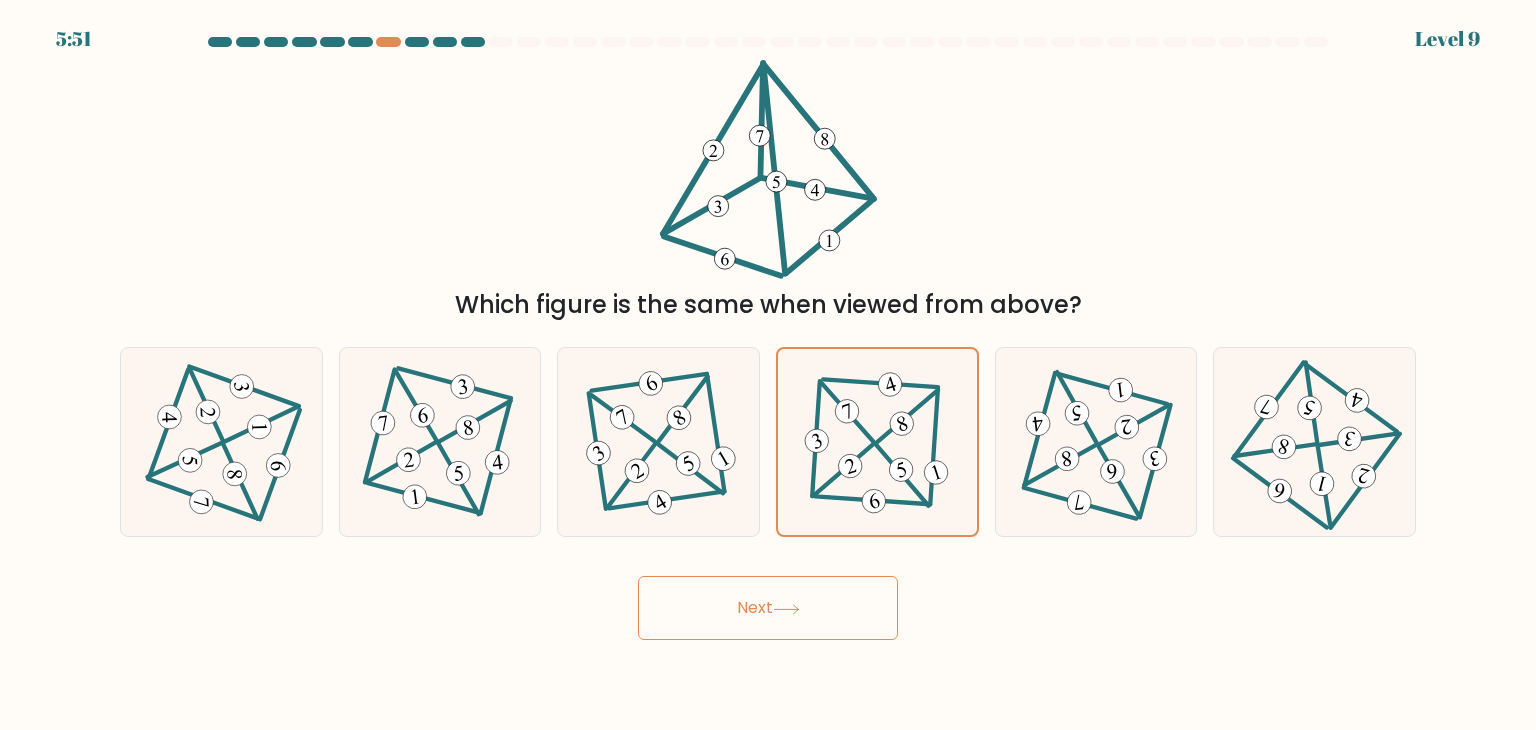 click on "Next" at bounding box center [768, 608] 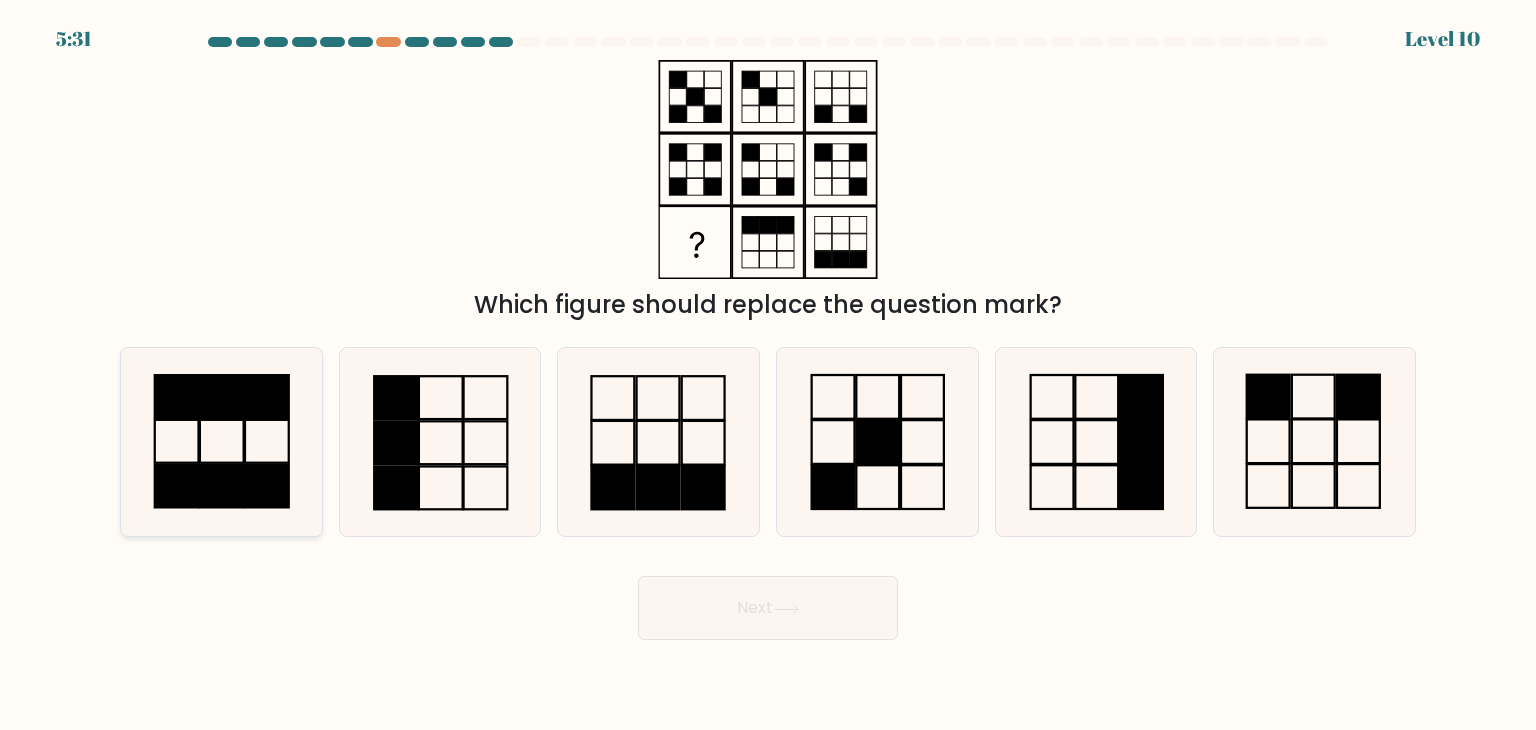 click at bounding box center (221, 442) 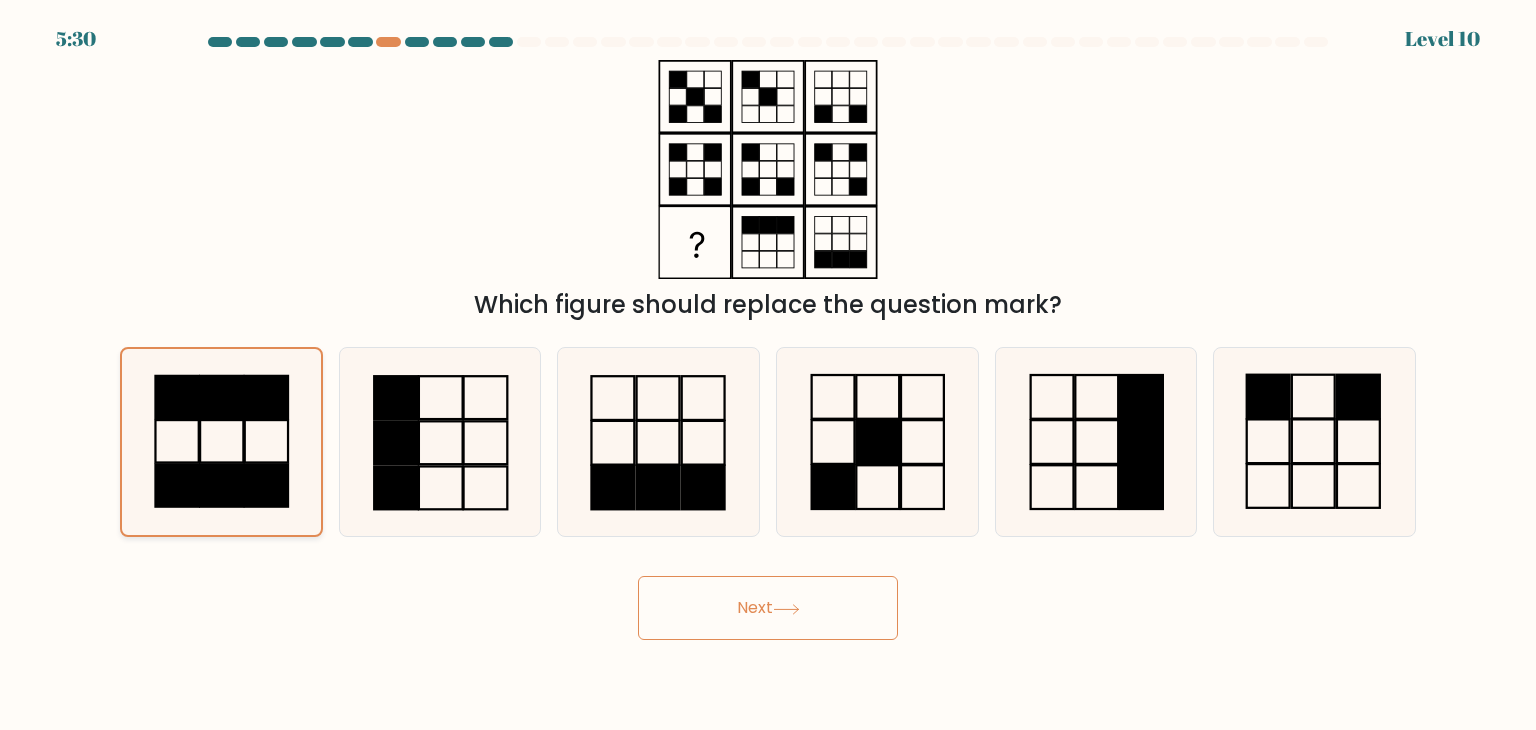 click on "Next" at bounding box center (768, 608) 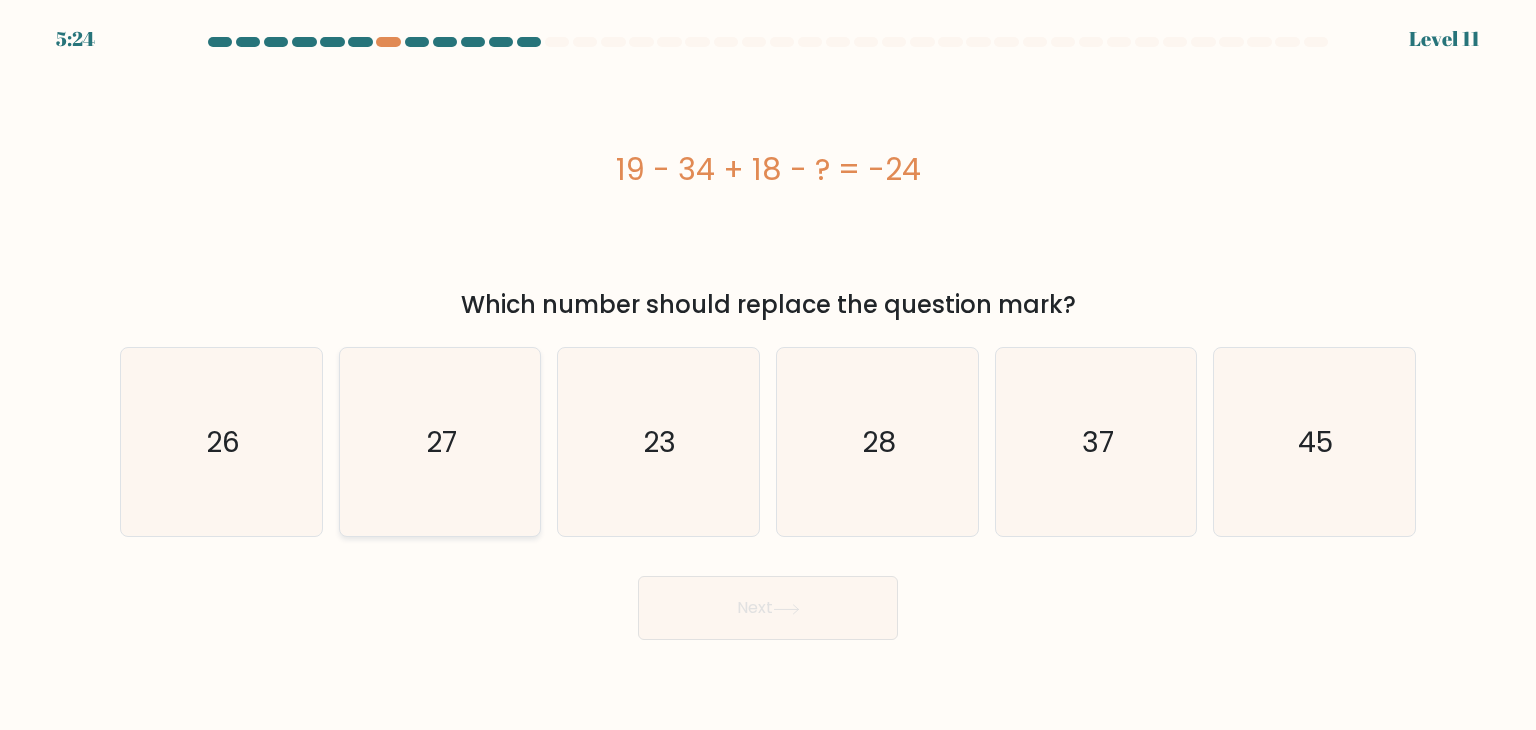click on "27" at bounding box center (440, 442) 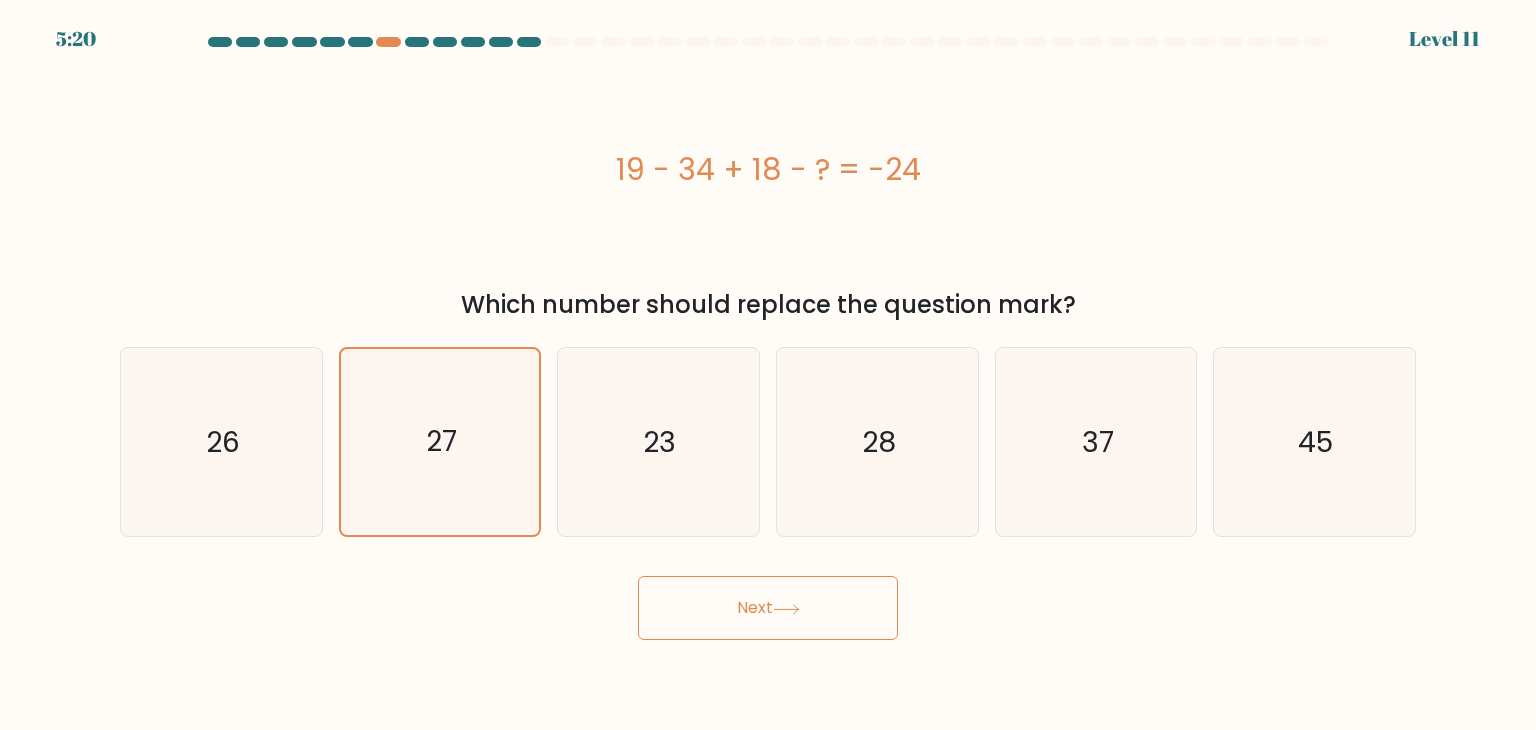 click on "Next" at bounding box center (768, 608) 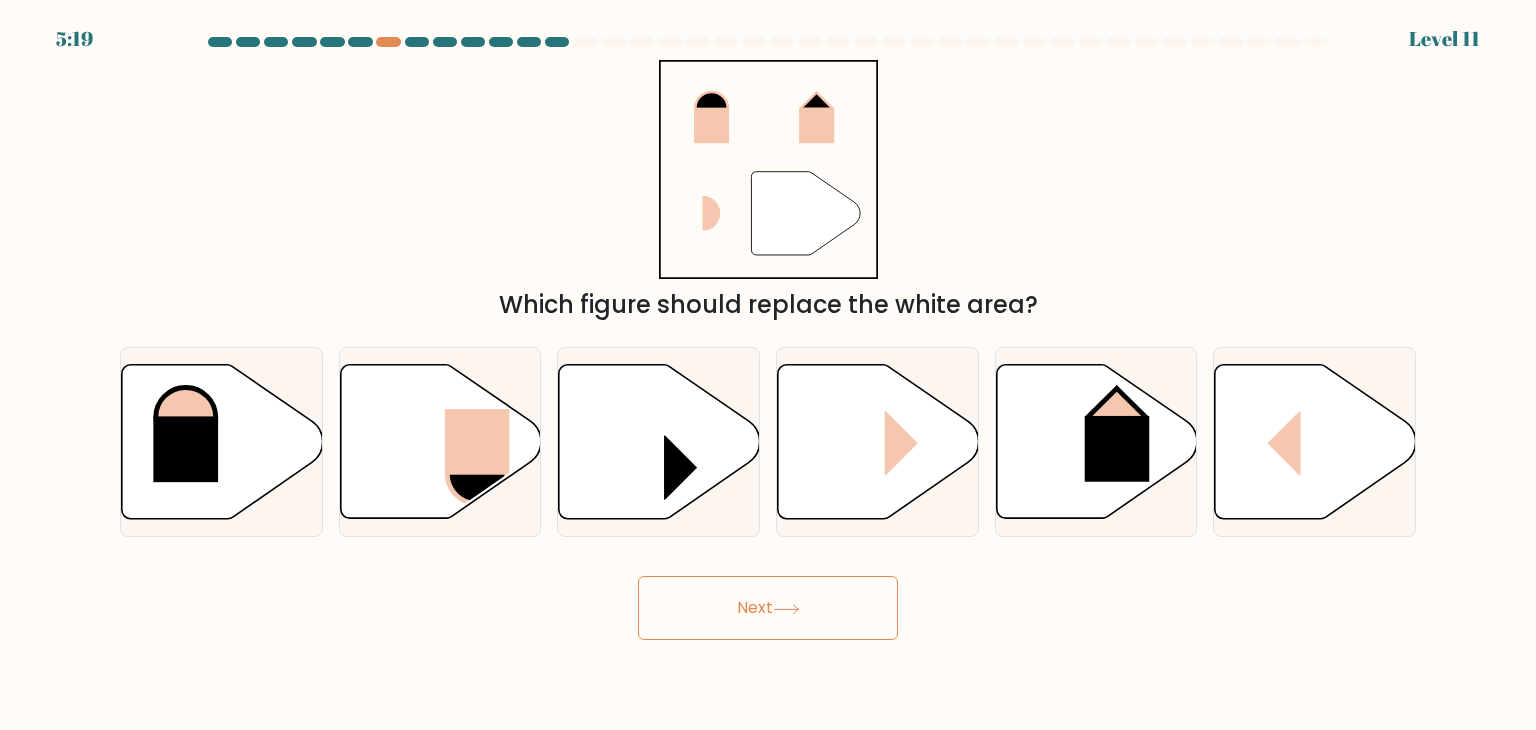 type 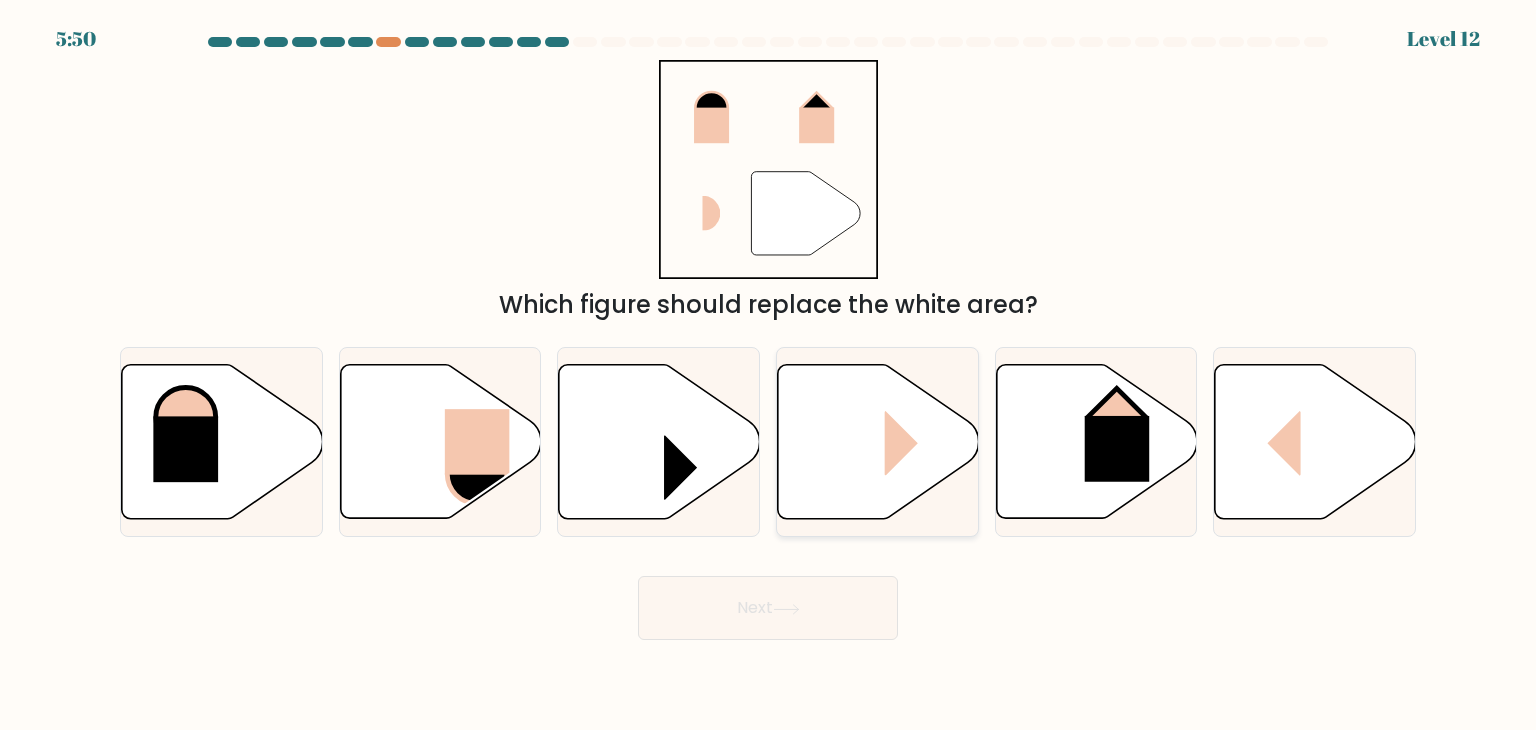 click at bounding box center [720, 441] 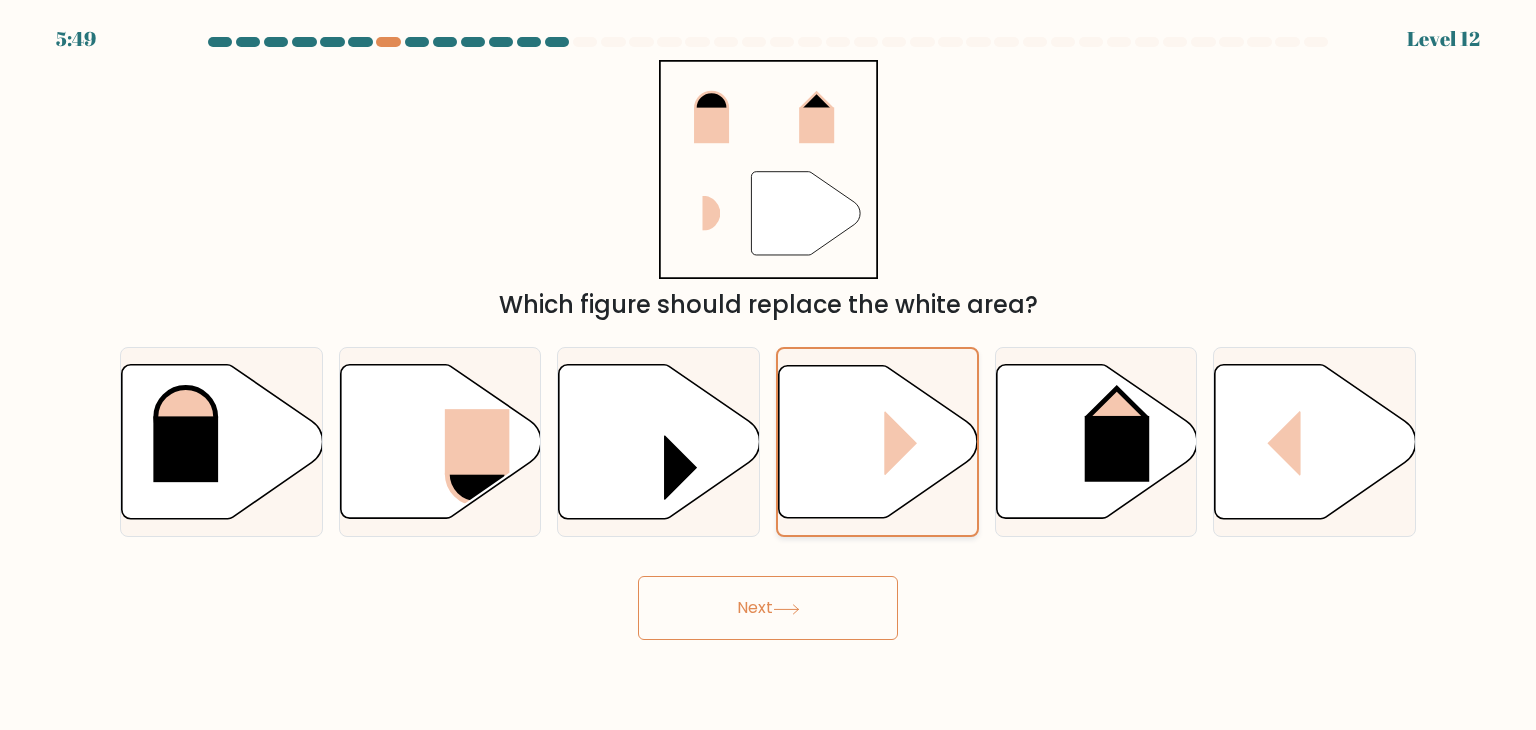 click on "Next" at bounding box center (768, 608) 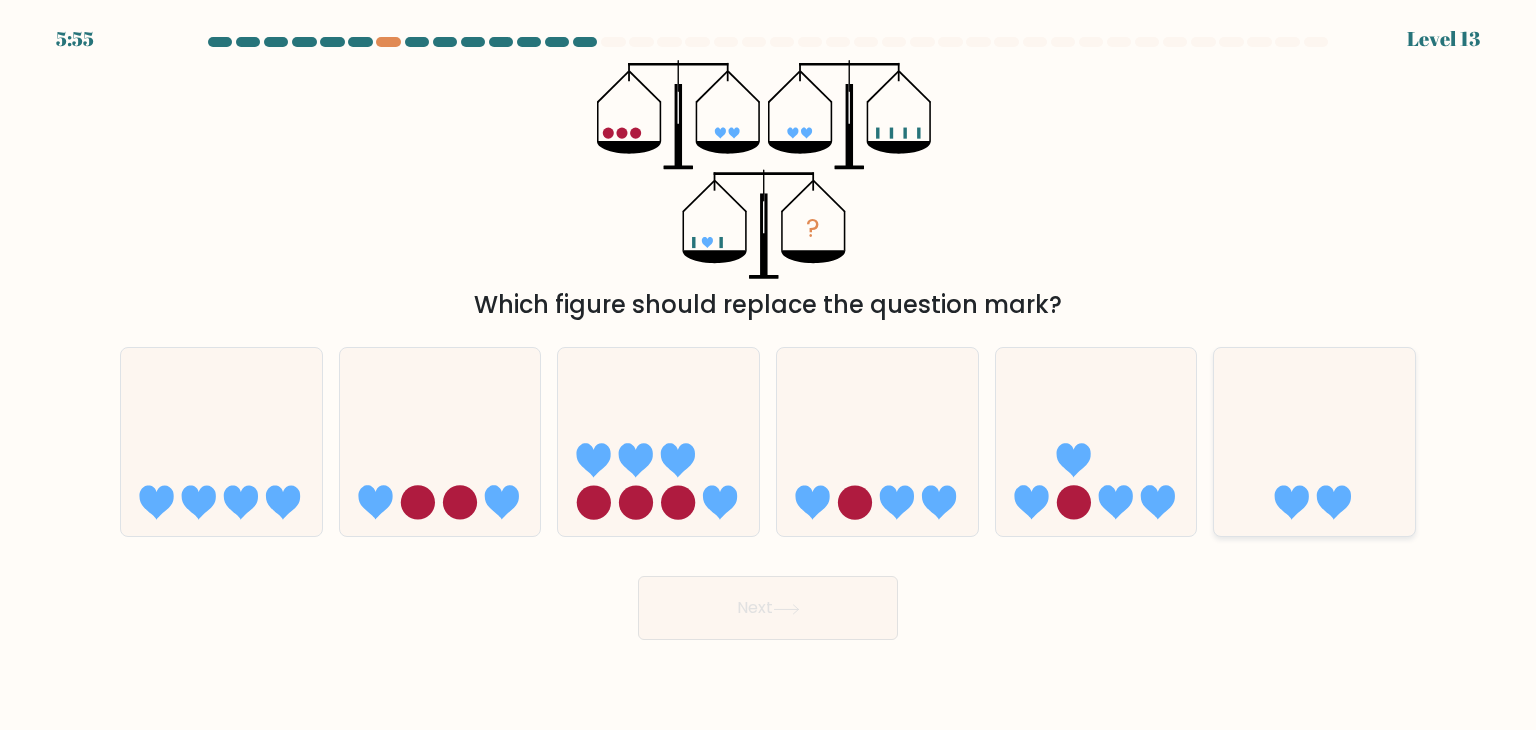 click at bounding box center (1314, 442) 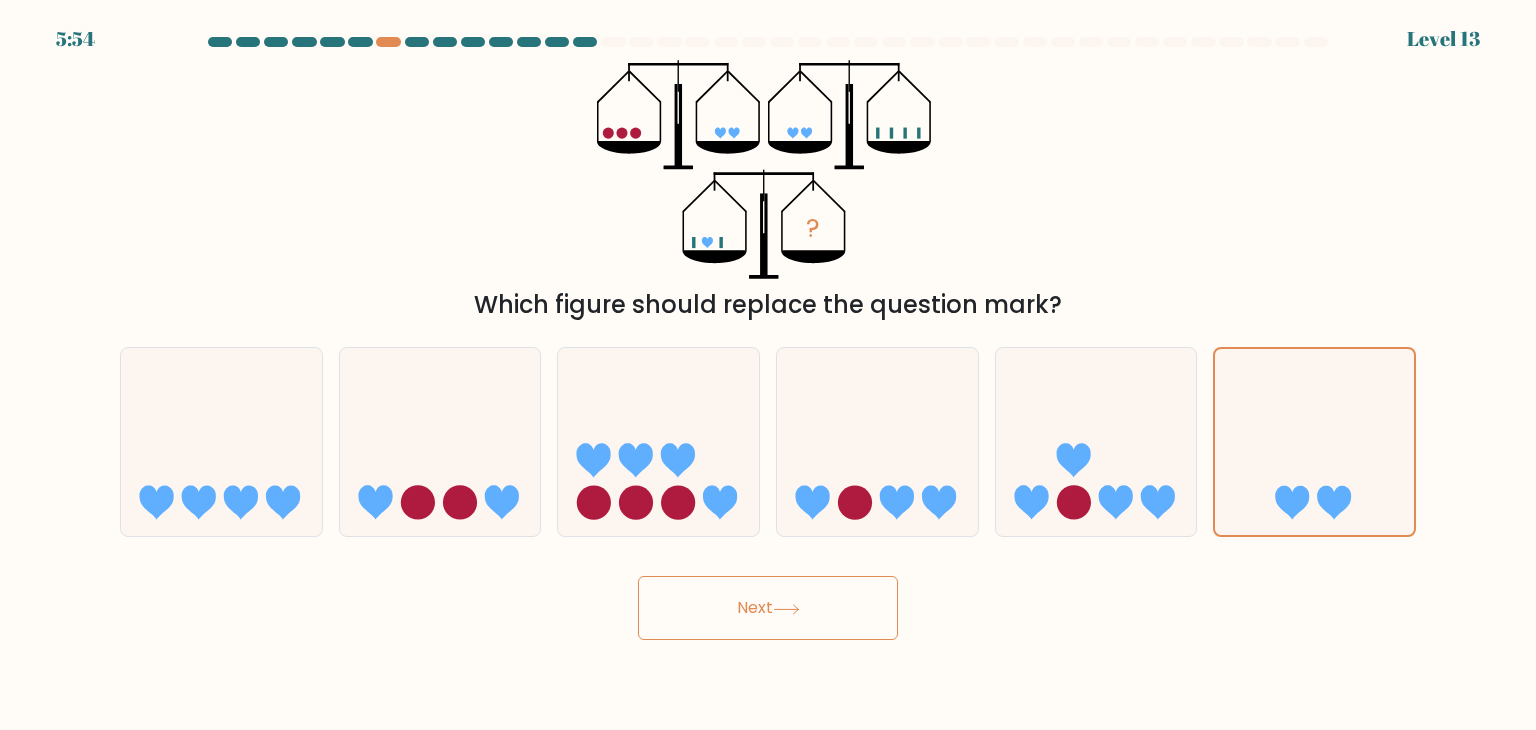 click on "Next" at bounding box center [768, 608] 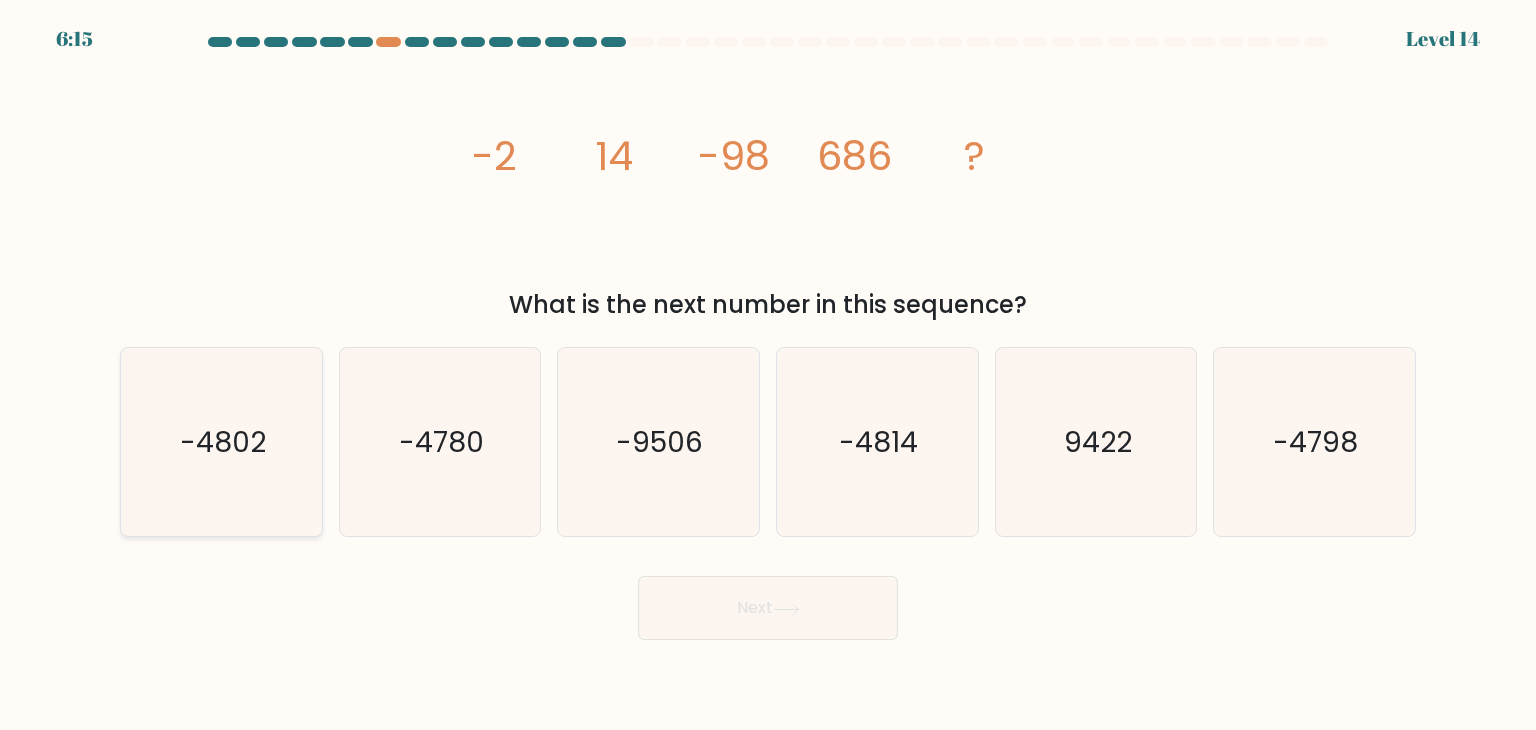 click on "-4802" at bounding box center [221, 442] 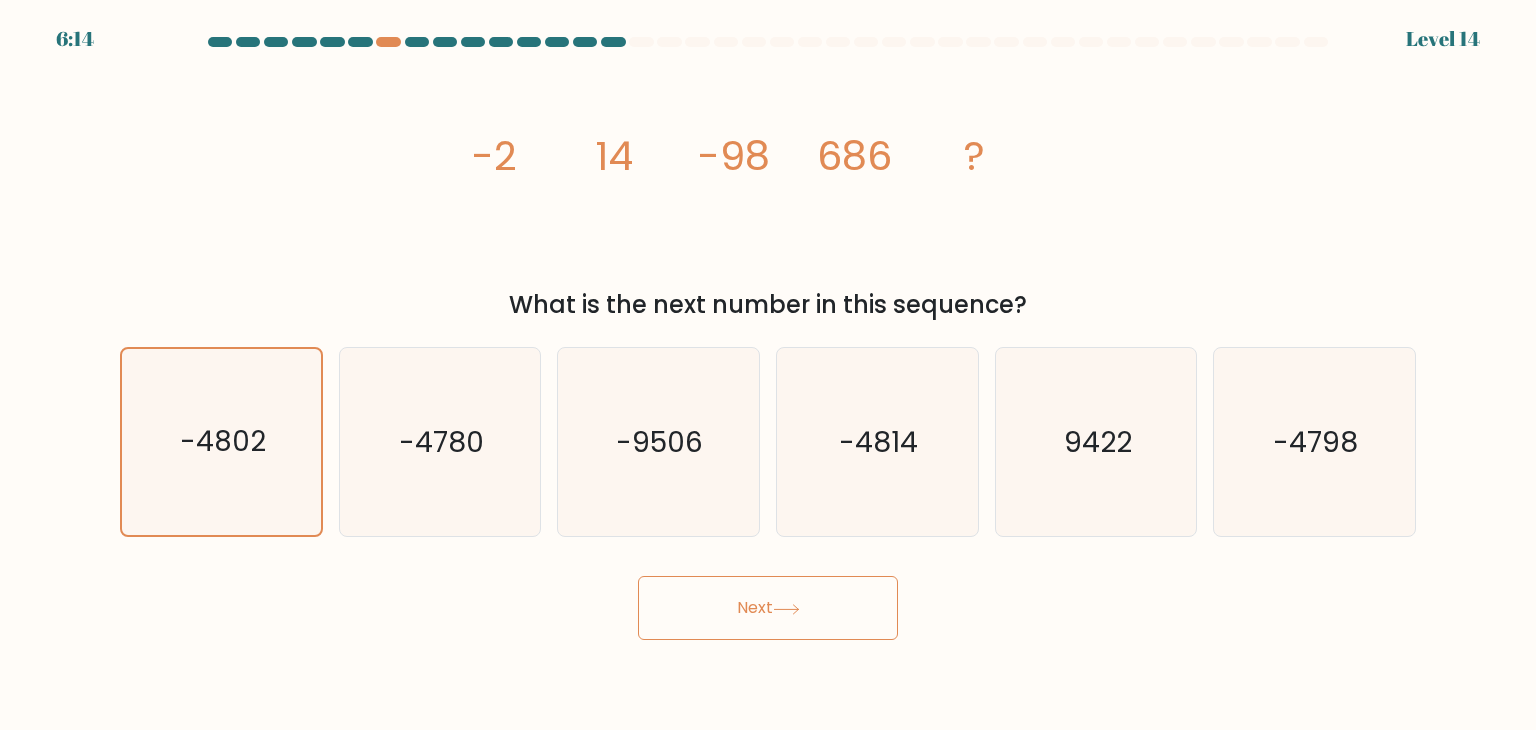 click on "Next" at bounding box center (768, 608) 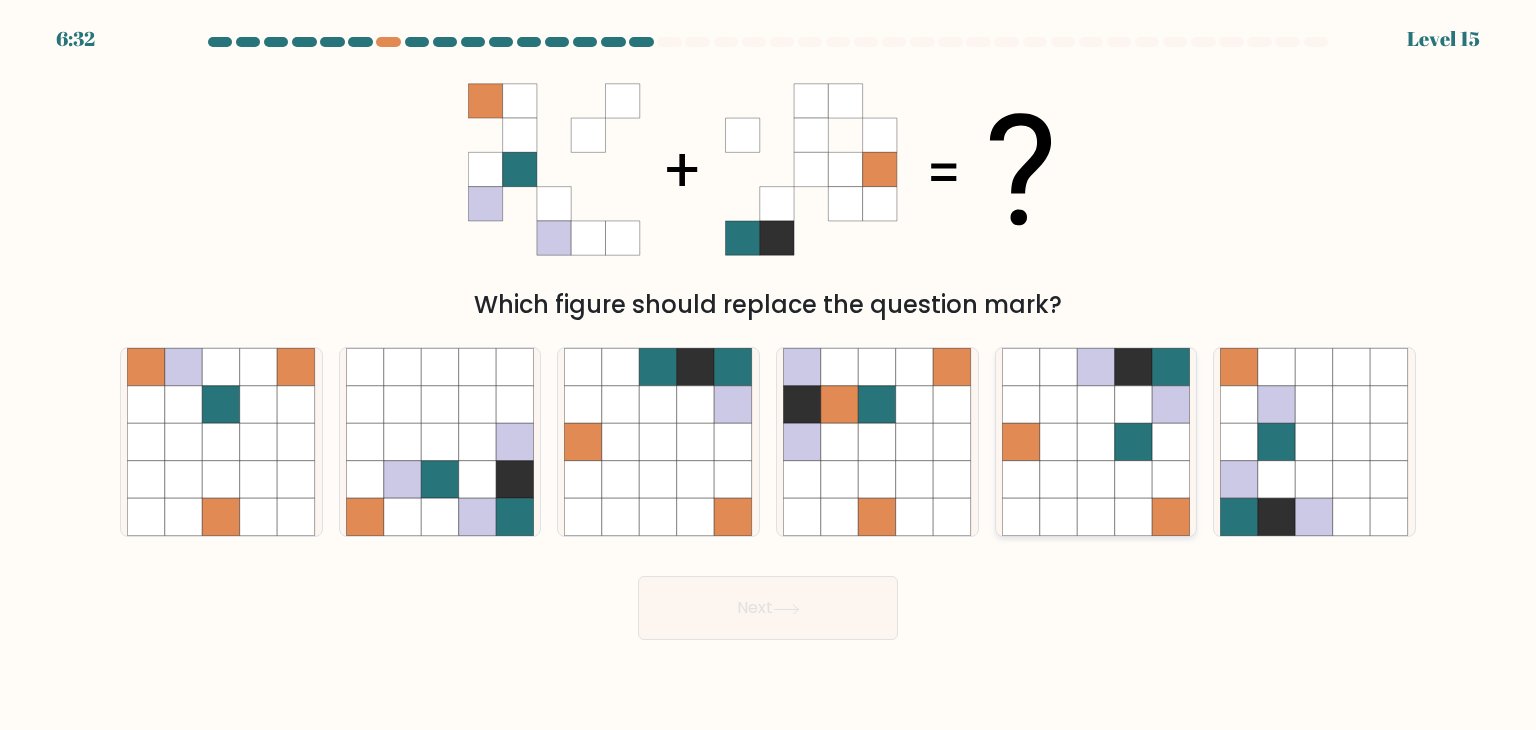 click at bounding box center [1134, 405] 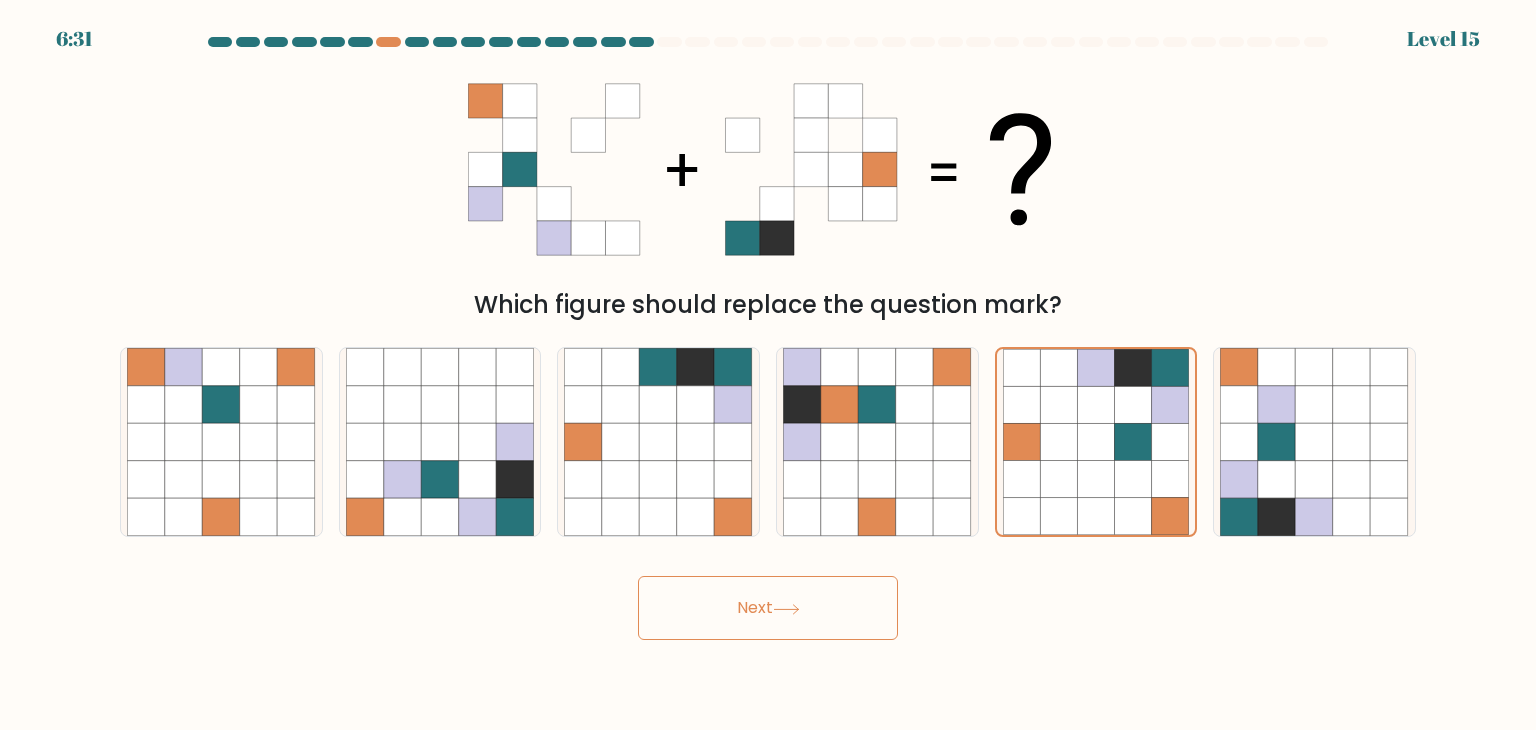 click on "Next" at bounding box center (768, 608) 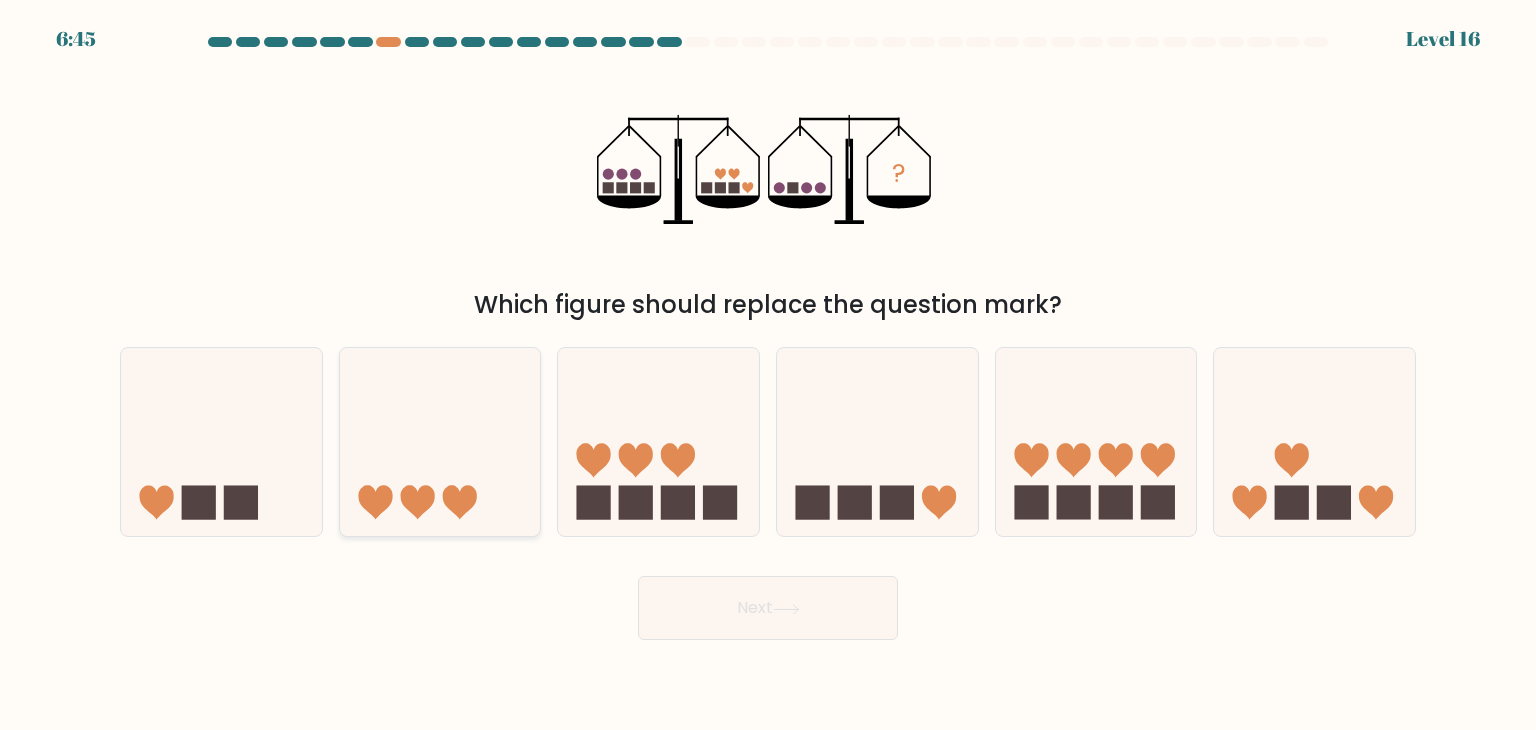 click at bounding box center (440, 442) 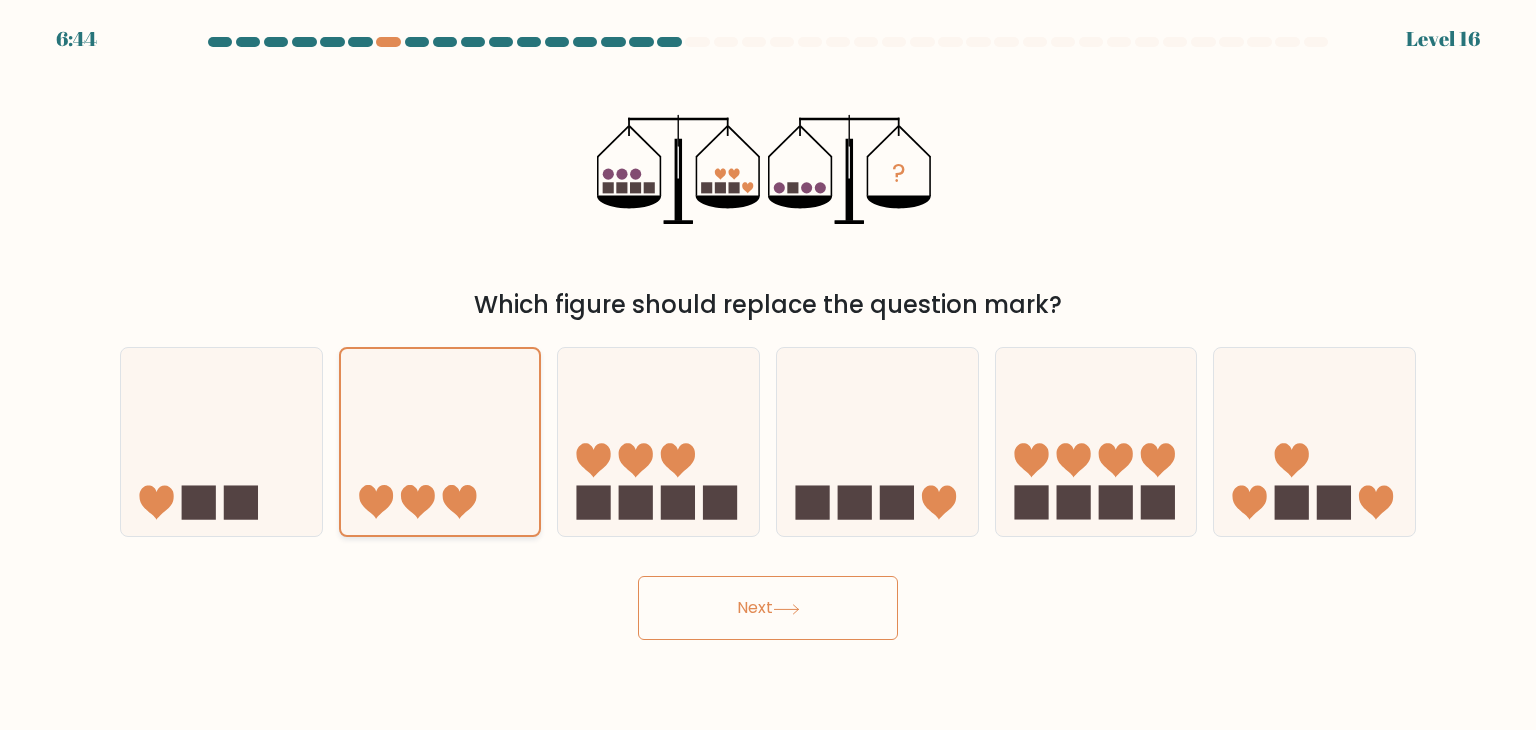 click on "Next" at bounding box center (768, 608) 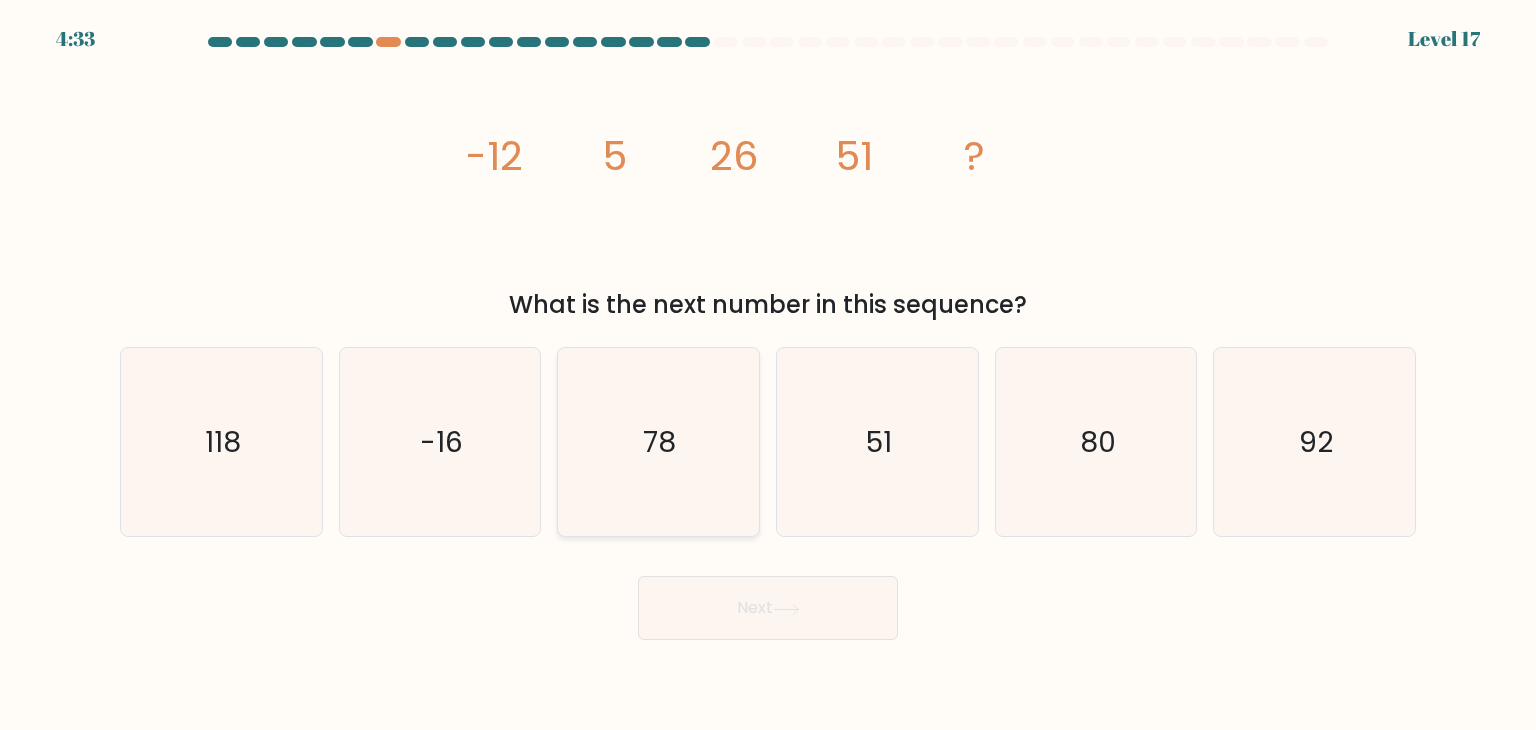 click on "78" at bounding box center (658, 442) 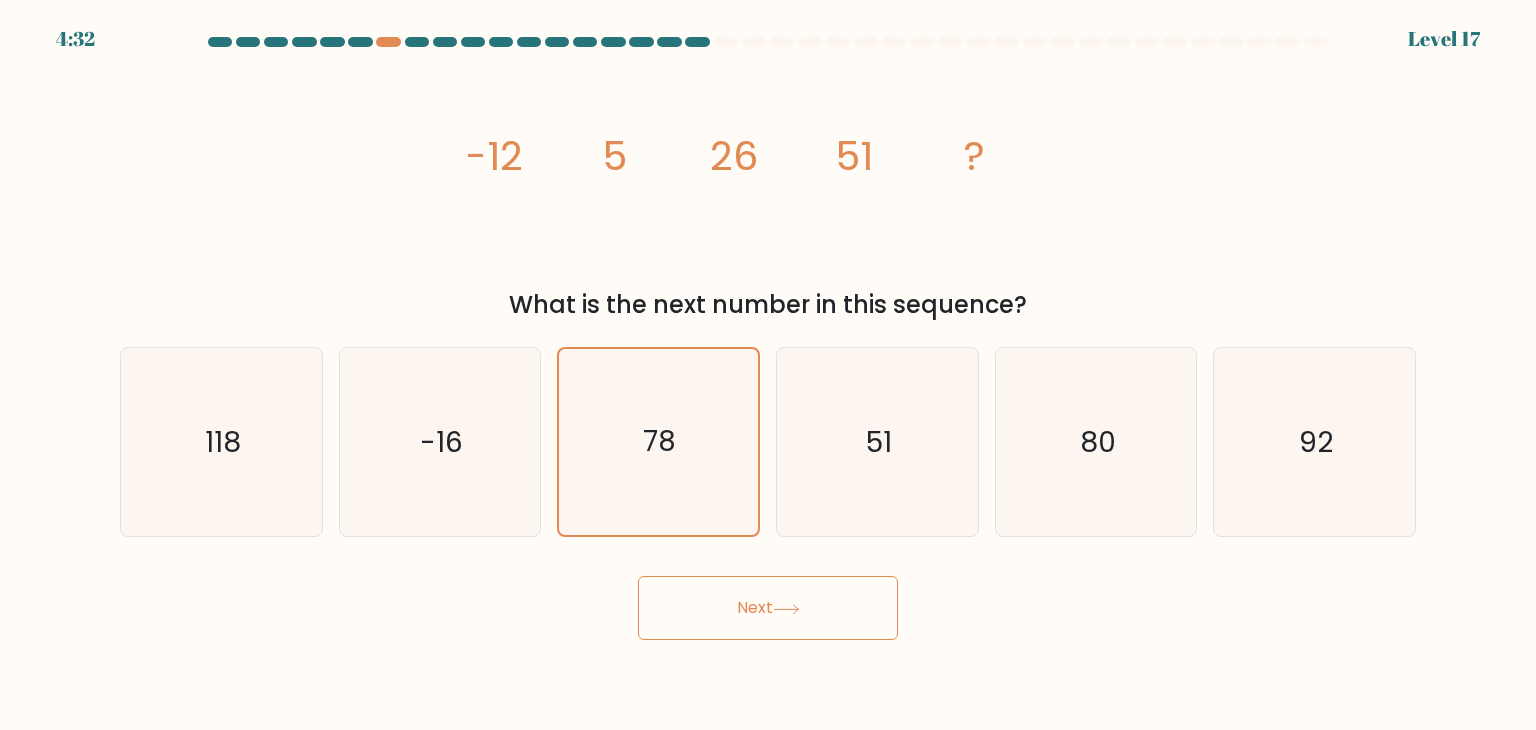 click on "Next" at bounding box center (768, 608) 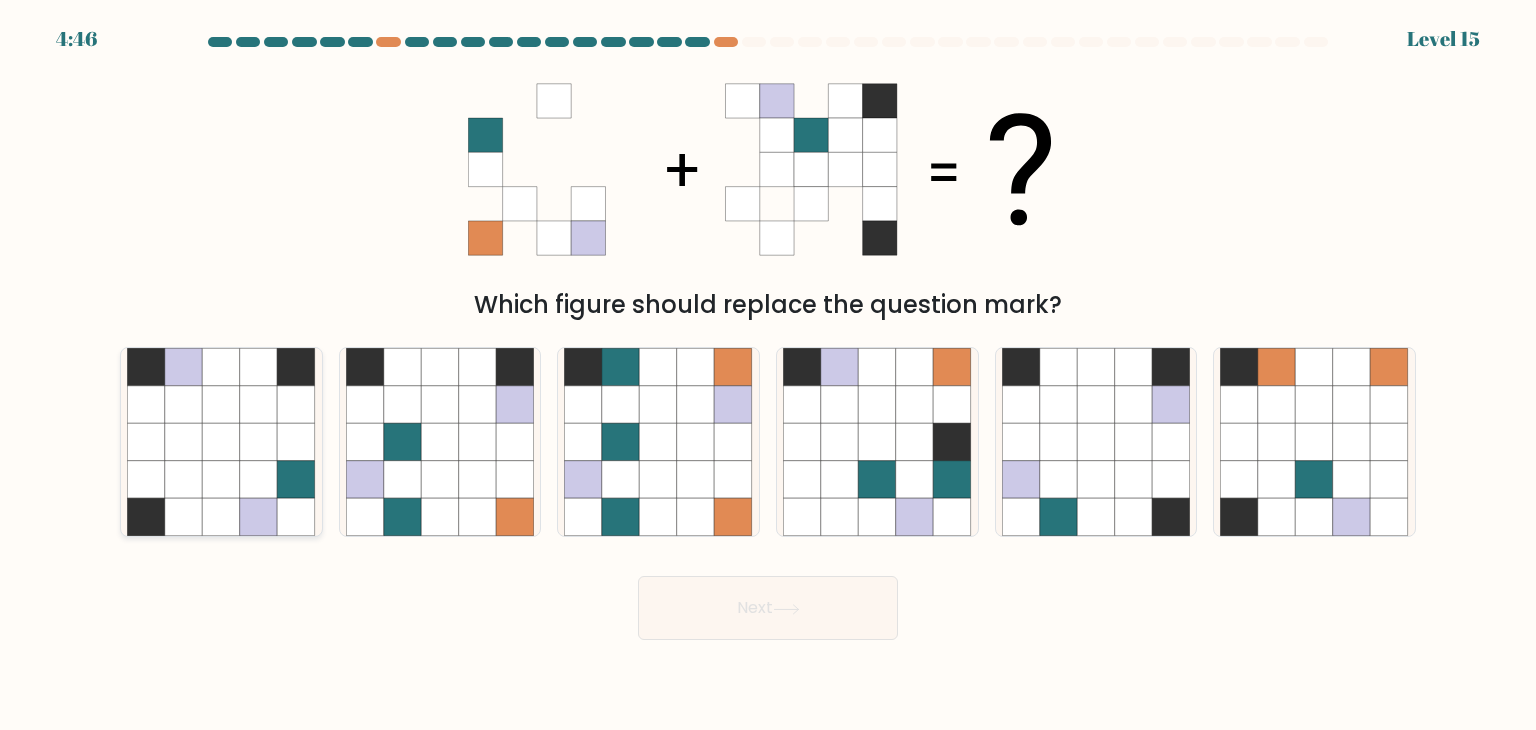 click at bounding box center [184, 405] 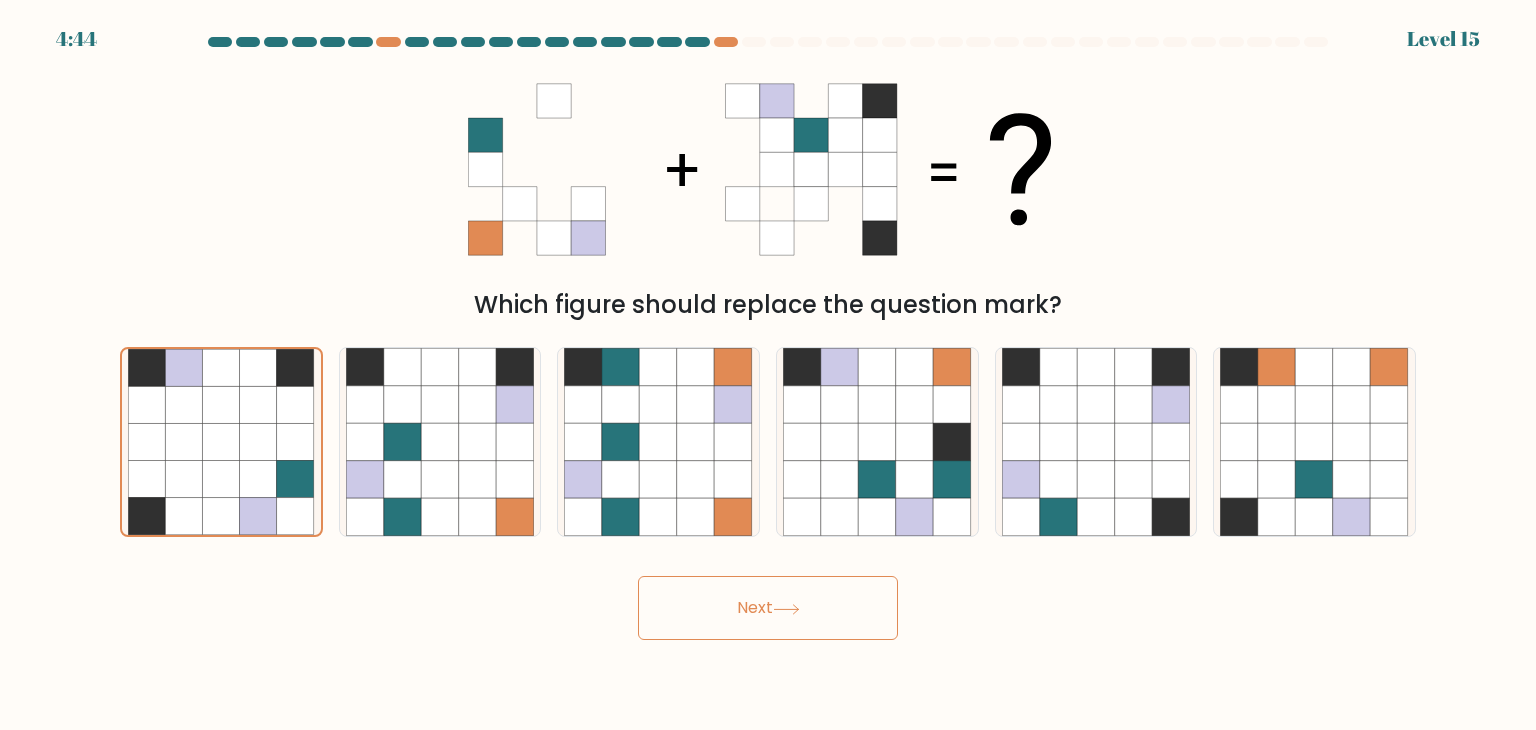 click on "Next" at bounding box center [768, 608] 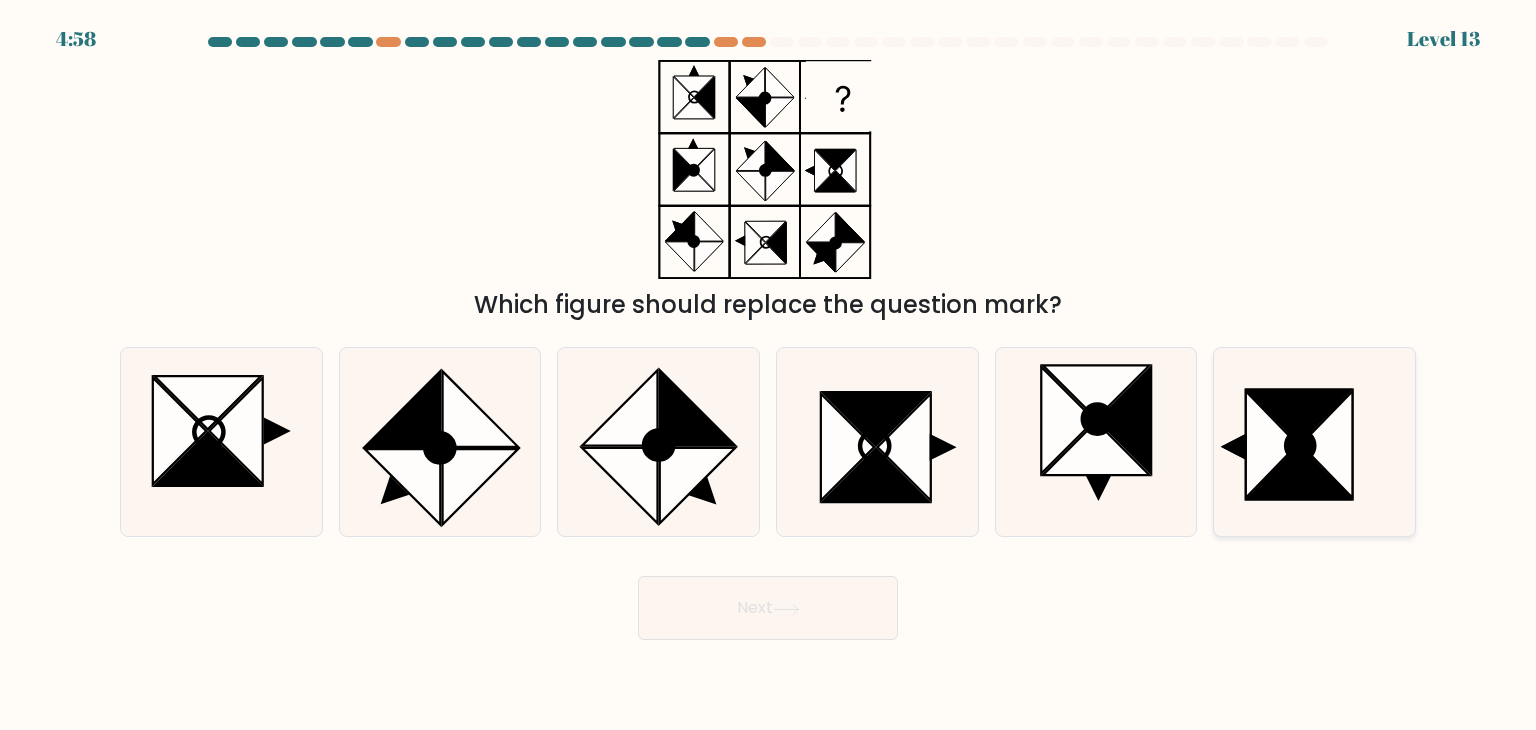 click at bounding box center [1314, 442] 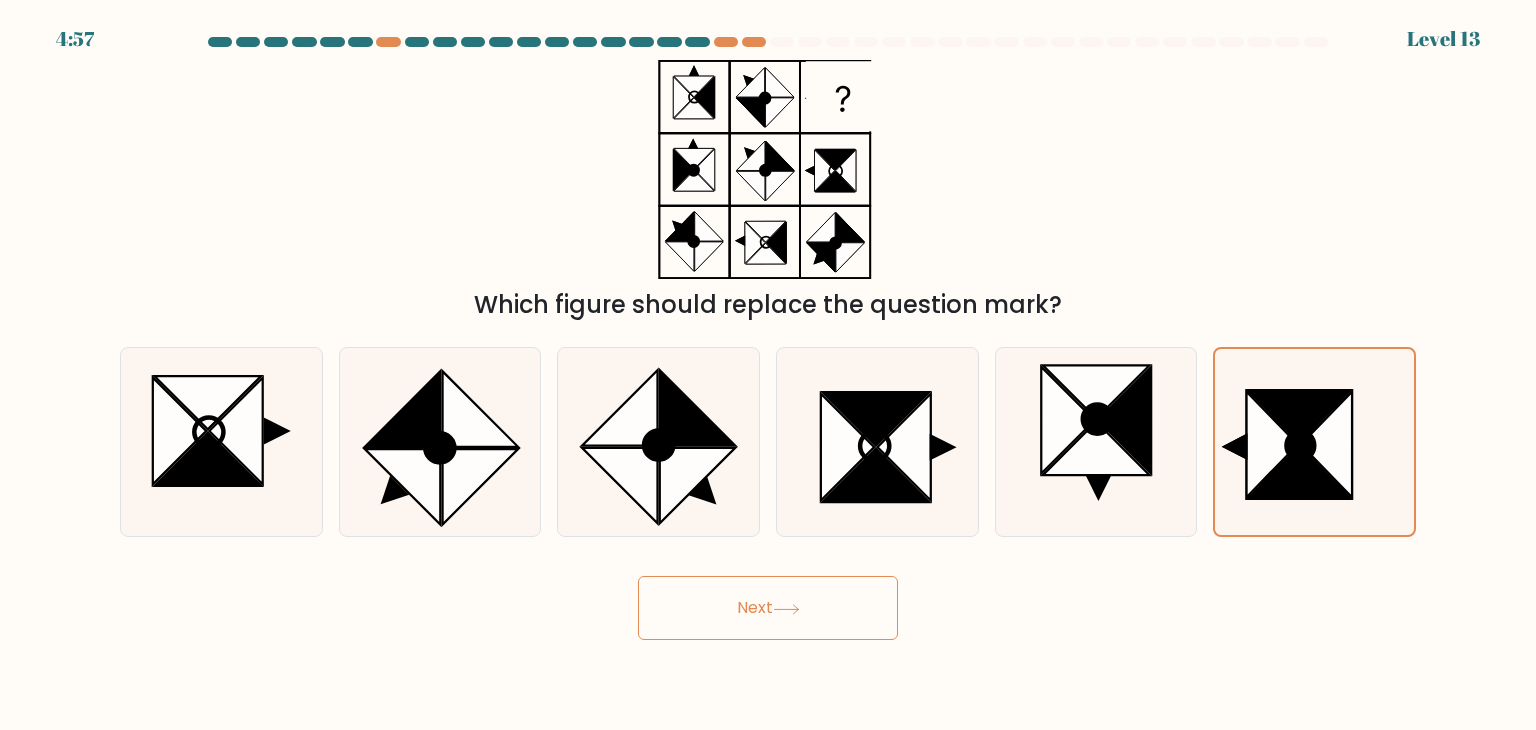click at bounding box center [786, 609] 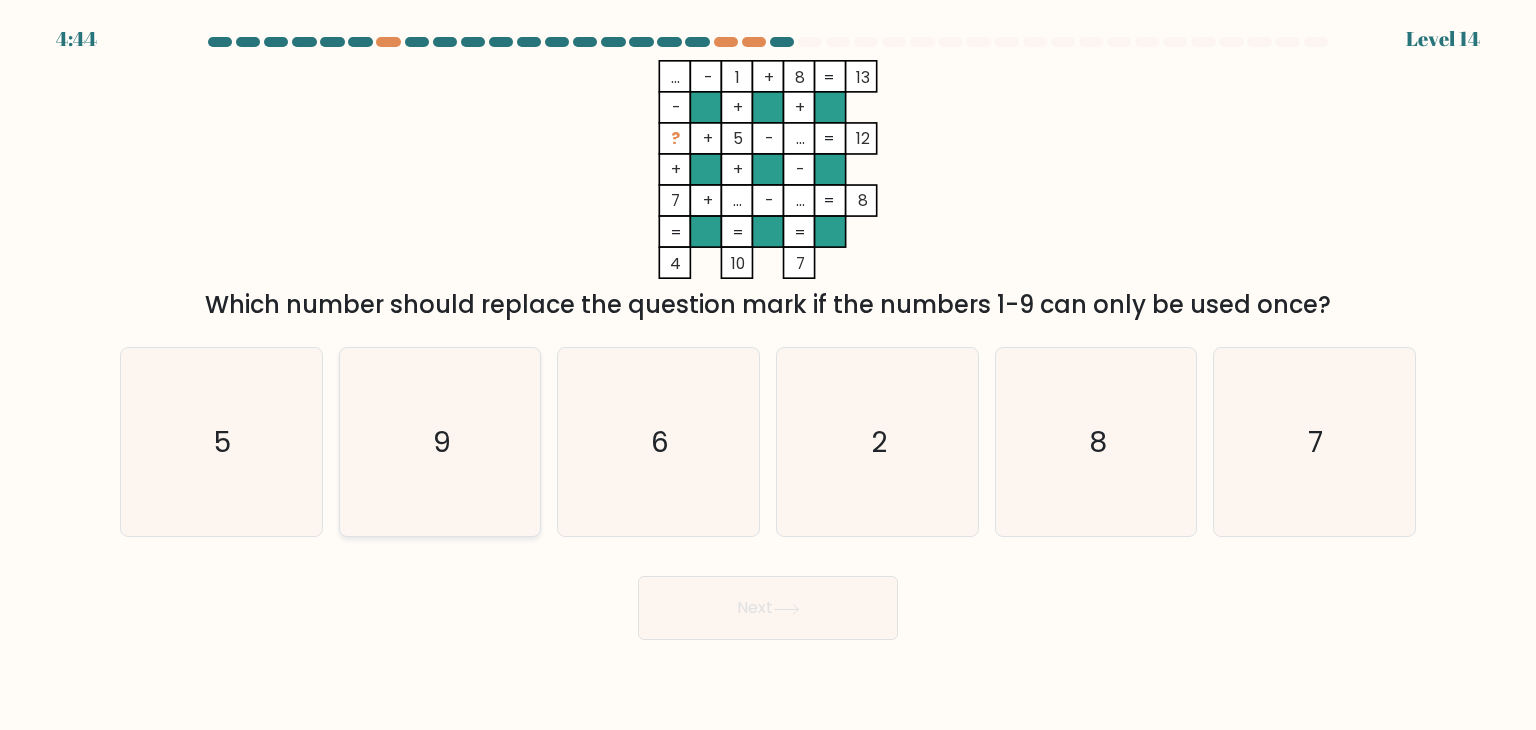 click on "9" at bounding box center (440, 442) 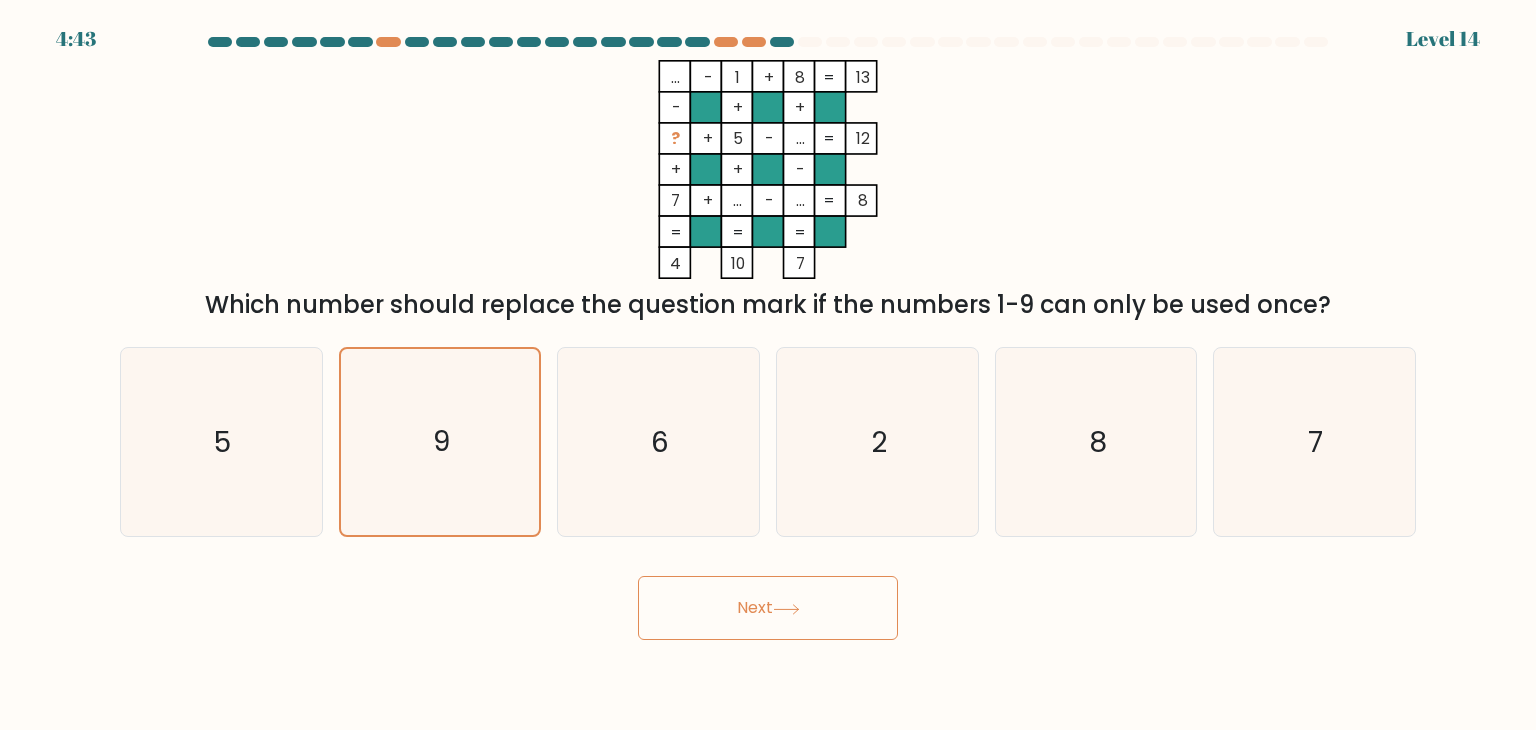 click on "Next" at bounding box center [768, 608] 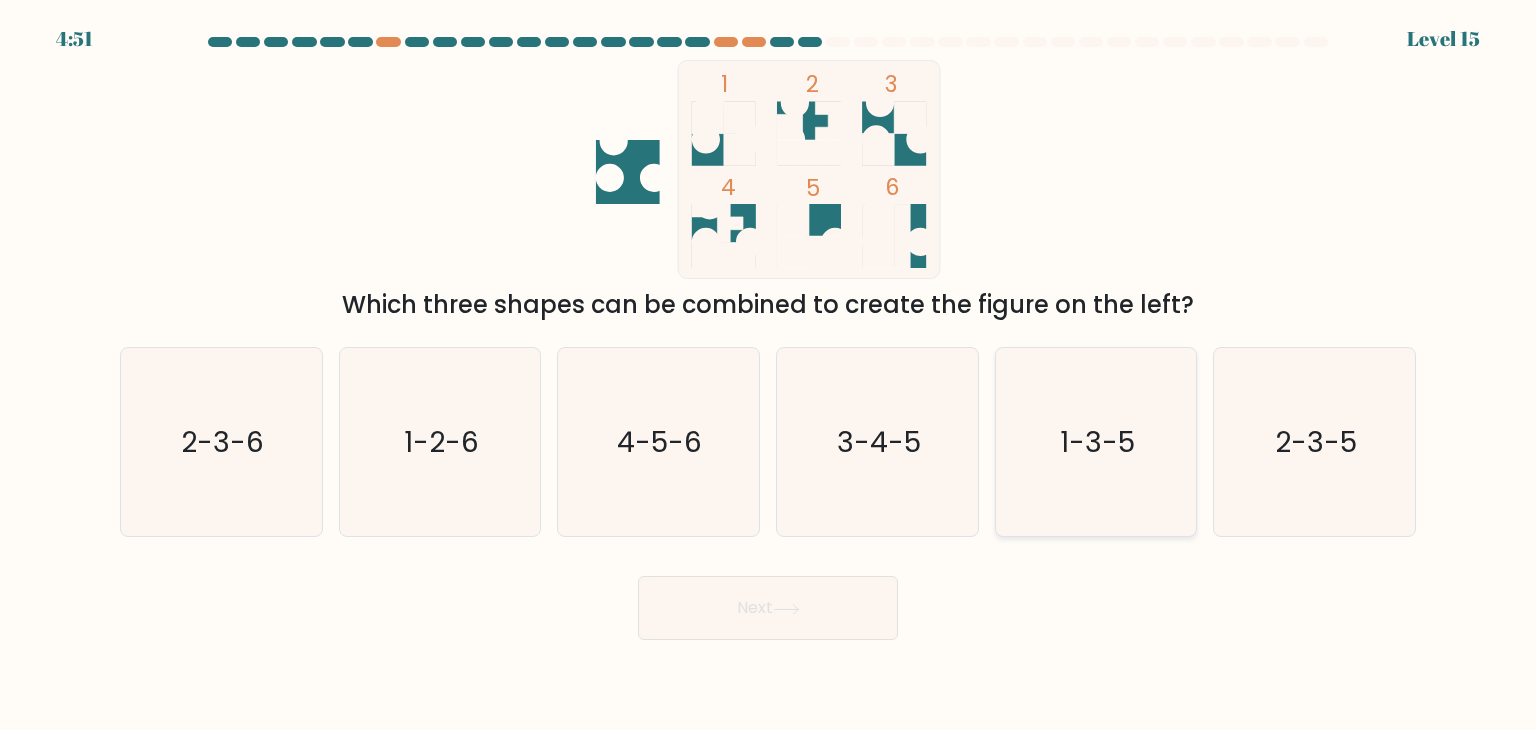 click on "1-3-5" at bounding box center [1097, 442] 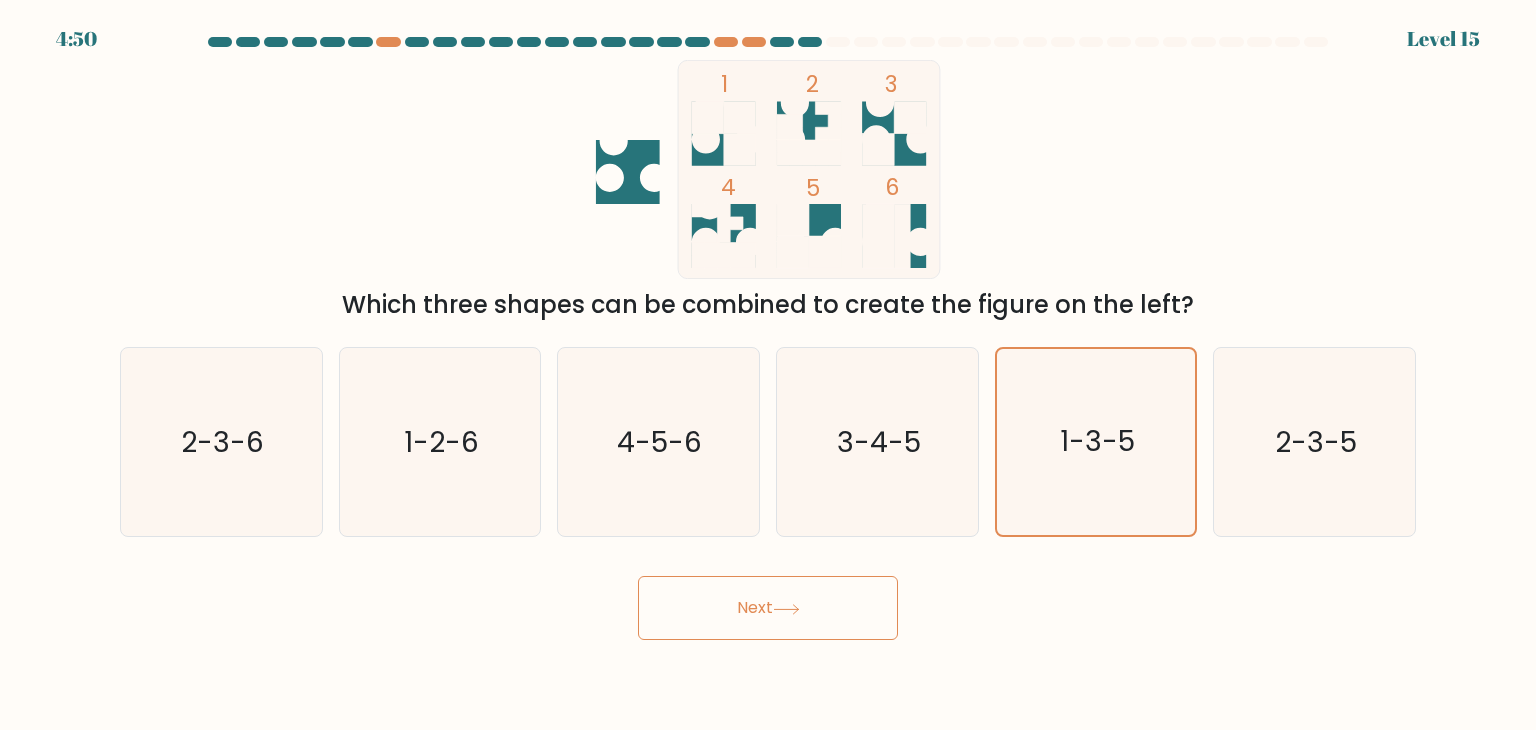 click on "Next" at bounding box center [768, 608] 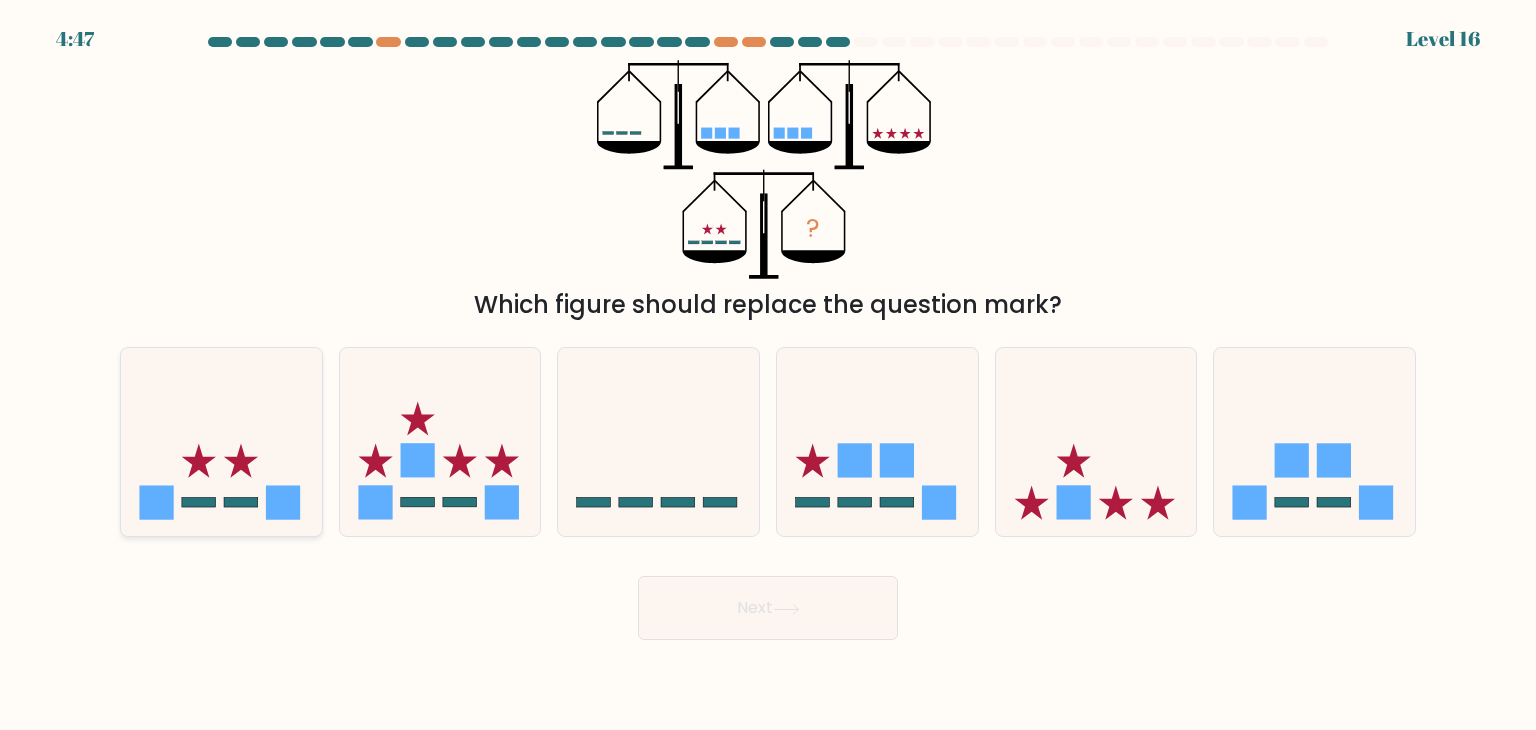 click at bounding box center [221, 442] 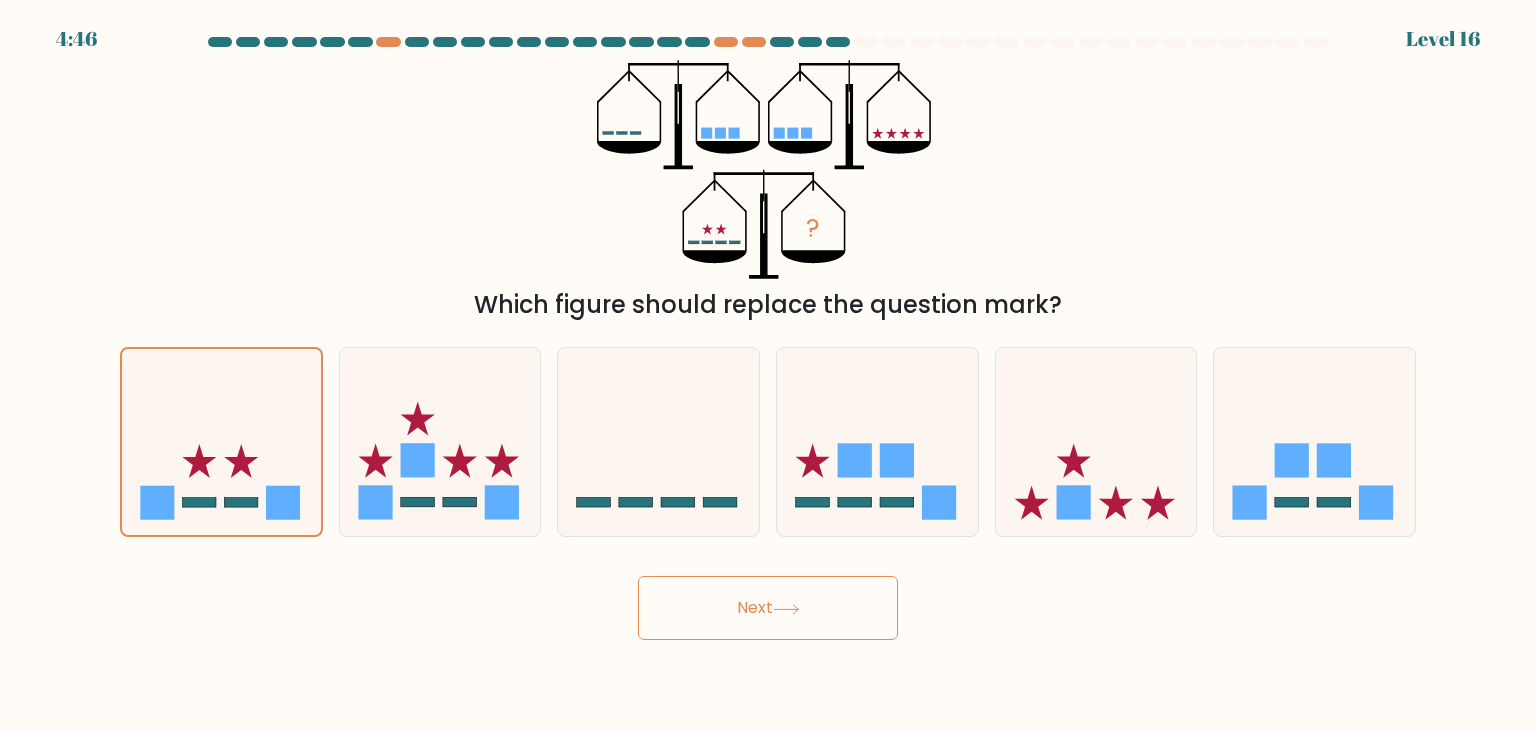 click on "Next" at bounding box center (768, 608) 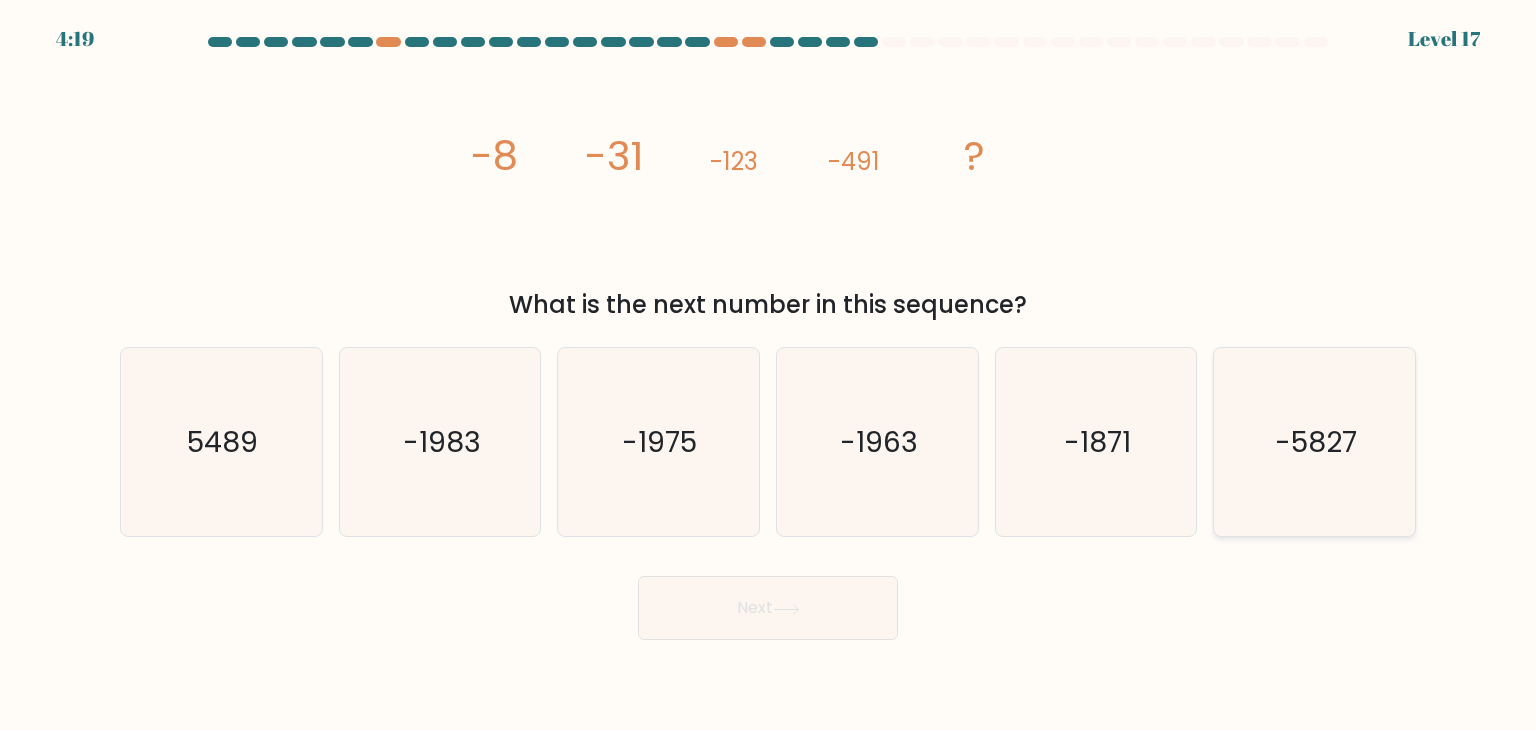 click on "-5827" at bounding box center [1316, 442] 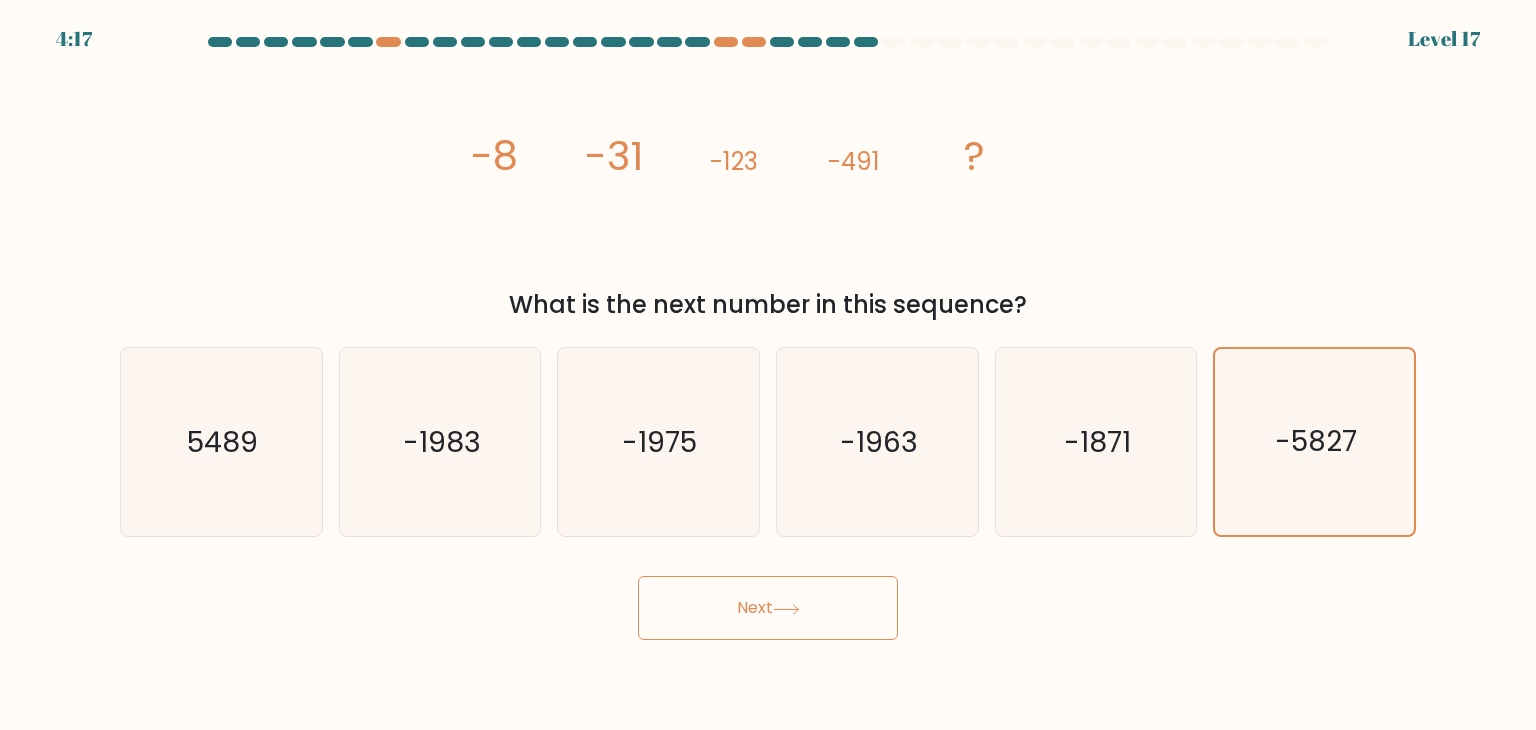 click on "Next" at bounding box center [768, 608] 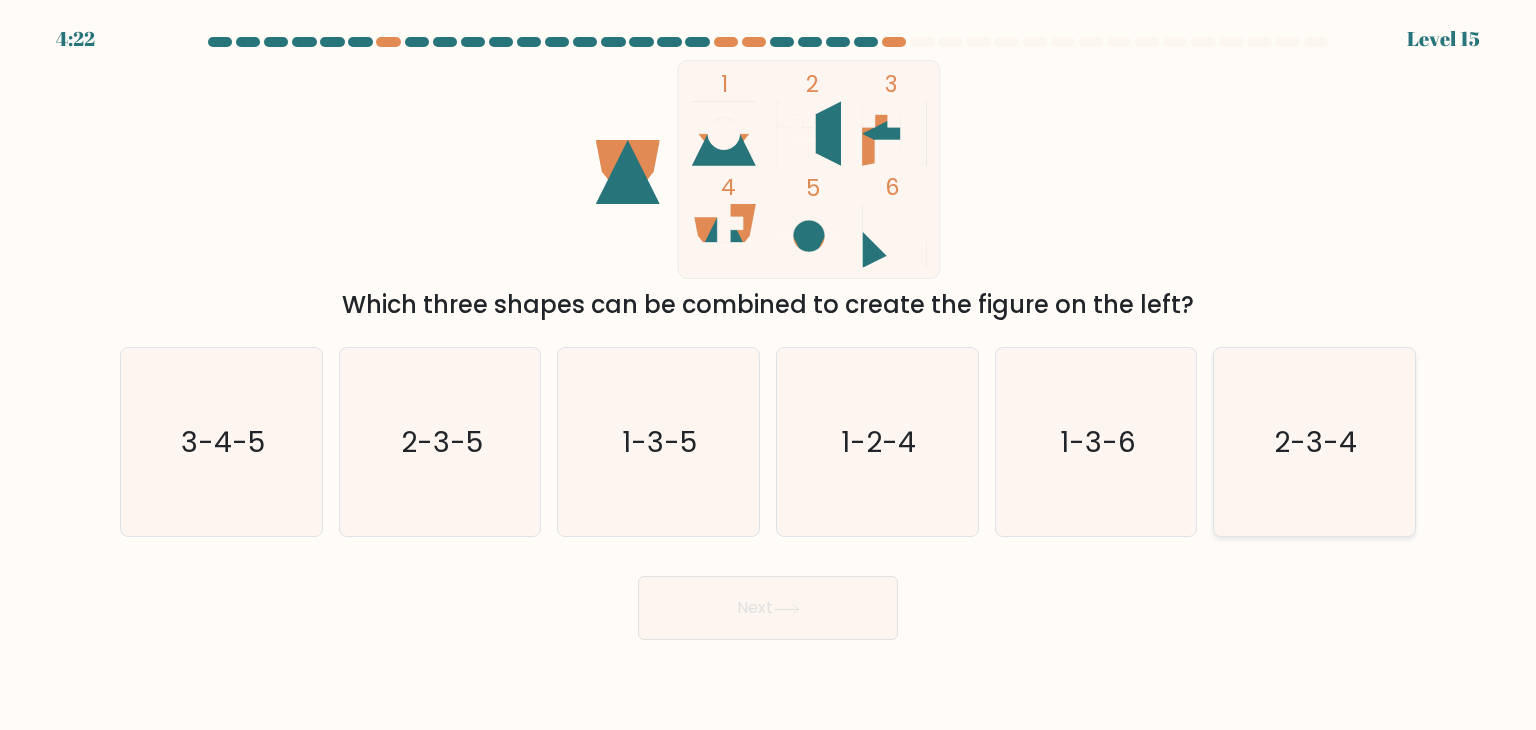 click on "2-3-4" at bounding box center (1314, 442) 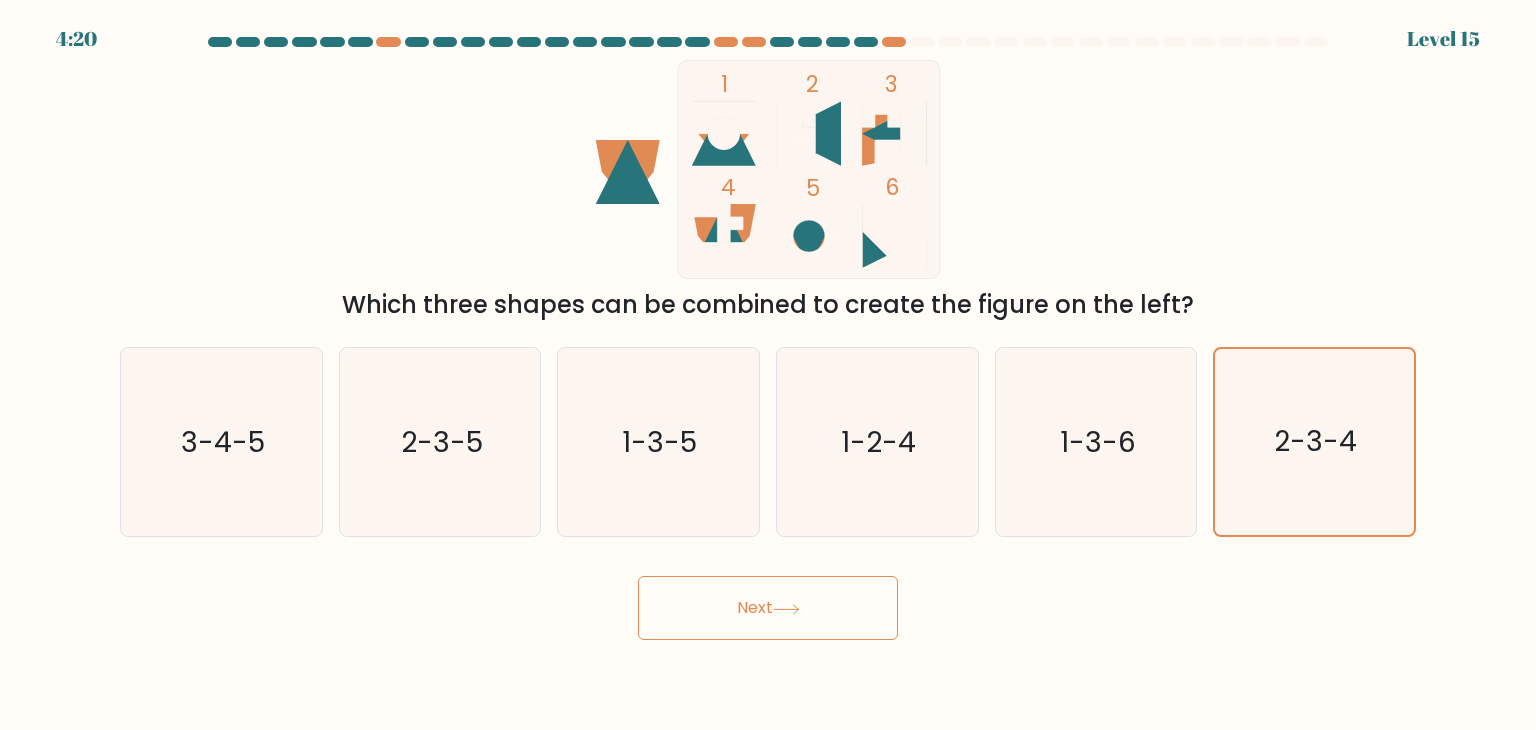 click on "Next" at bounding box center [768, 608] 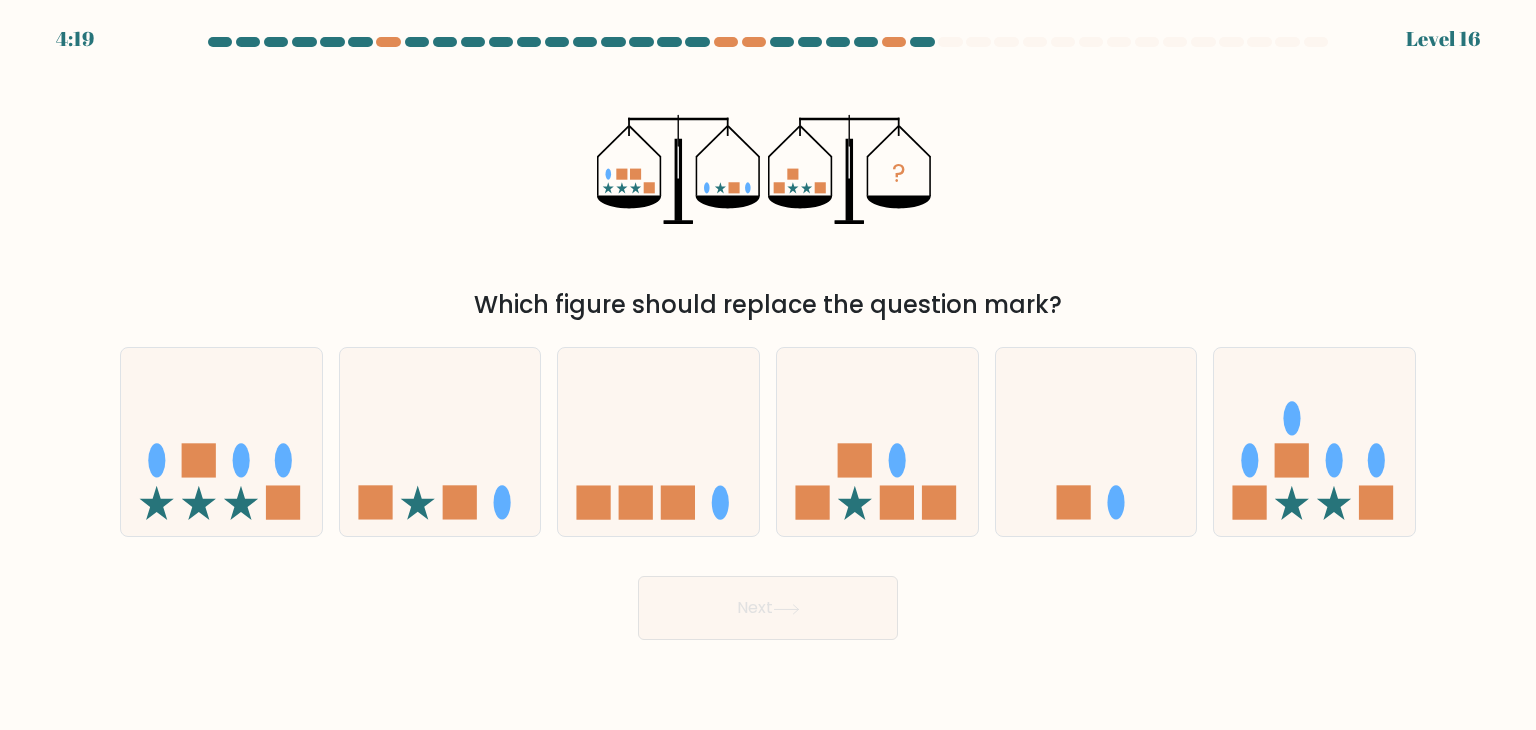 click on "Next" at bounding box center (768, 608) 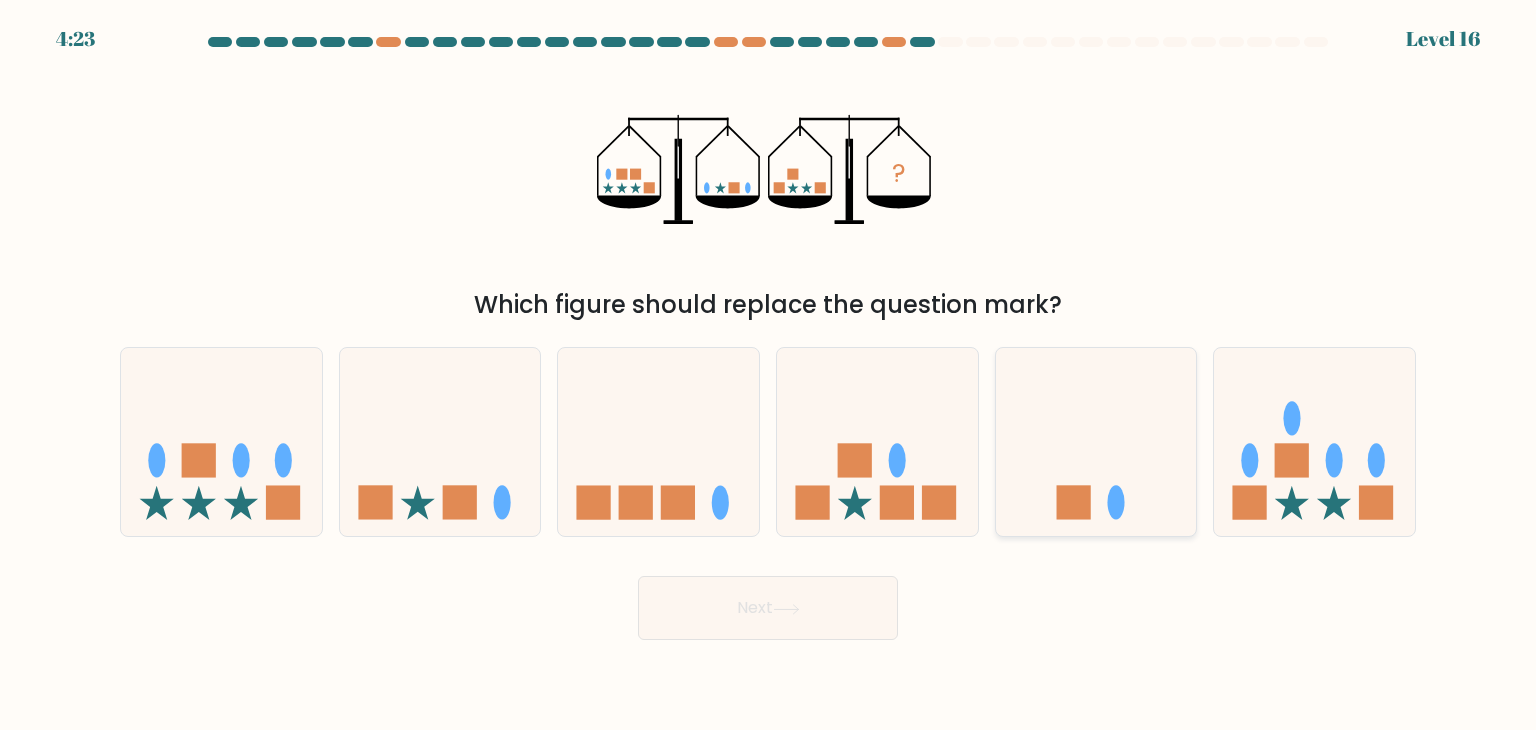 click at bounding box center (1096, 442) 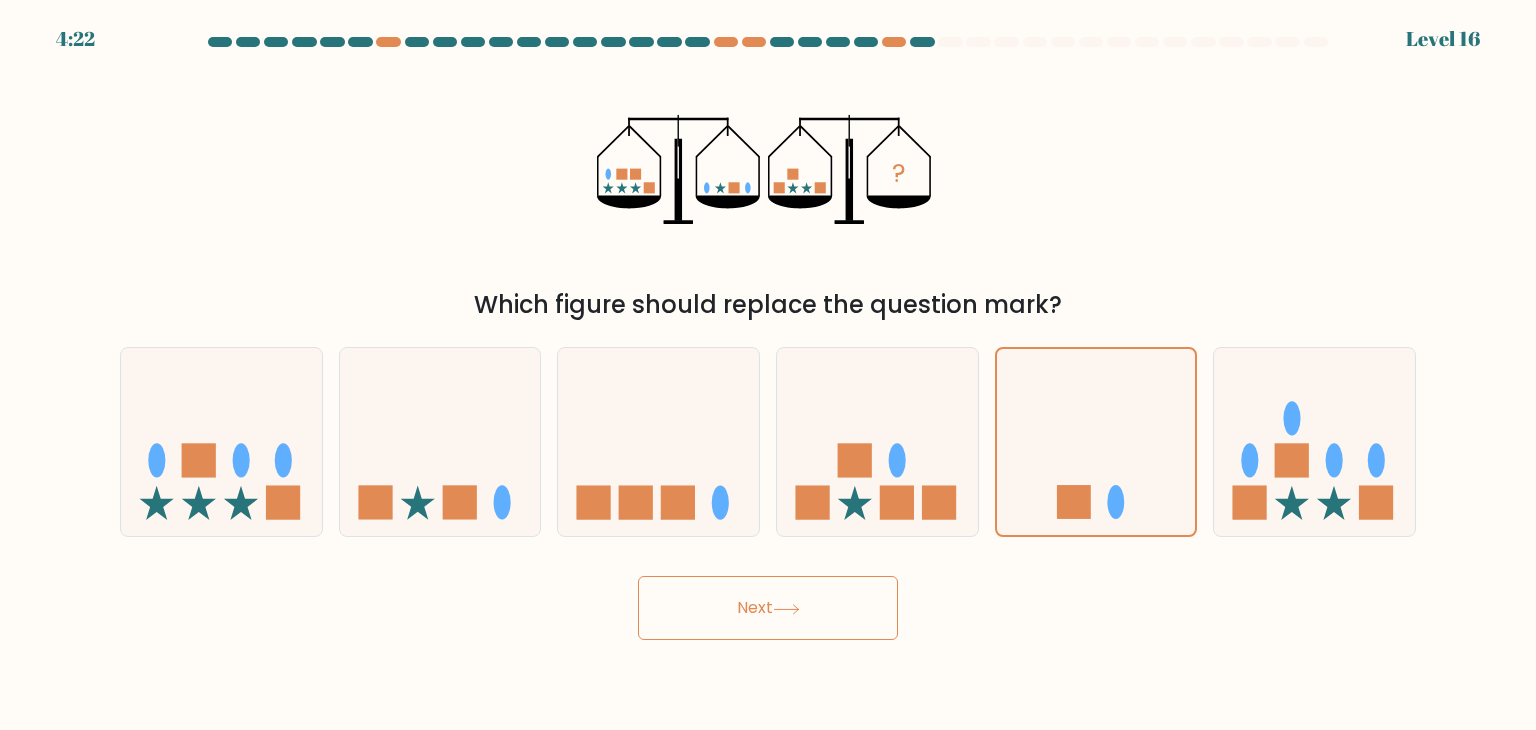 click on "Next" at bounding box center (768, 608) 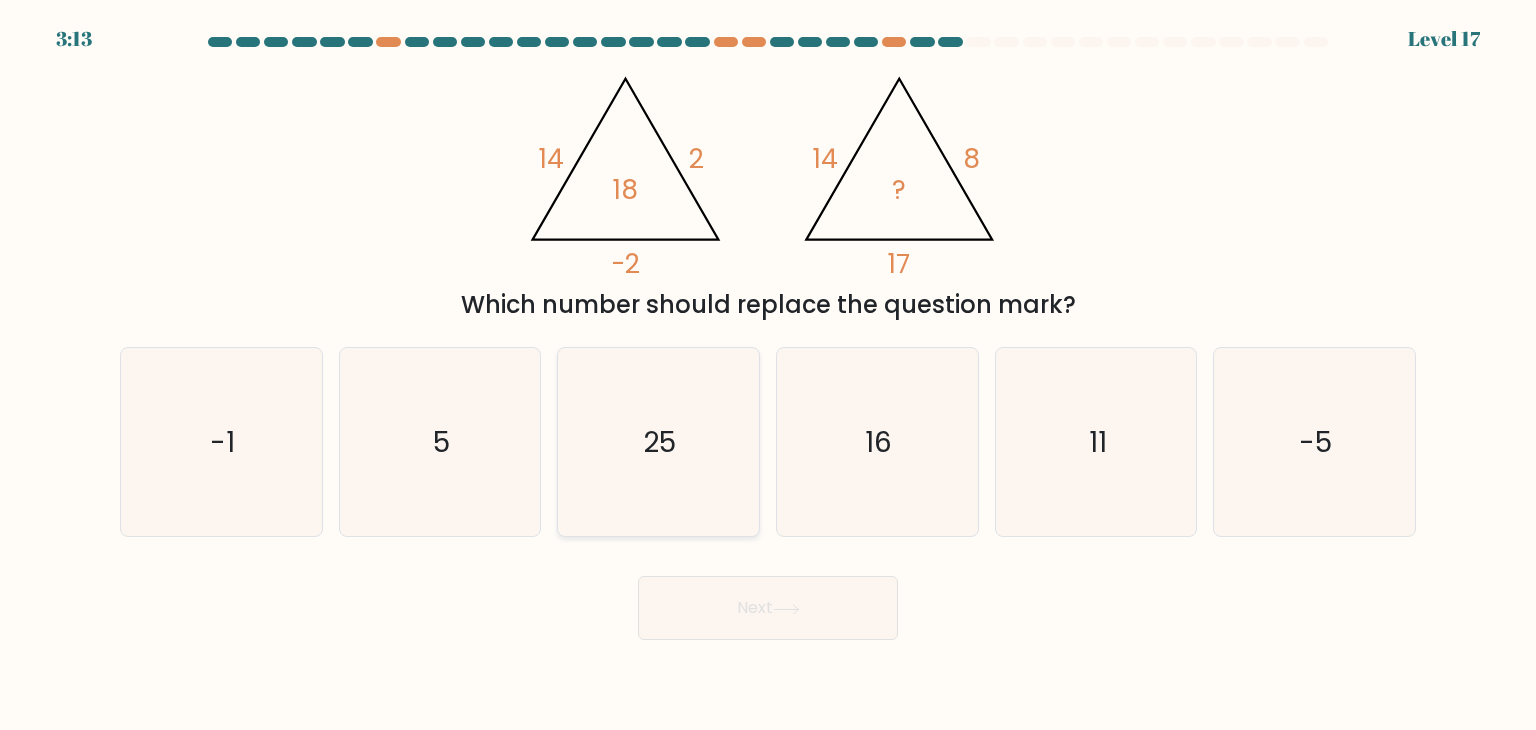click on "25" at bounding box center [658, 442] 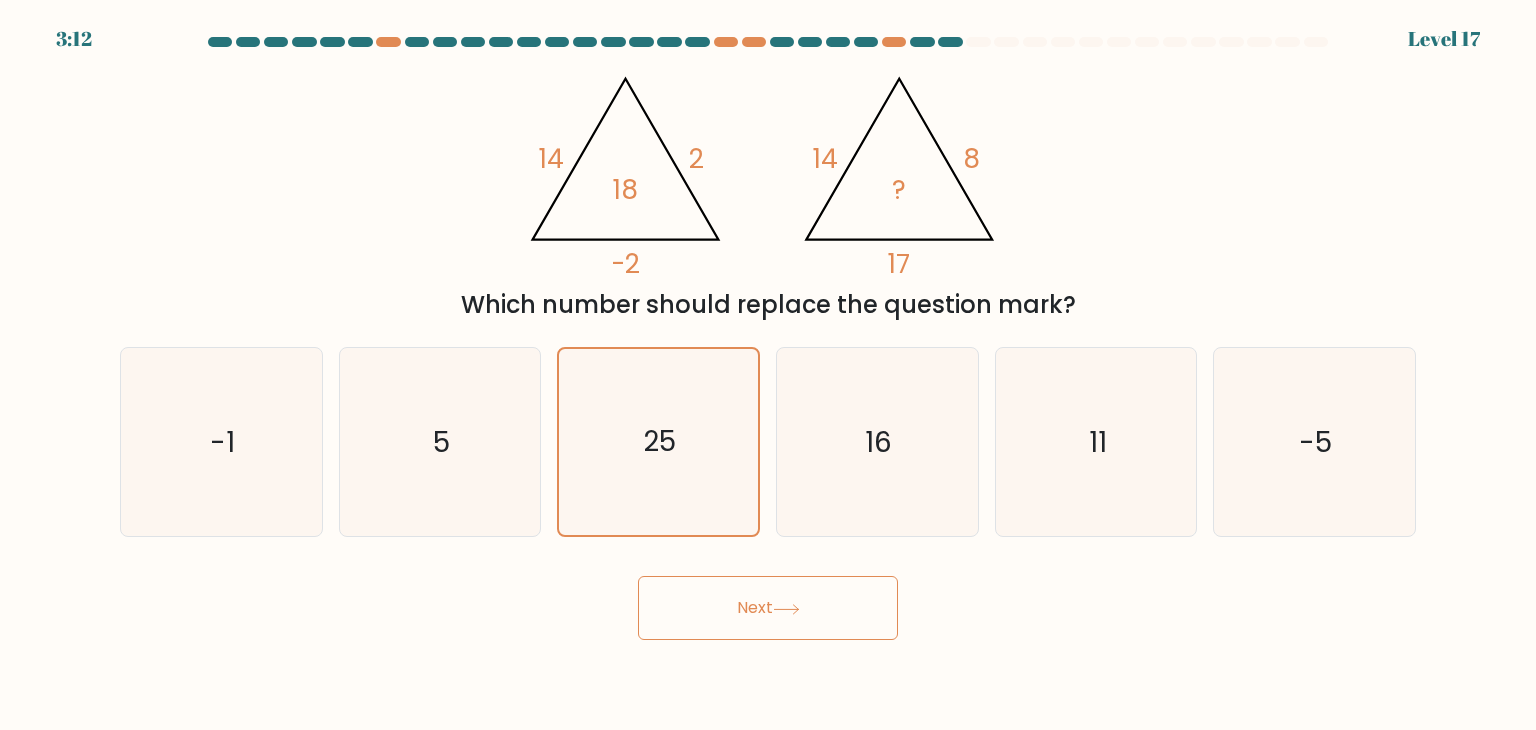 click on "Next" at bounding box center (768, 608) 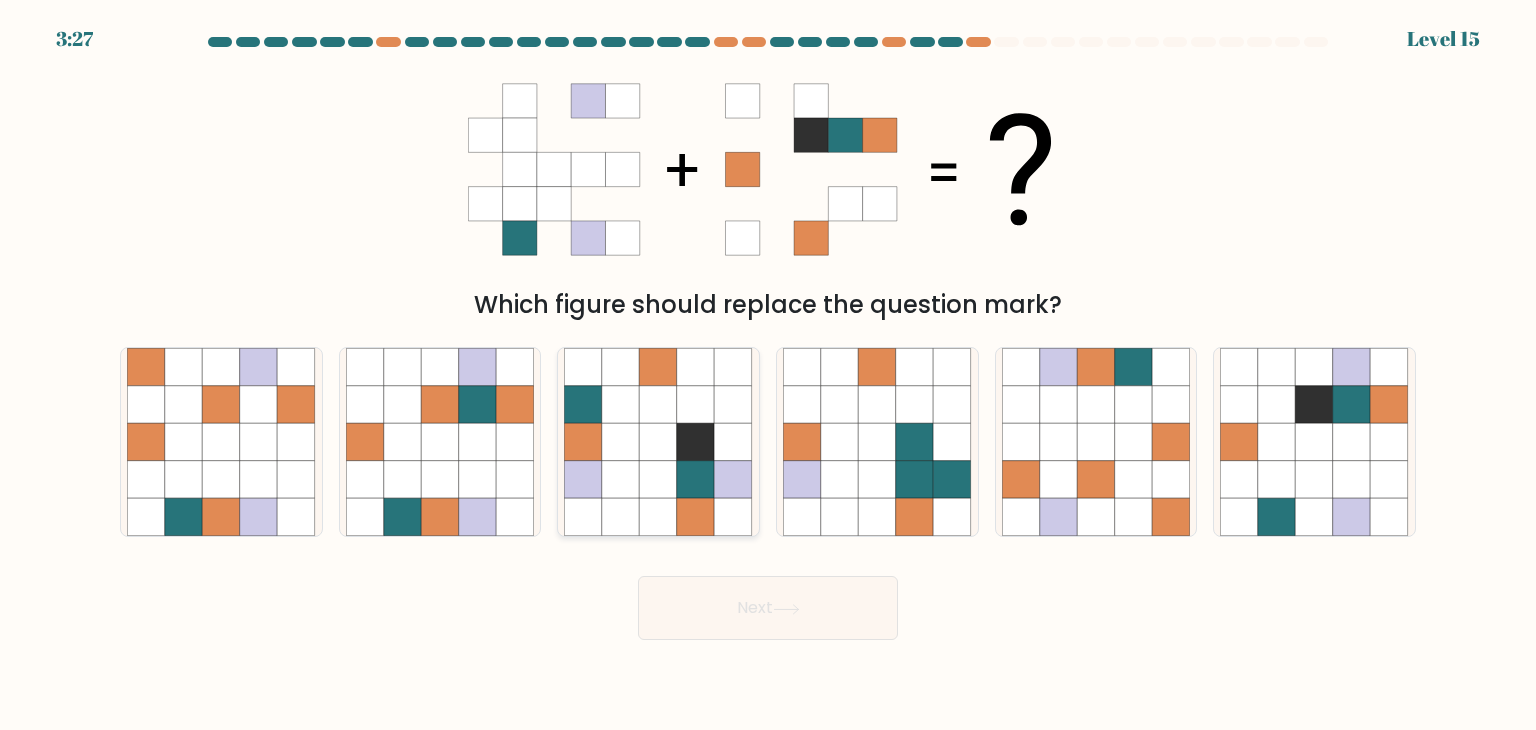 click at bounding box center (734, 518) 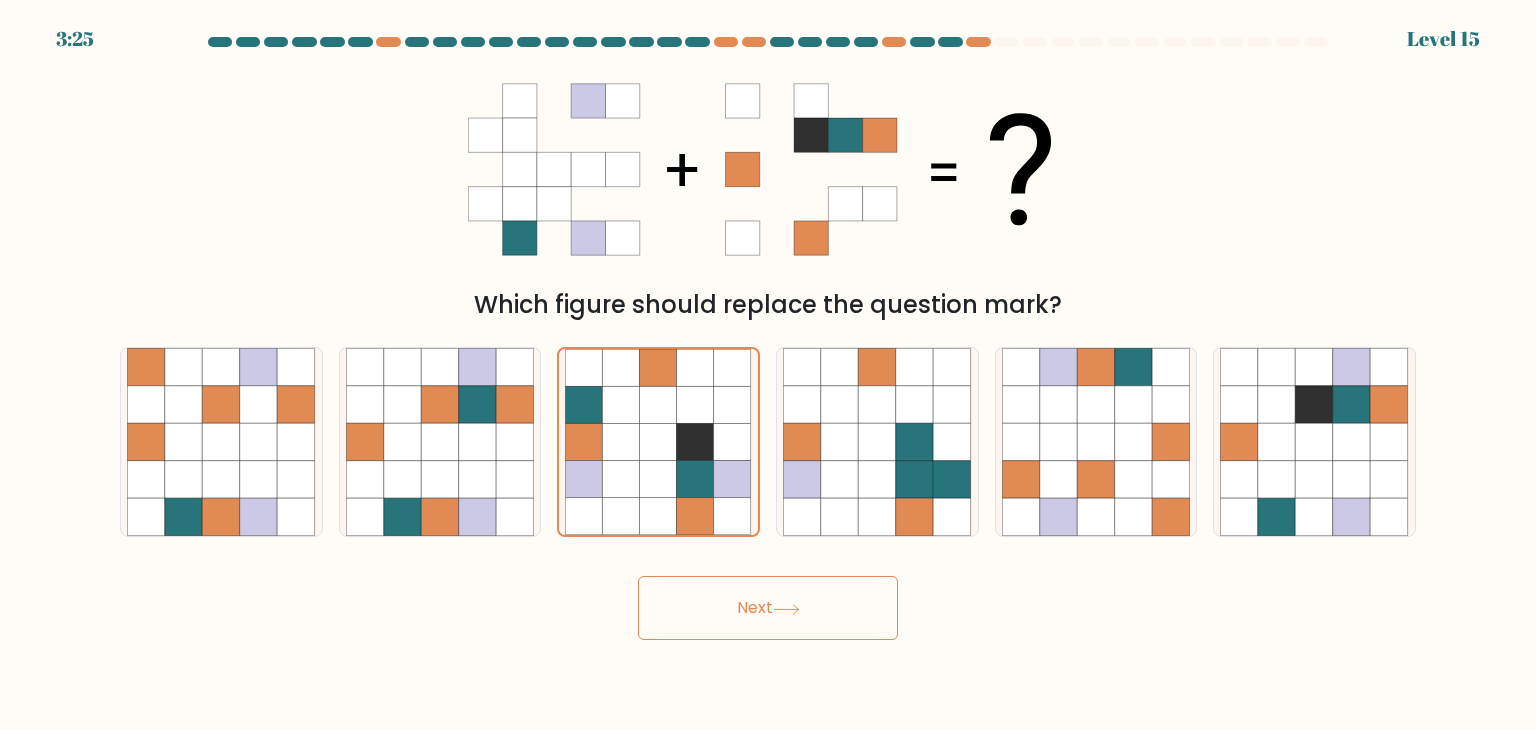 click on "Next" at bounding box center [768, 608] 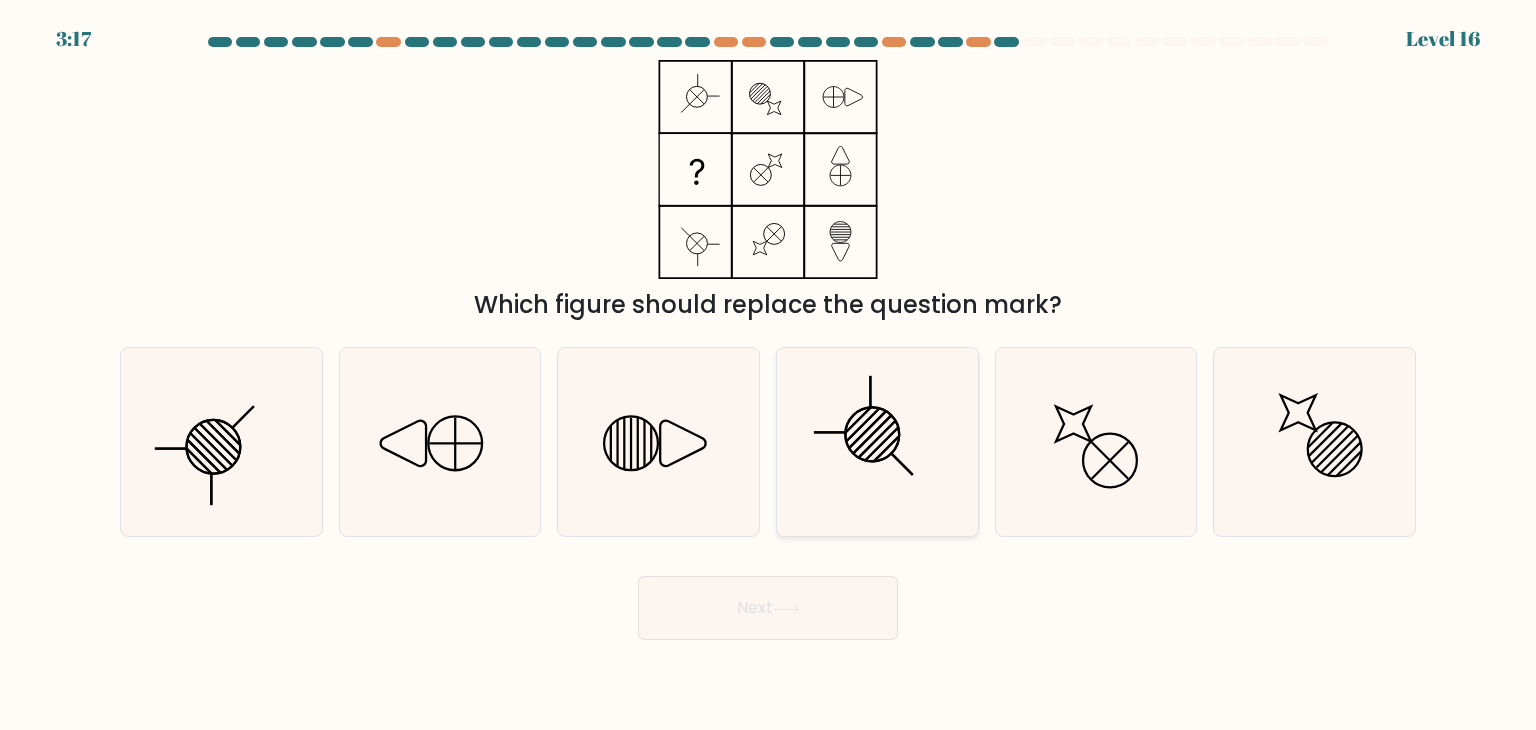click at bounding box center (877, 442) 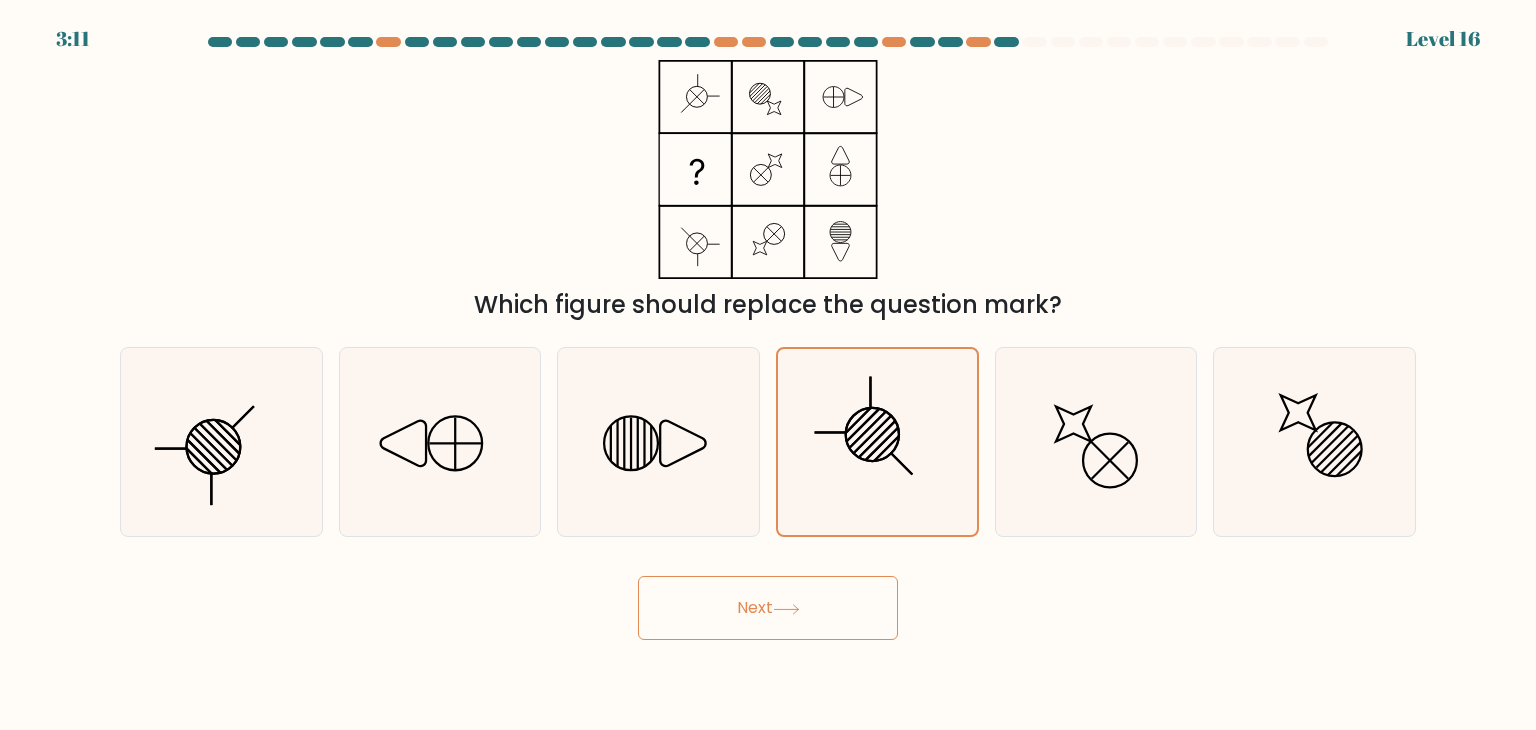click on "Next" at bounding box center [768, 608] 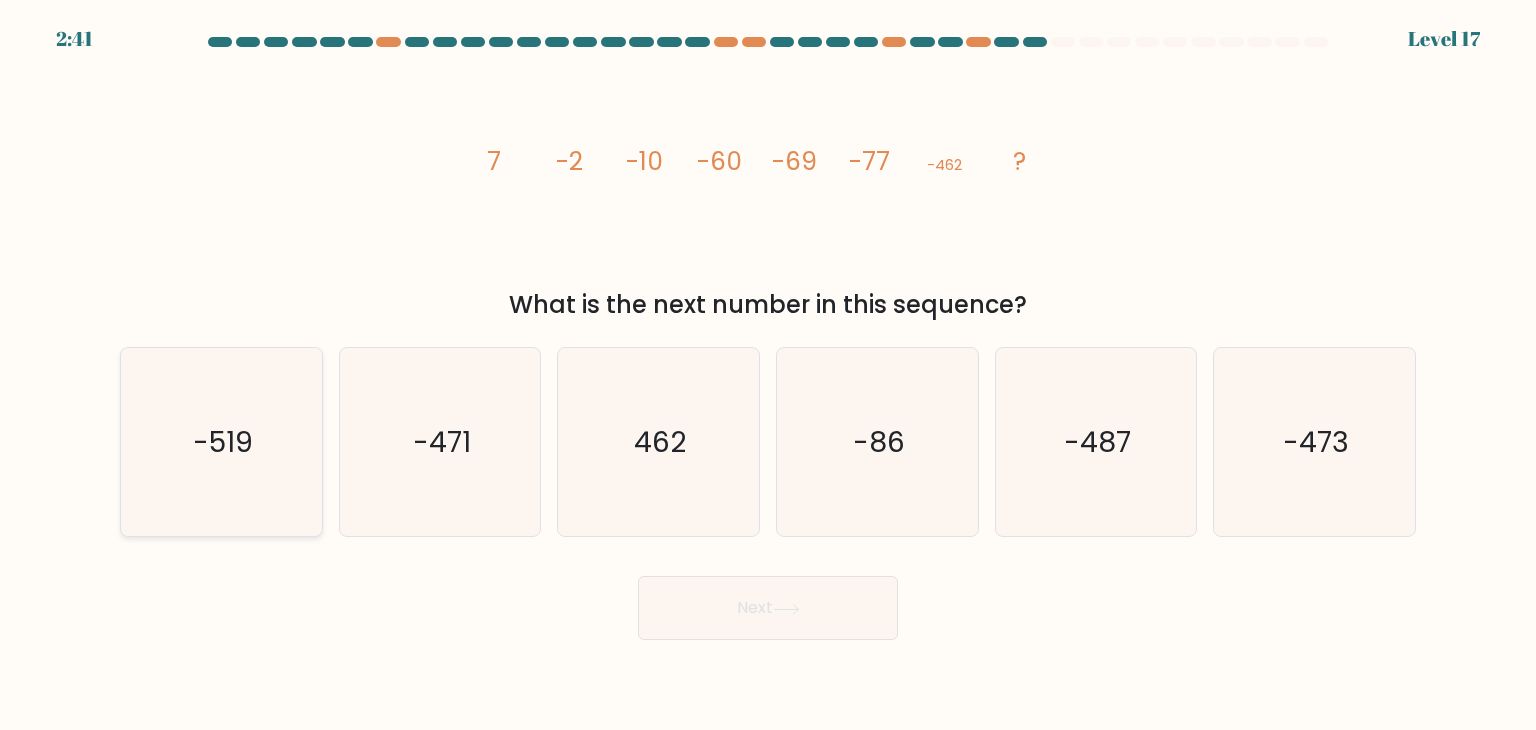 click on "-519" at bounding box center [221, 442] 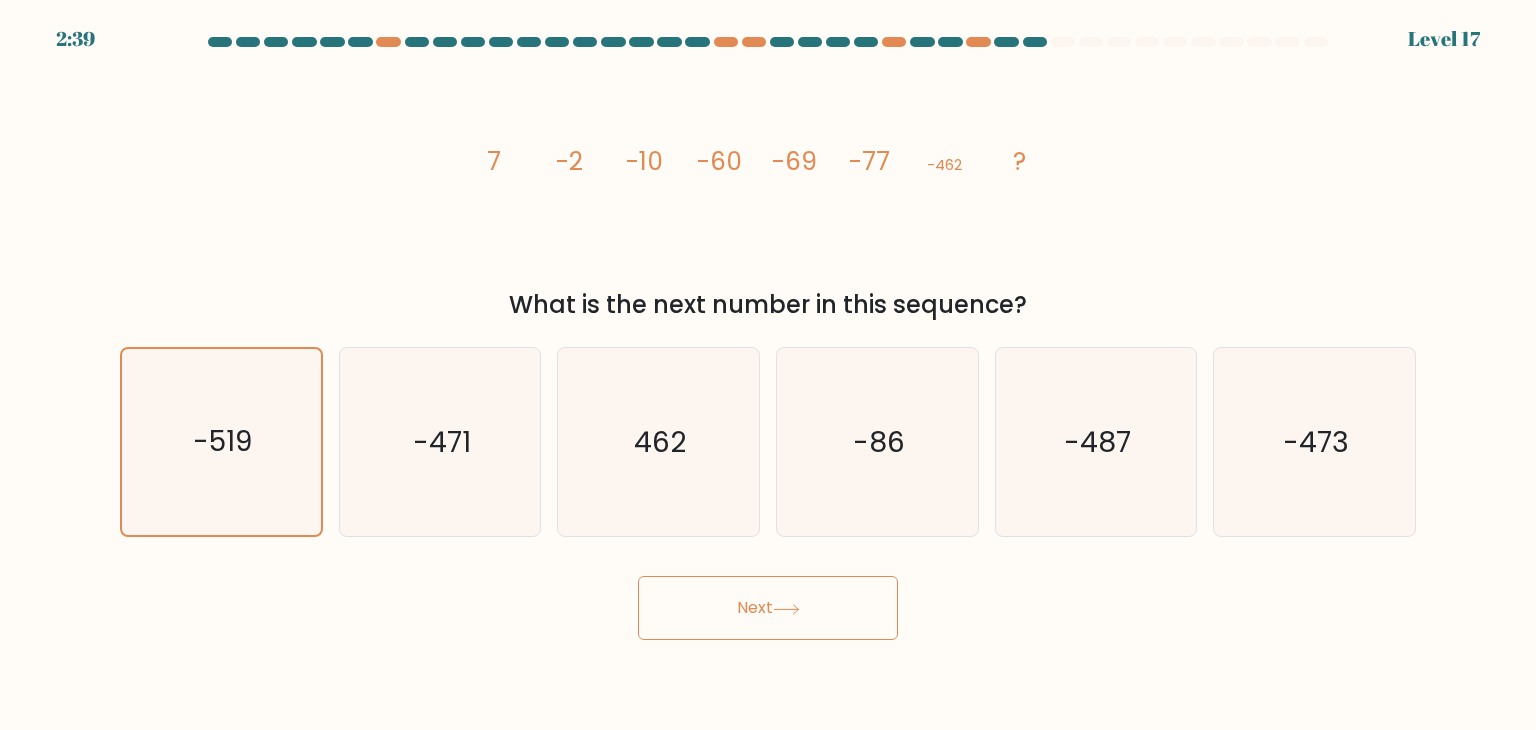 click on "Next" at bounding box center [768, 608] 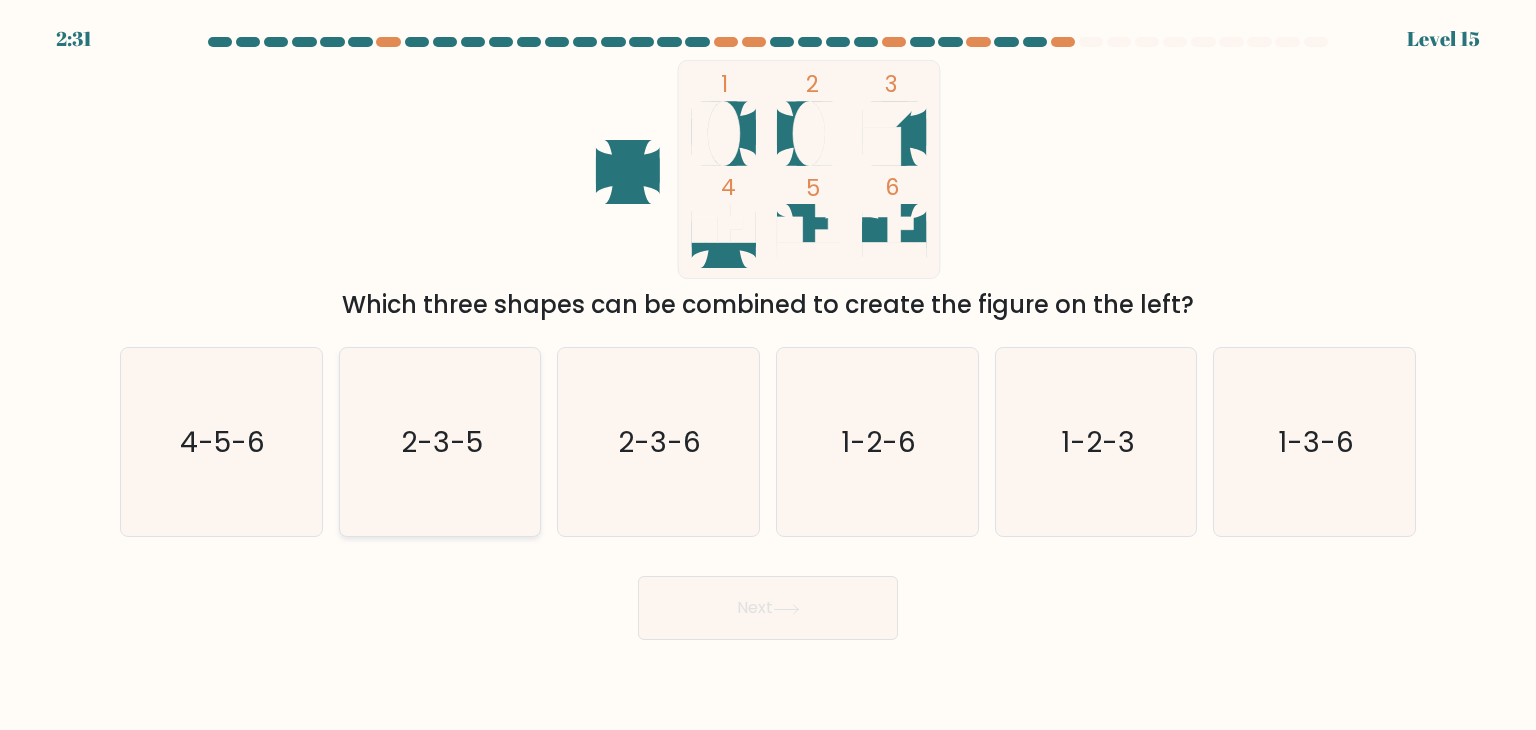 click on "2-3-5" at bounding box center (440, 442) 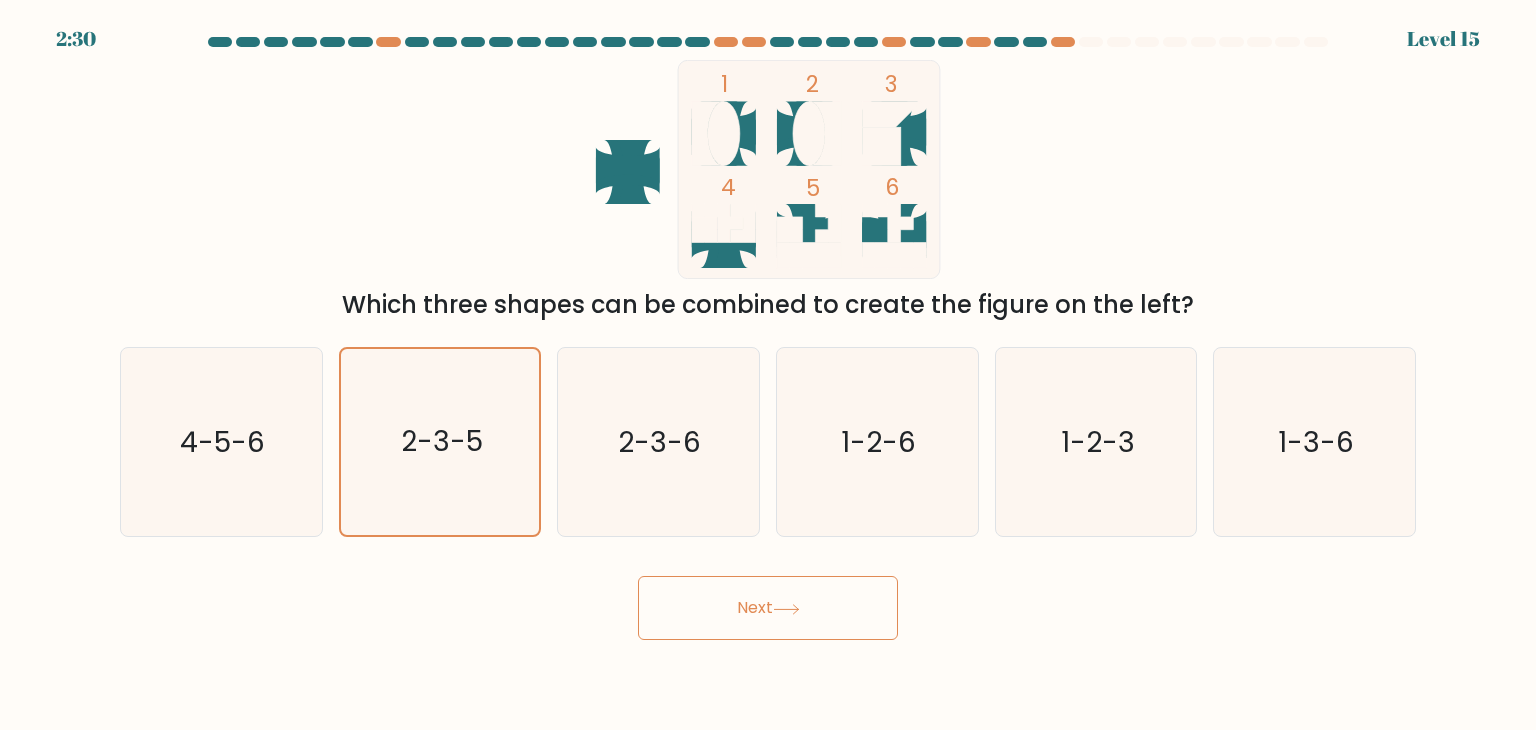 click on "Next" at bounding box center (768, 608) 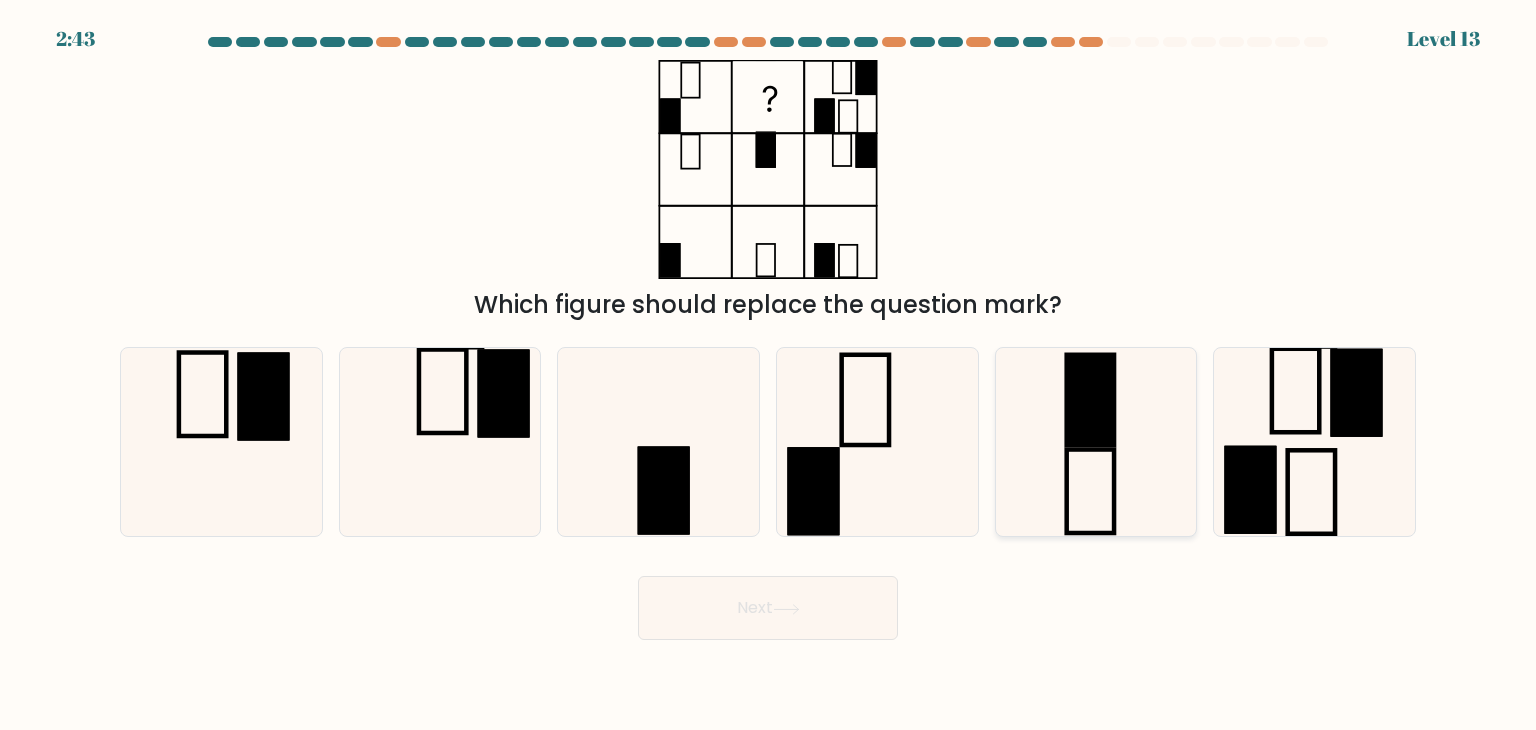 click at bounding box center [1096, 442] 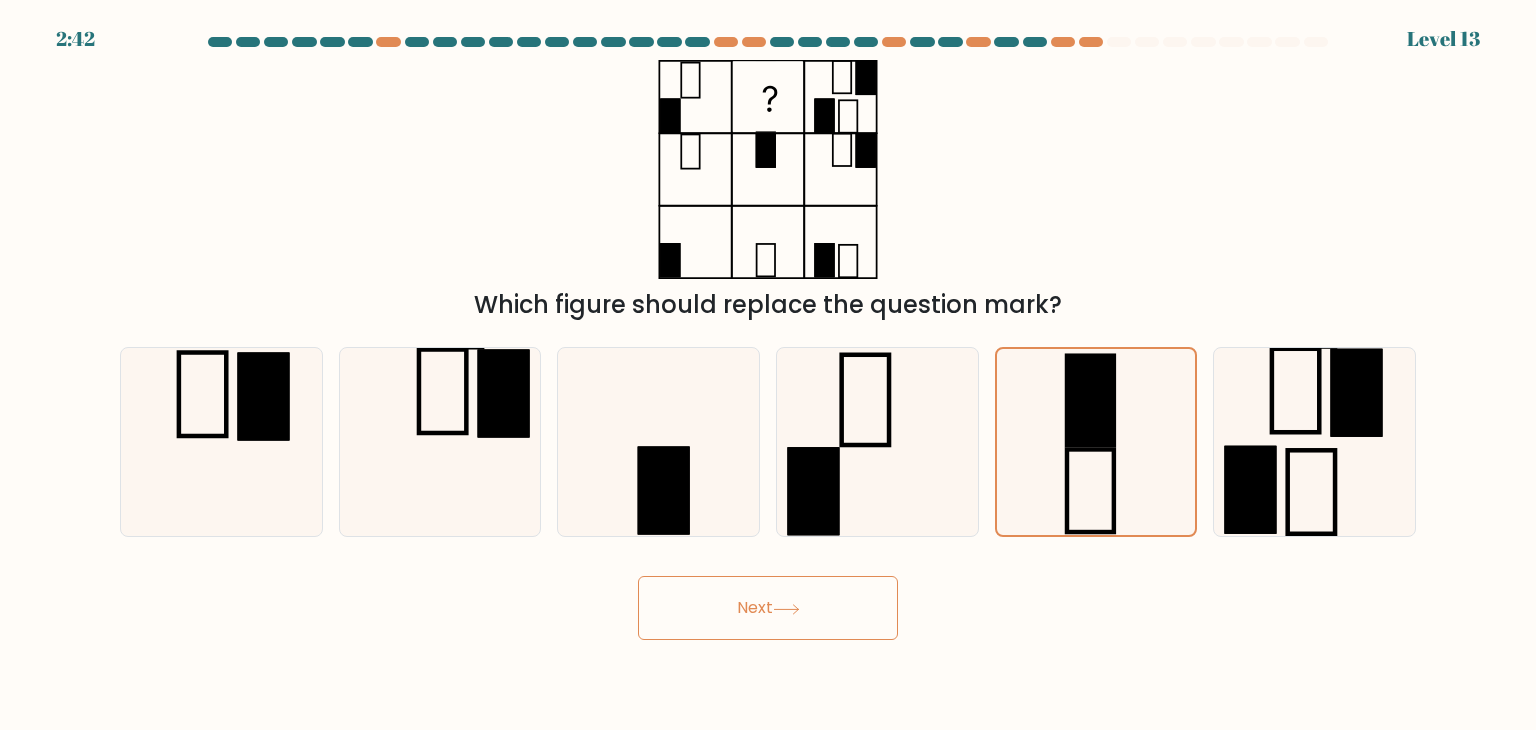 click on "Next" at bounding box center [768, 608] 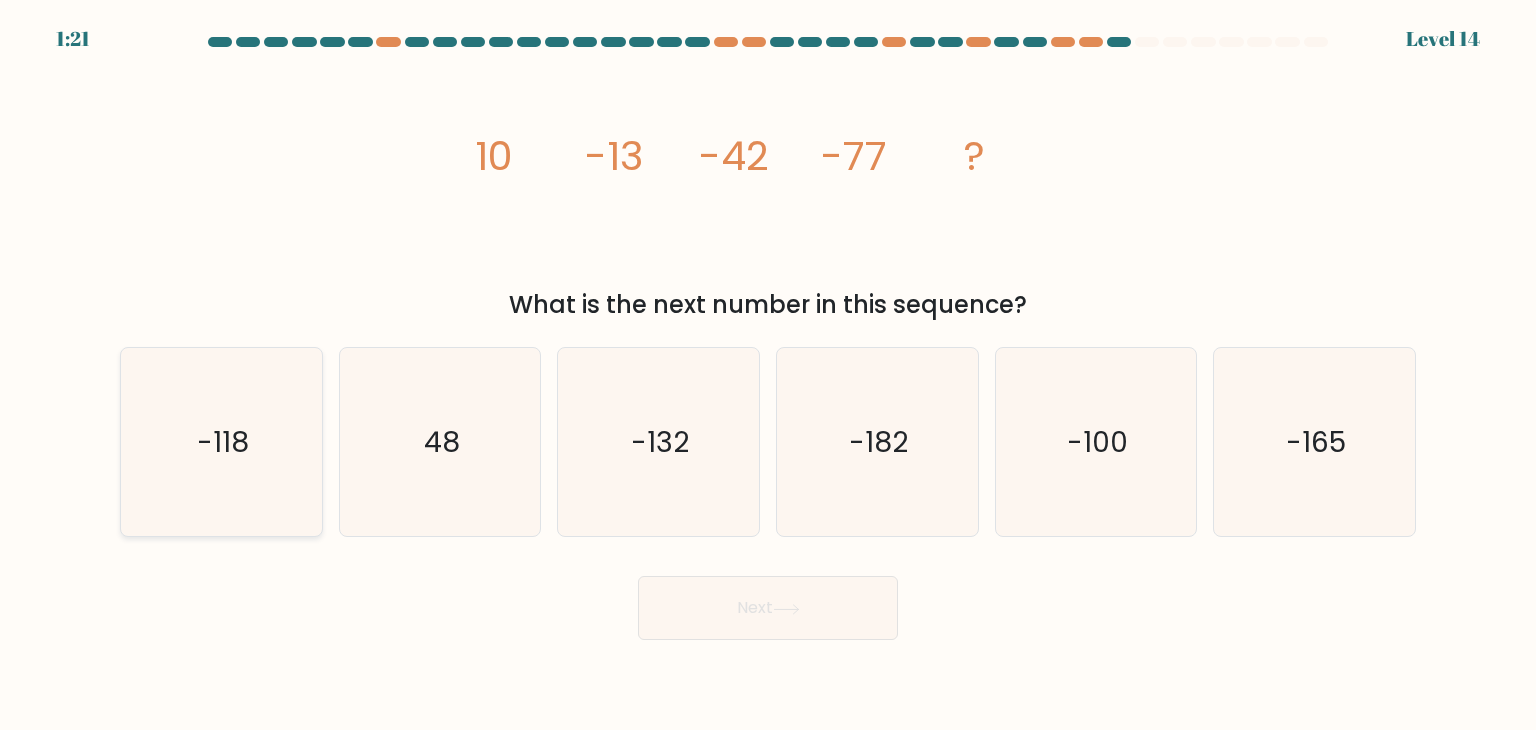 click on "-118" at bounding box center (221, 442) 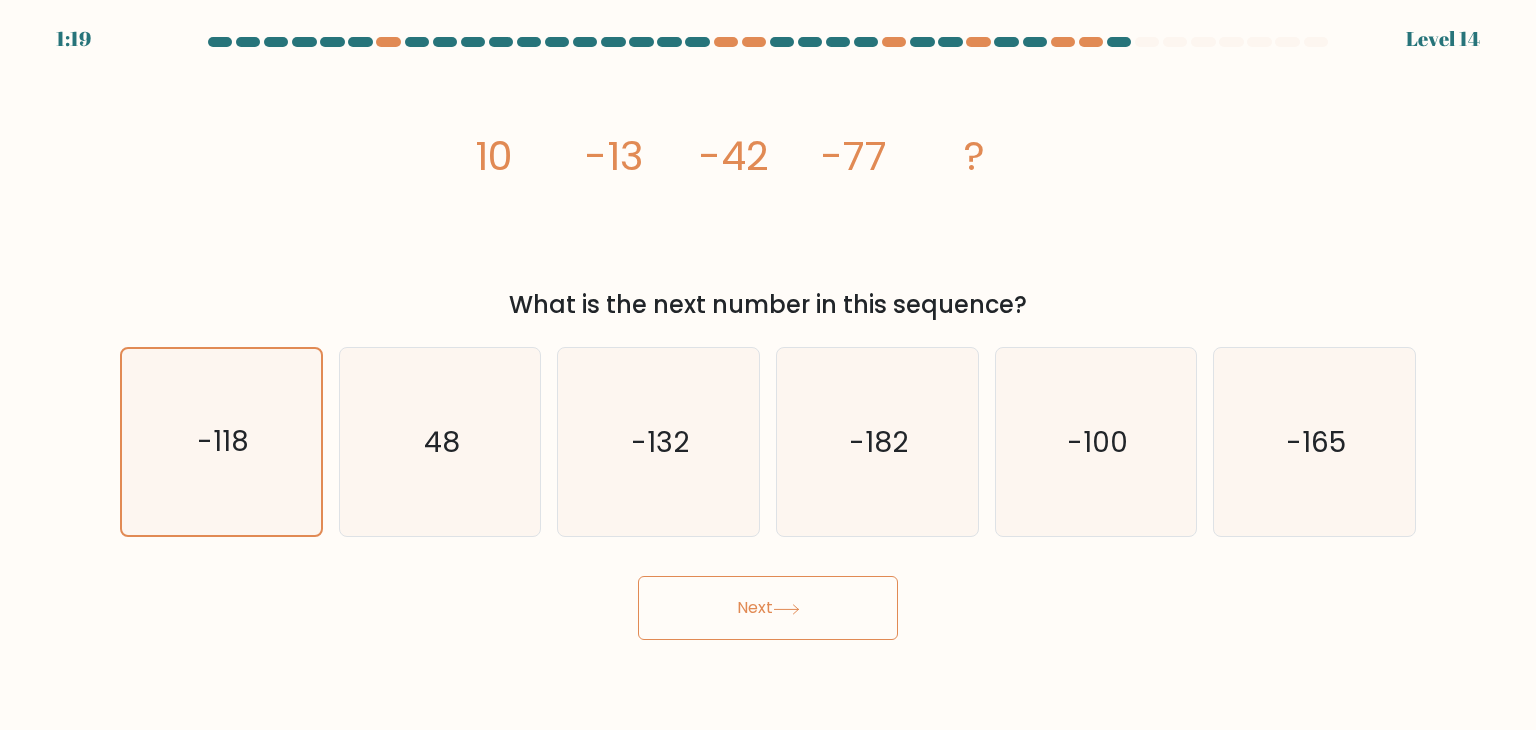click on "Next" at bounding box center (768, 608) 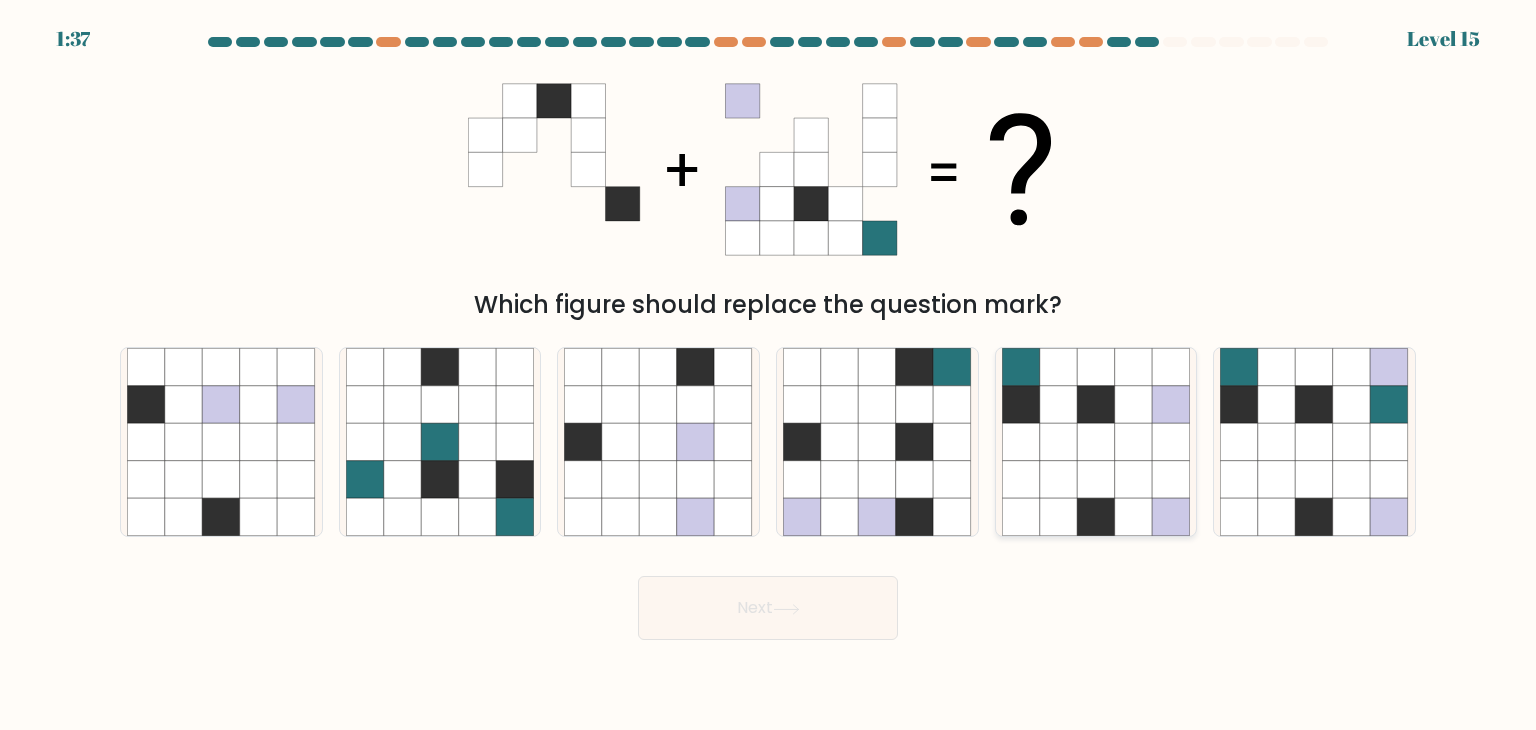 click at bounding box center [1096, 480] 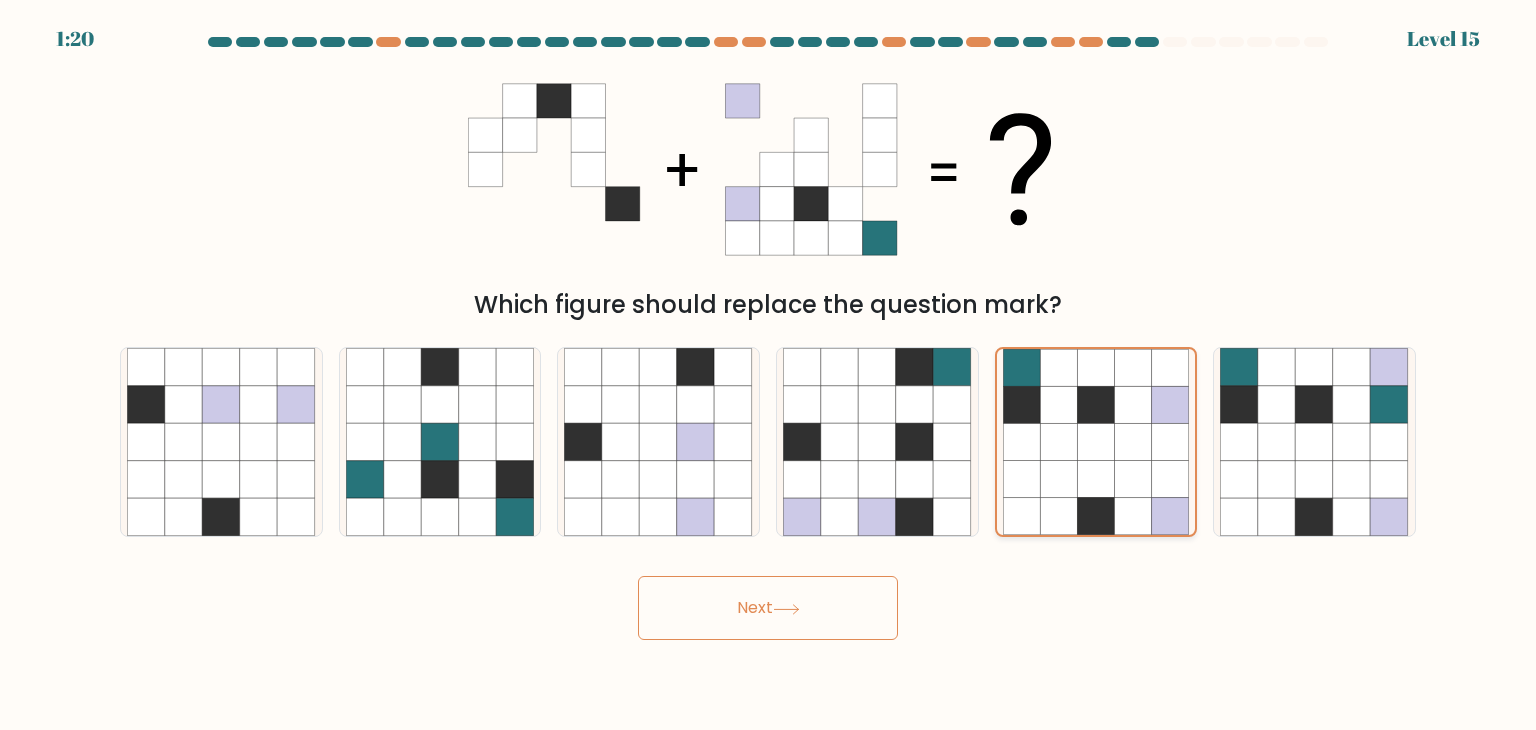 click at bounding box center [1133, 516] 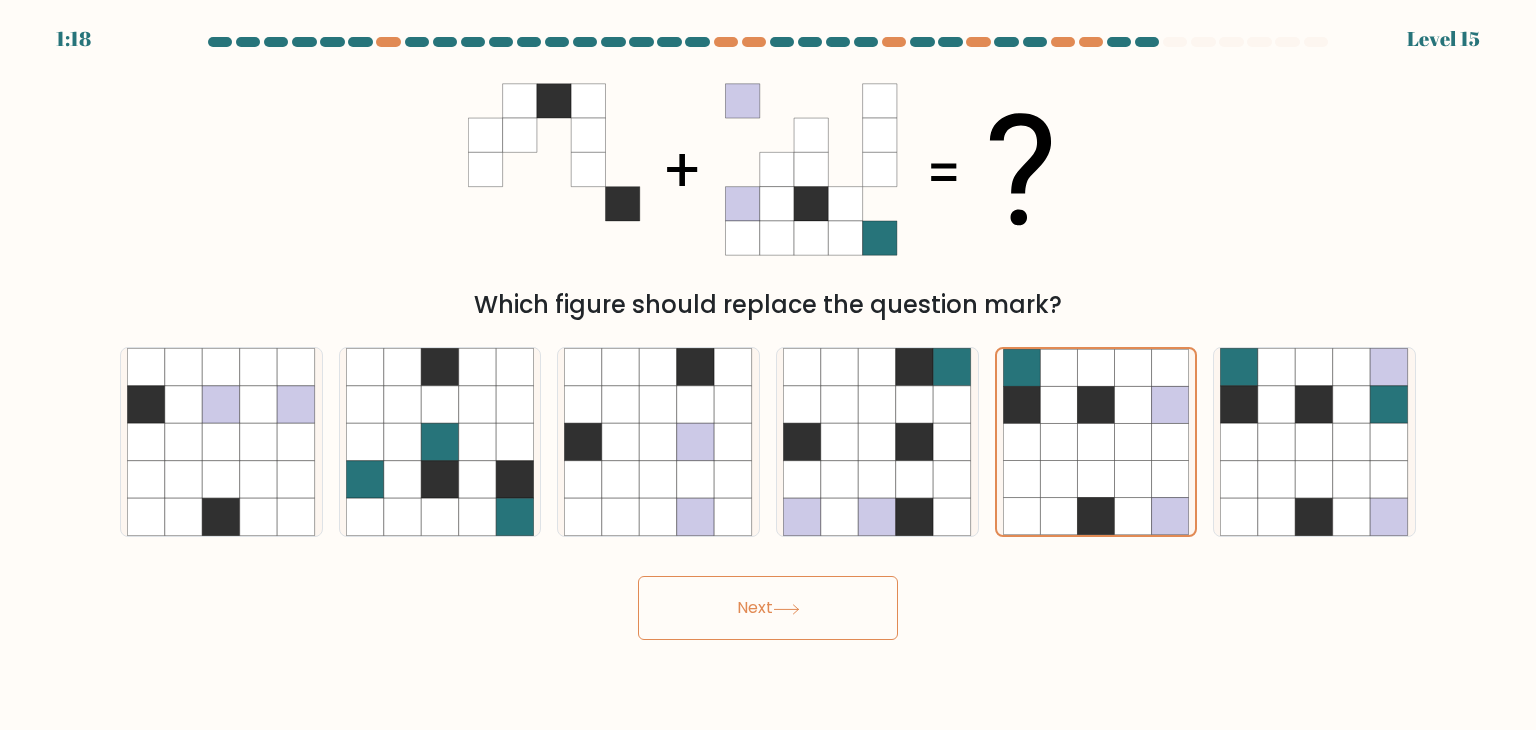 click on "Next" at bounding box center (768, 608) 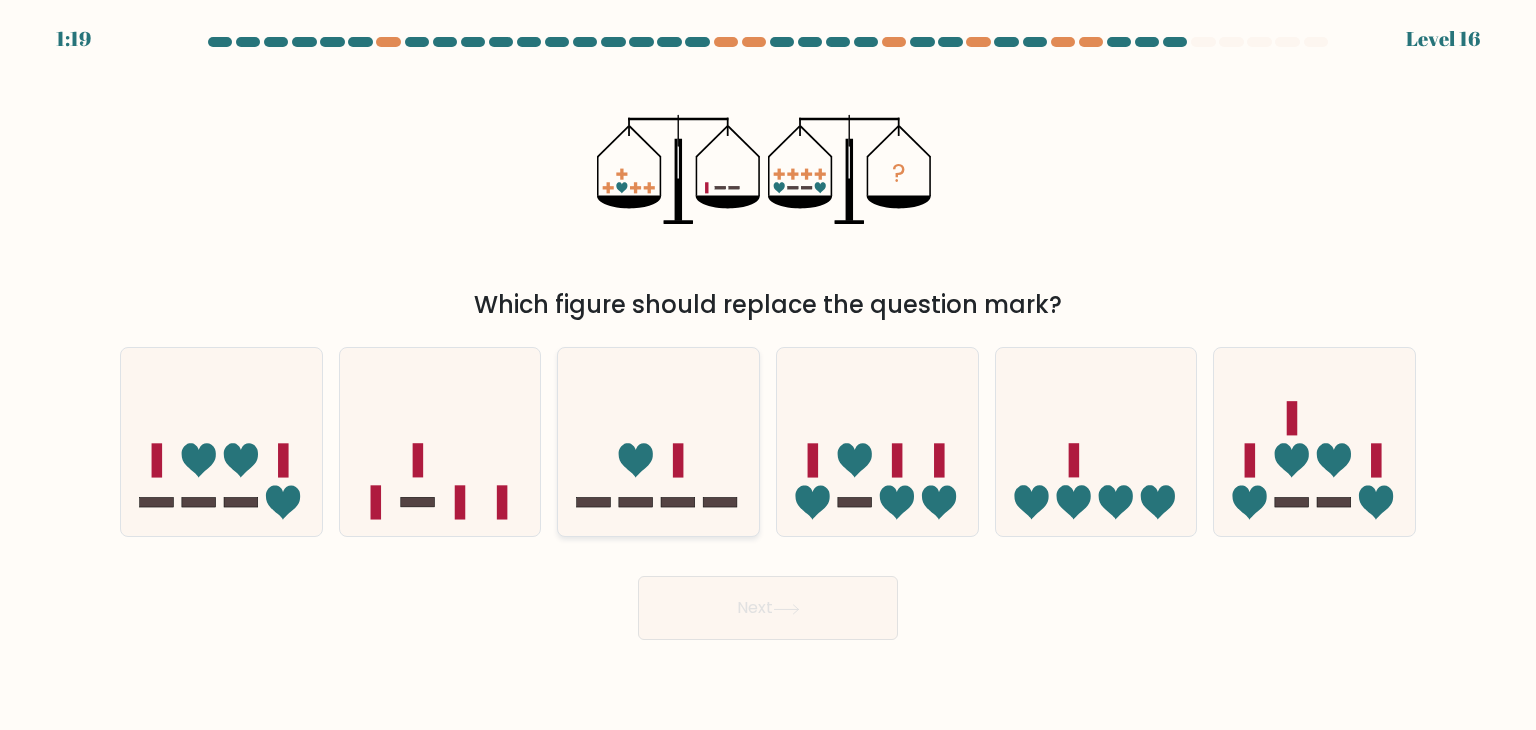 click at bounding box center (658, 442) 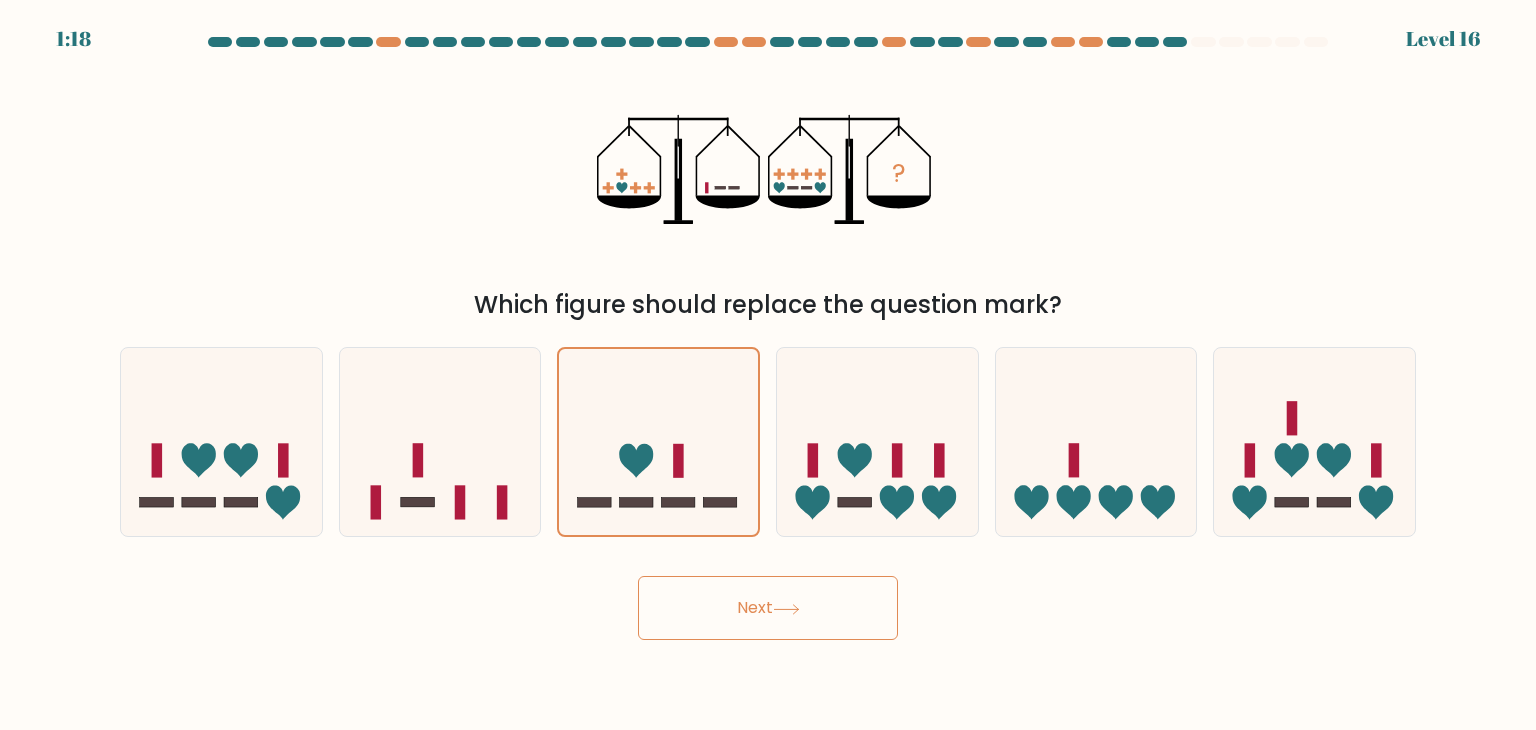 click on "Next" at bounding box center [768, 608] 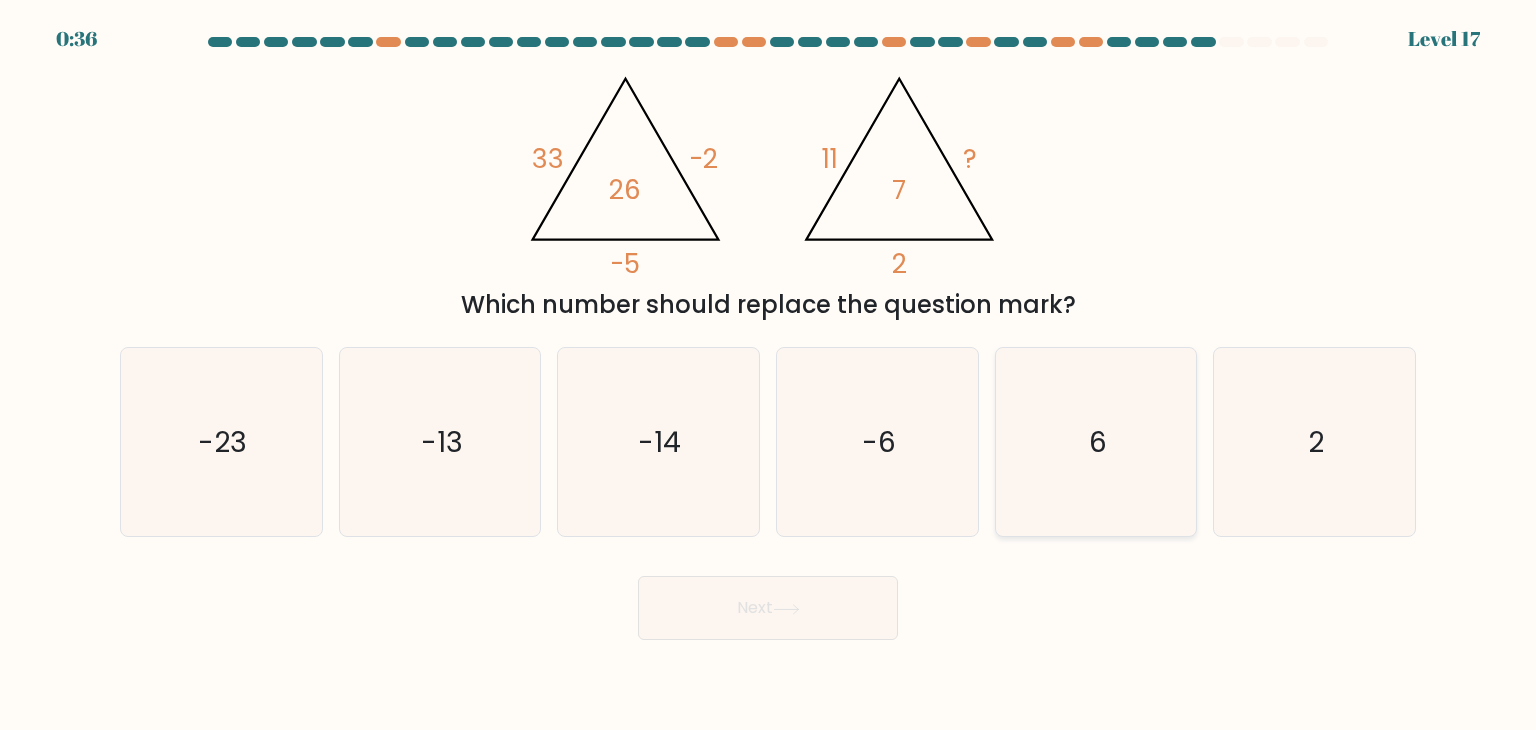 click on "6" at bounding box center [1096, 442] 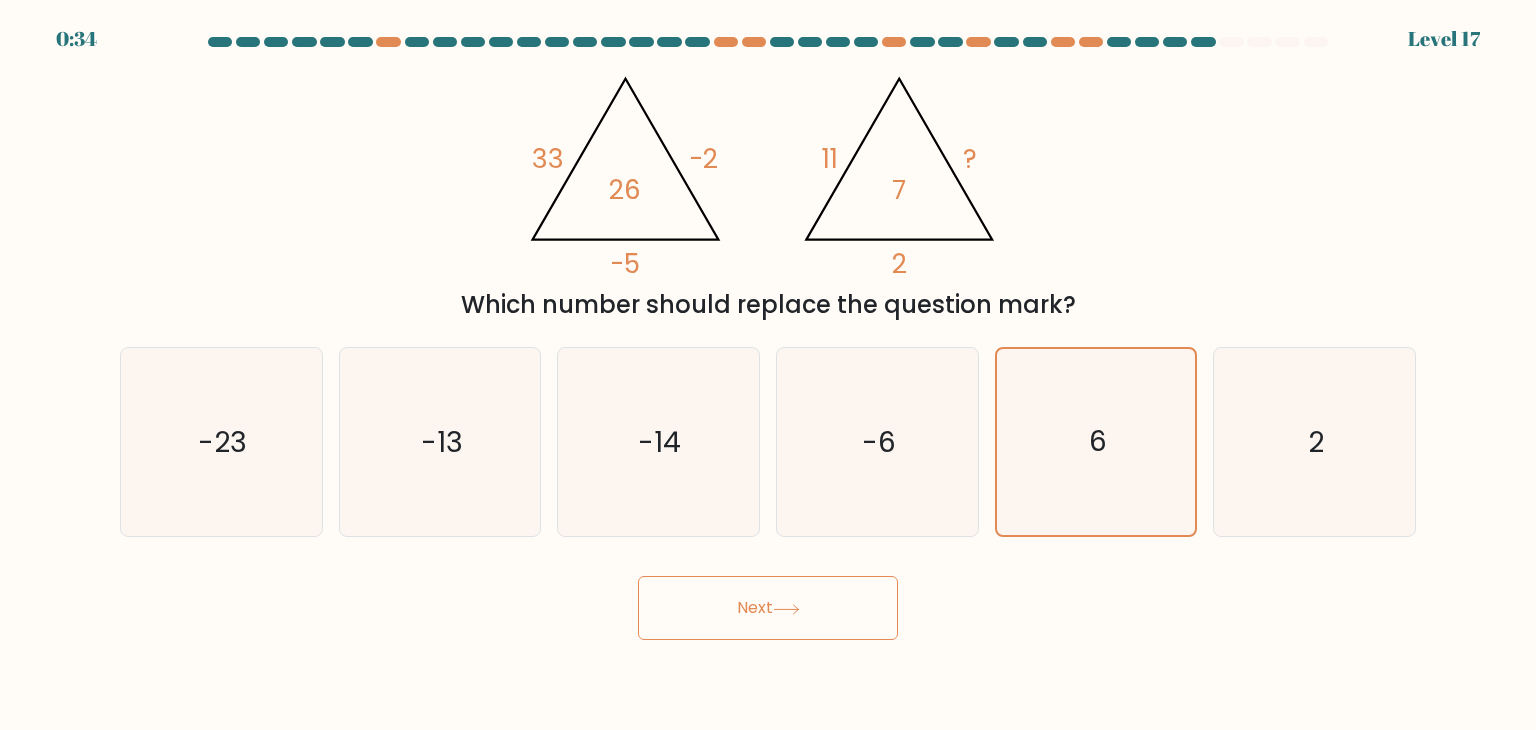 click on "Next" at bounding box center [768, 608] 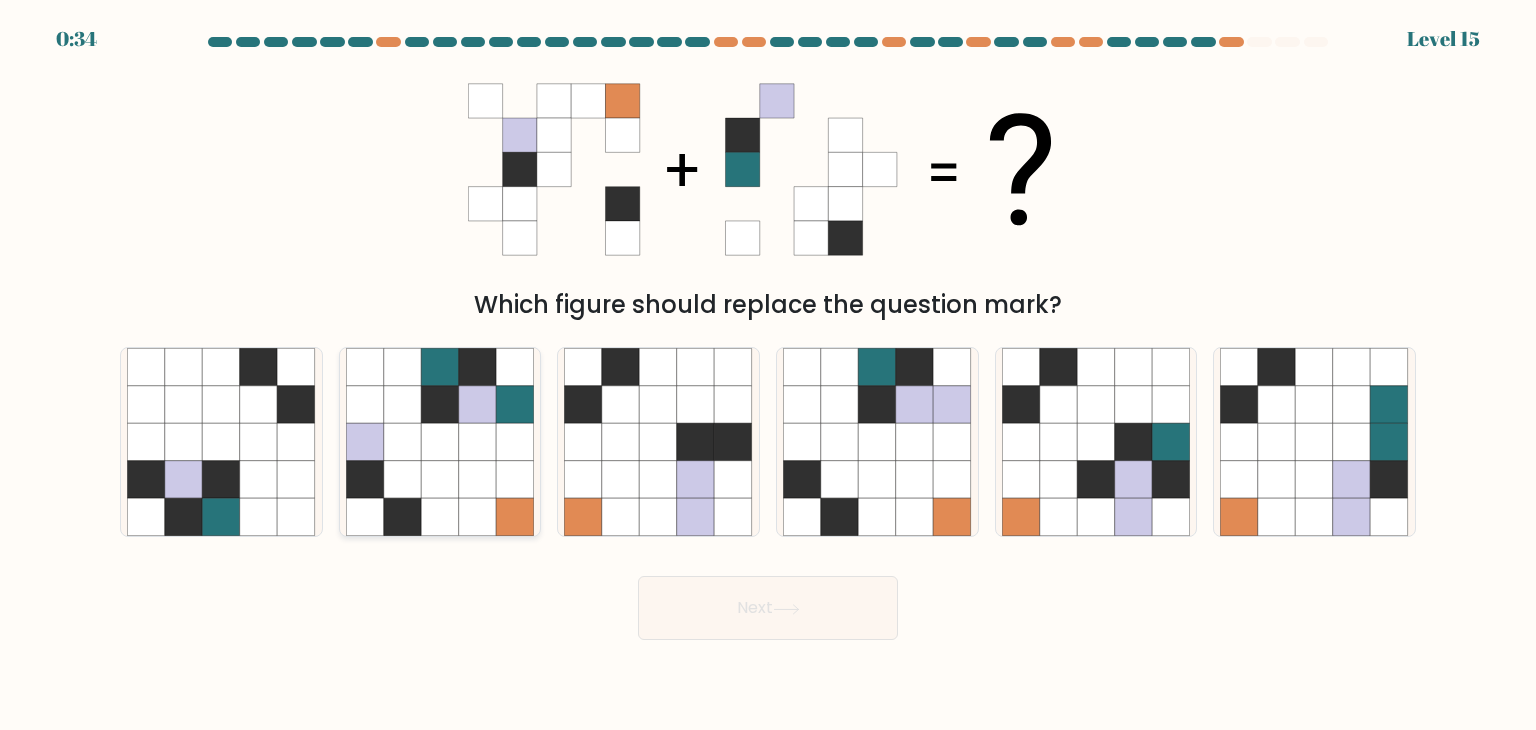 click at bounding box center [478, 442] 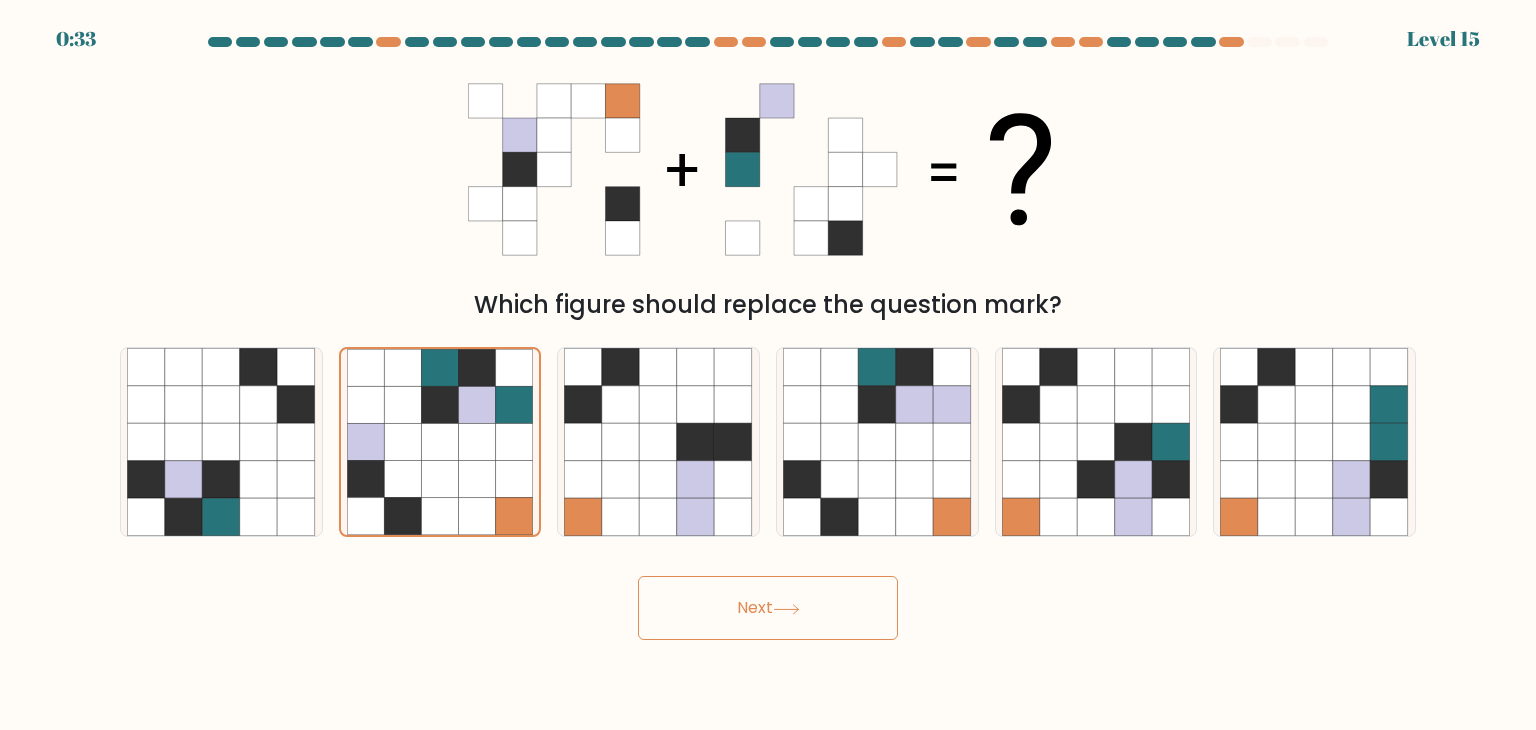 click on "Next" at bounding box center [768, 608] 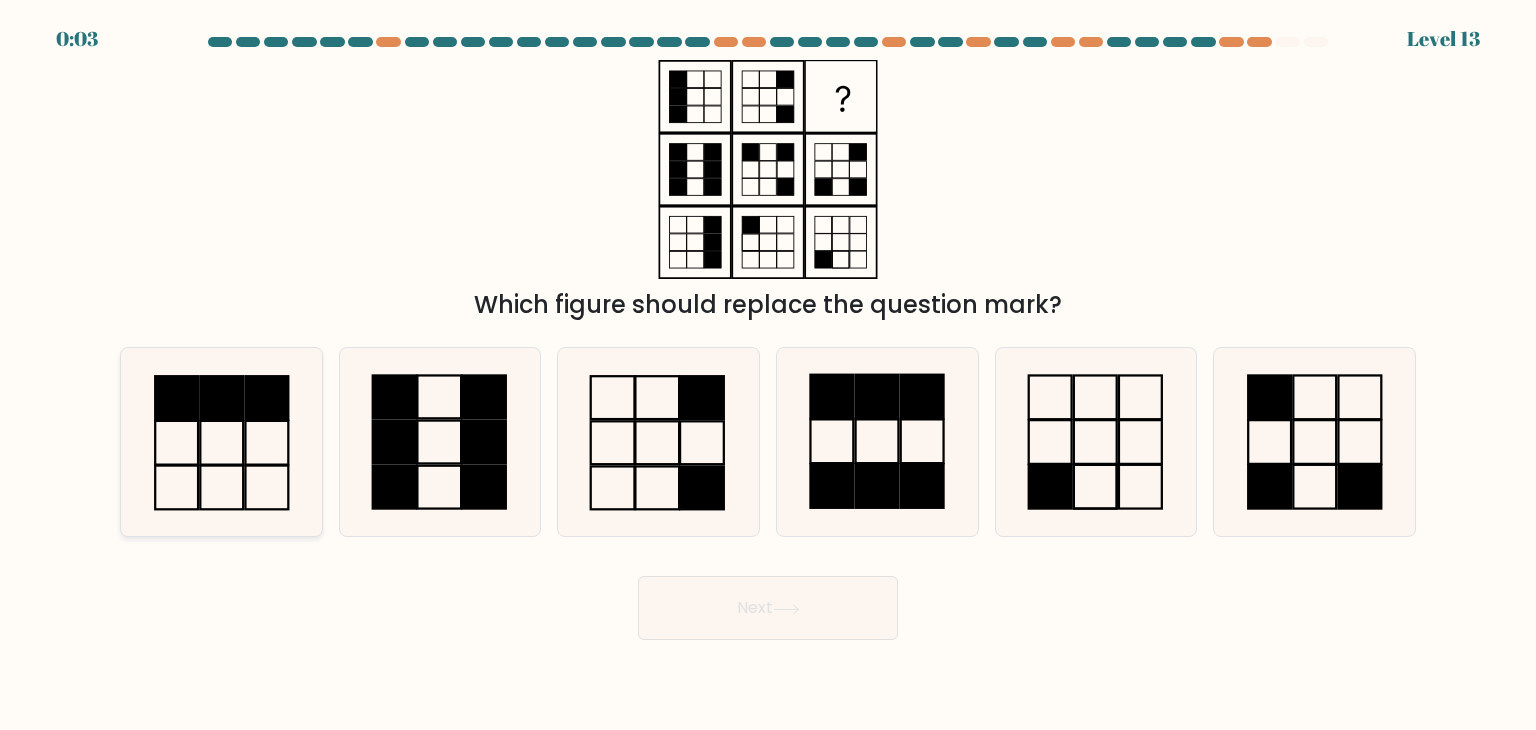 click at bounding box center (222, 398) 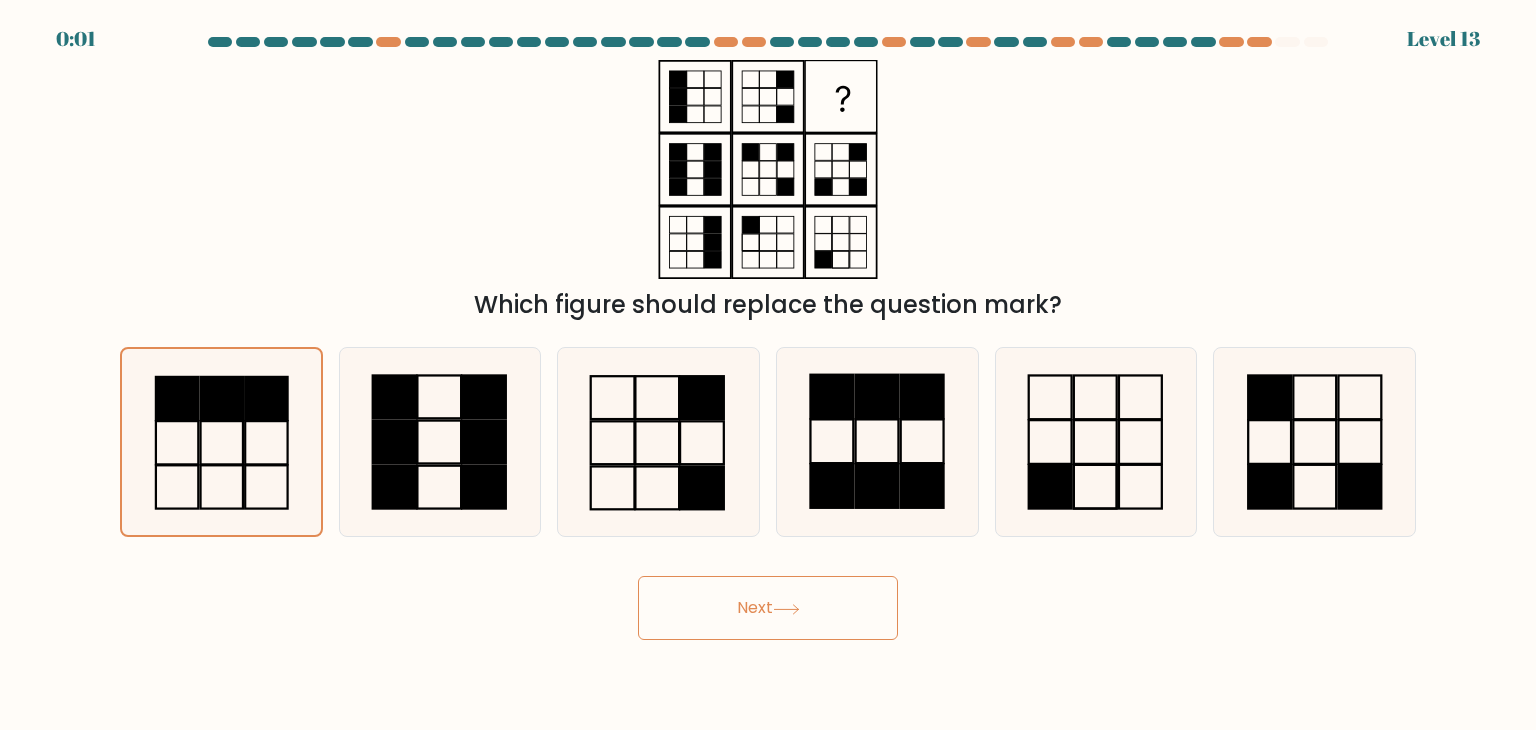 drag, startPoint x: 694, startPoint y: 567, endPoint x: 710, endPoint y: 627, distance: 62.0967 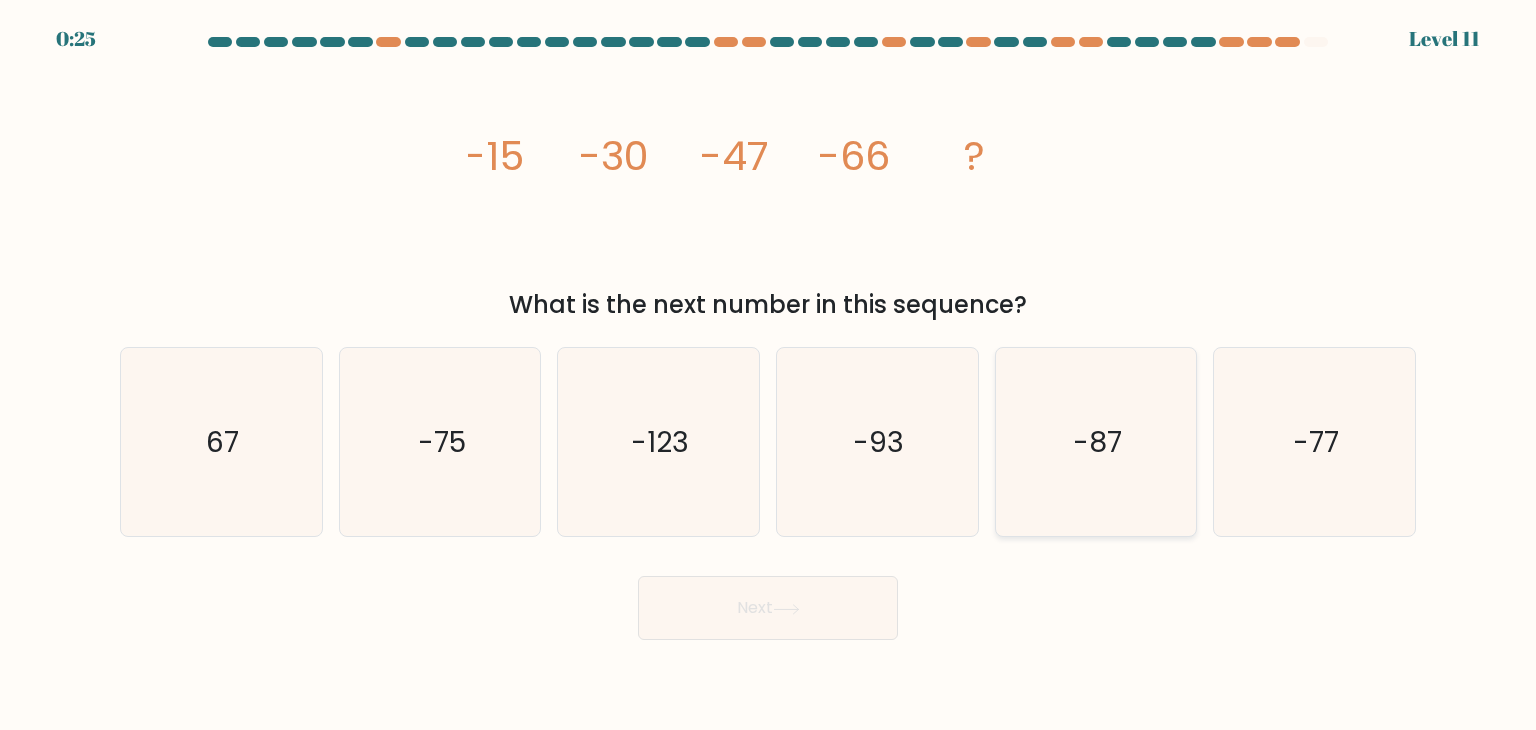 click on "-87" at bounding box center (1096, 442) 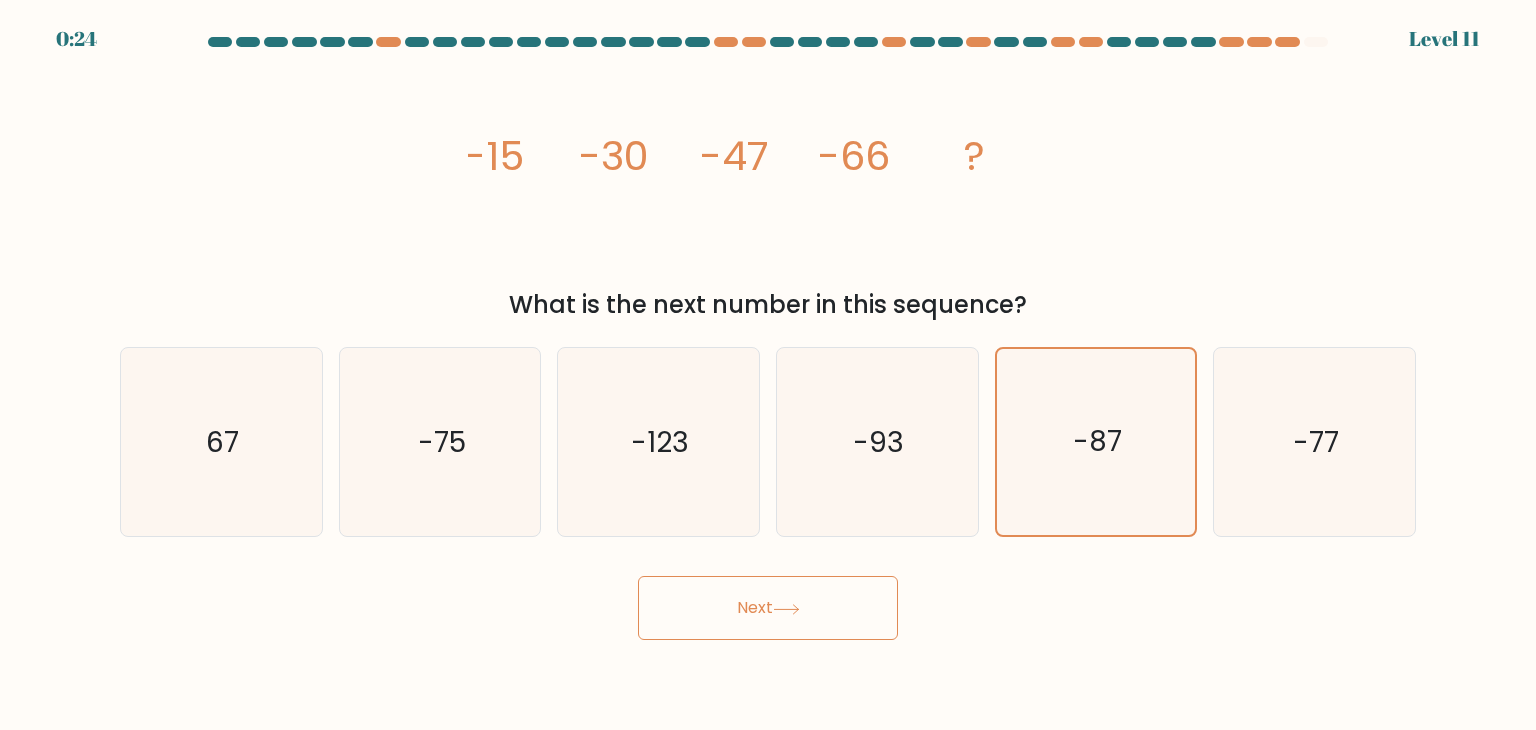 click on "Next" at bounding box center (768, 608) 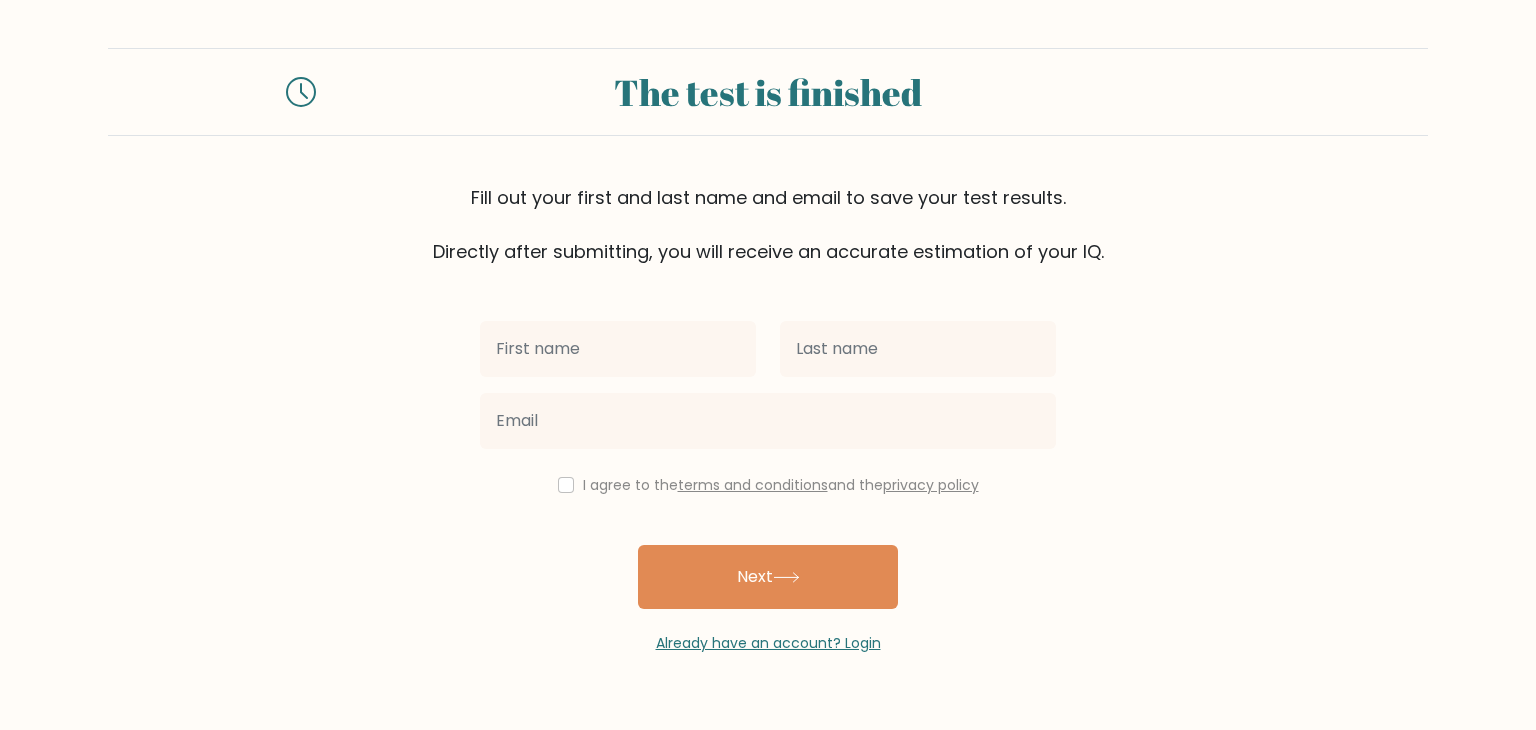 scroll, scrollTop: 0, scrollLeft: 0, axis: both 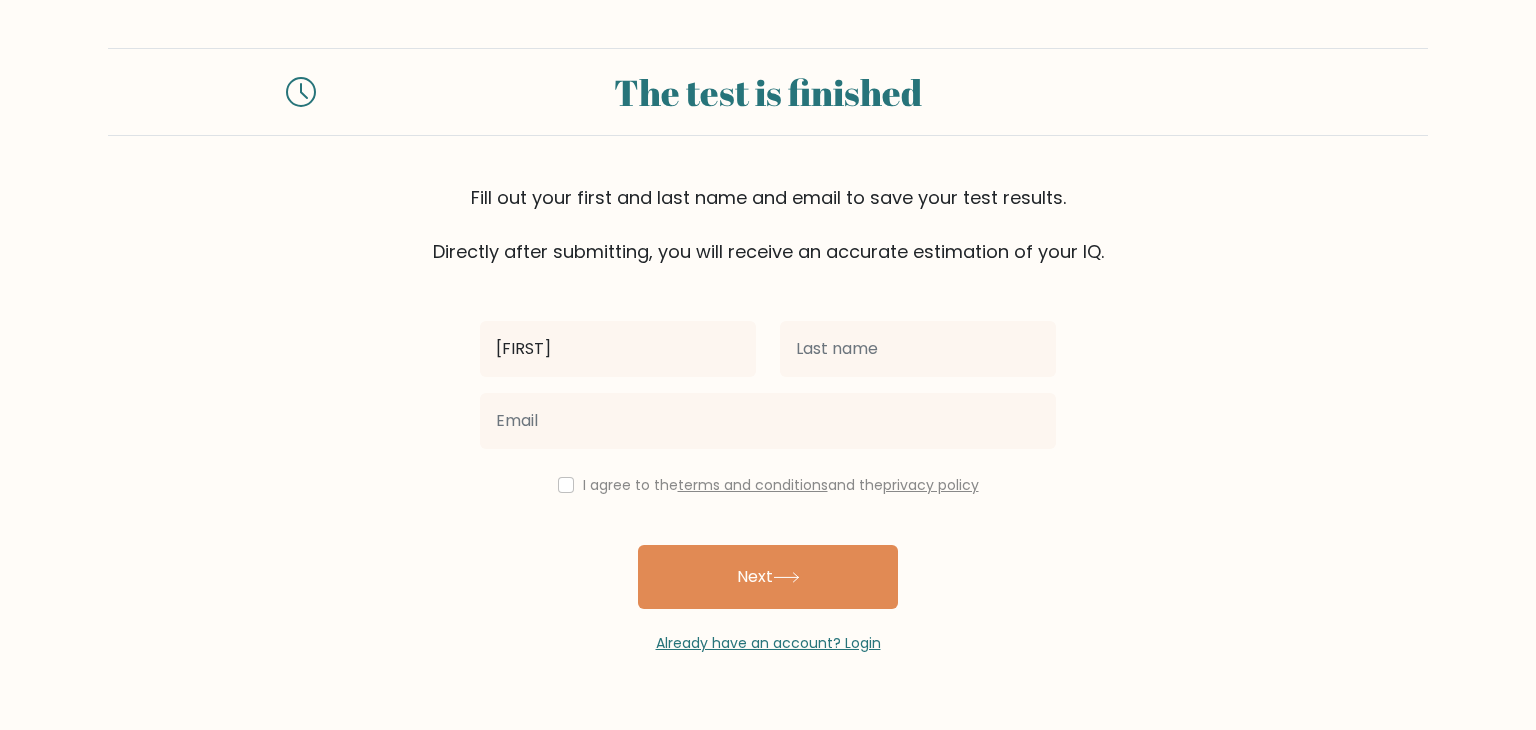 type on "[LAST]" 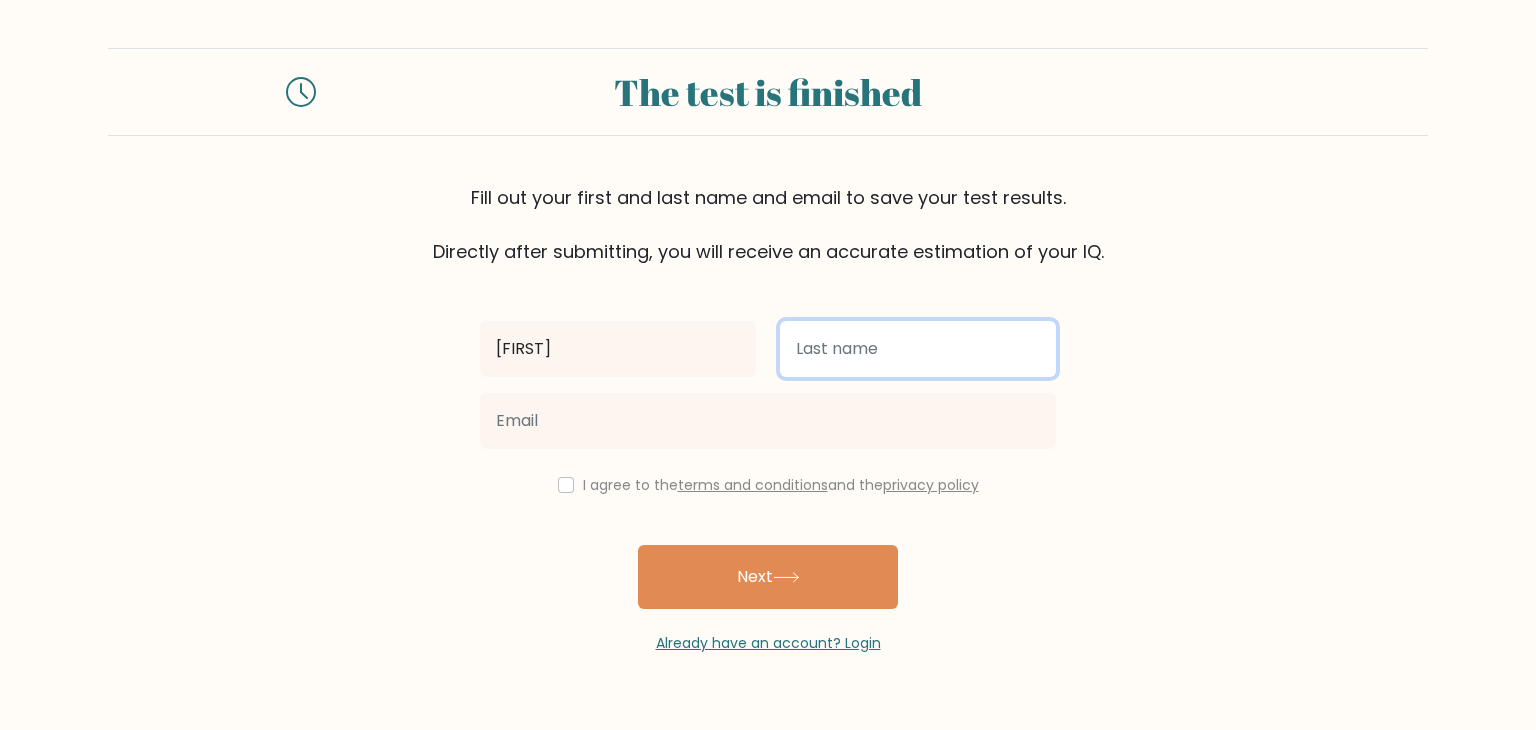 click at bounding box center (918, 349) 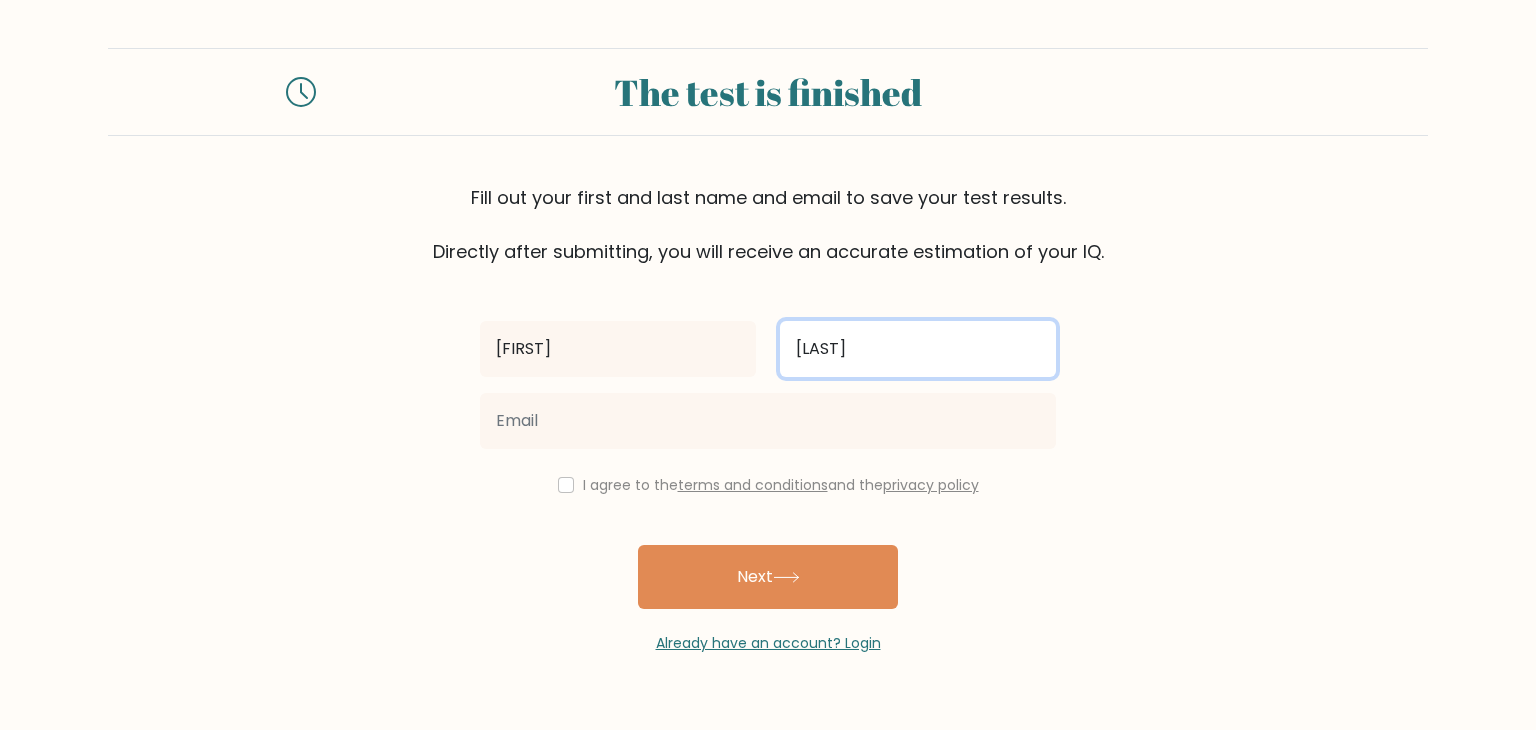 type on "[LAST]" 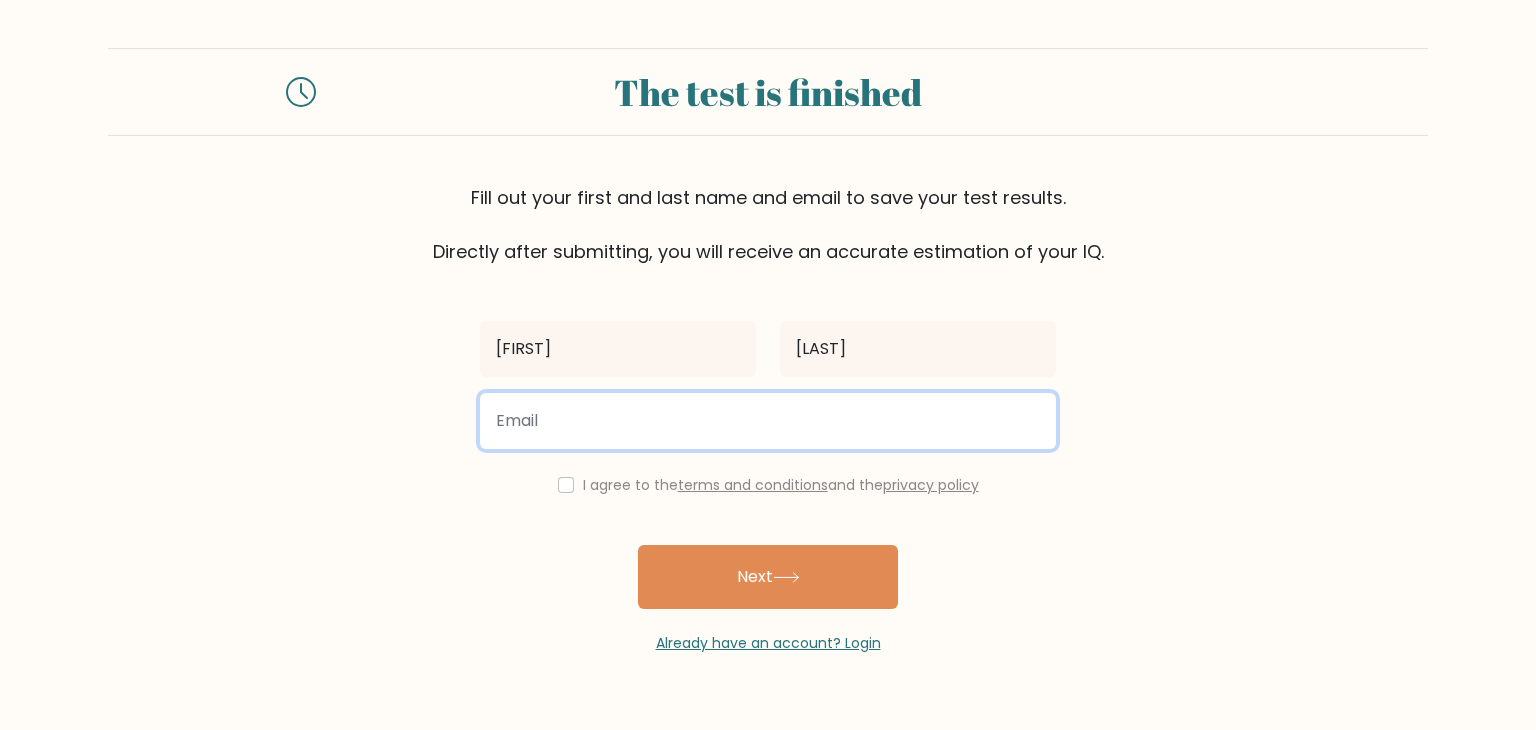 click at bounding box center [768, 421] 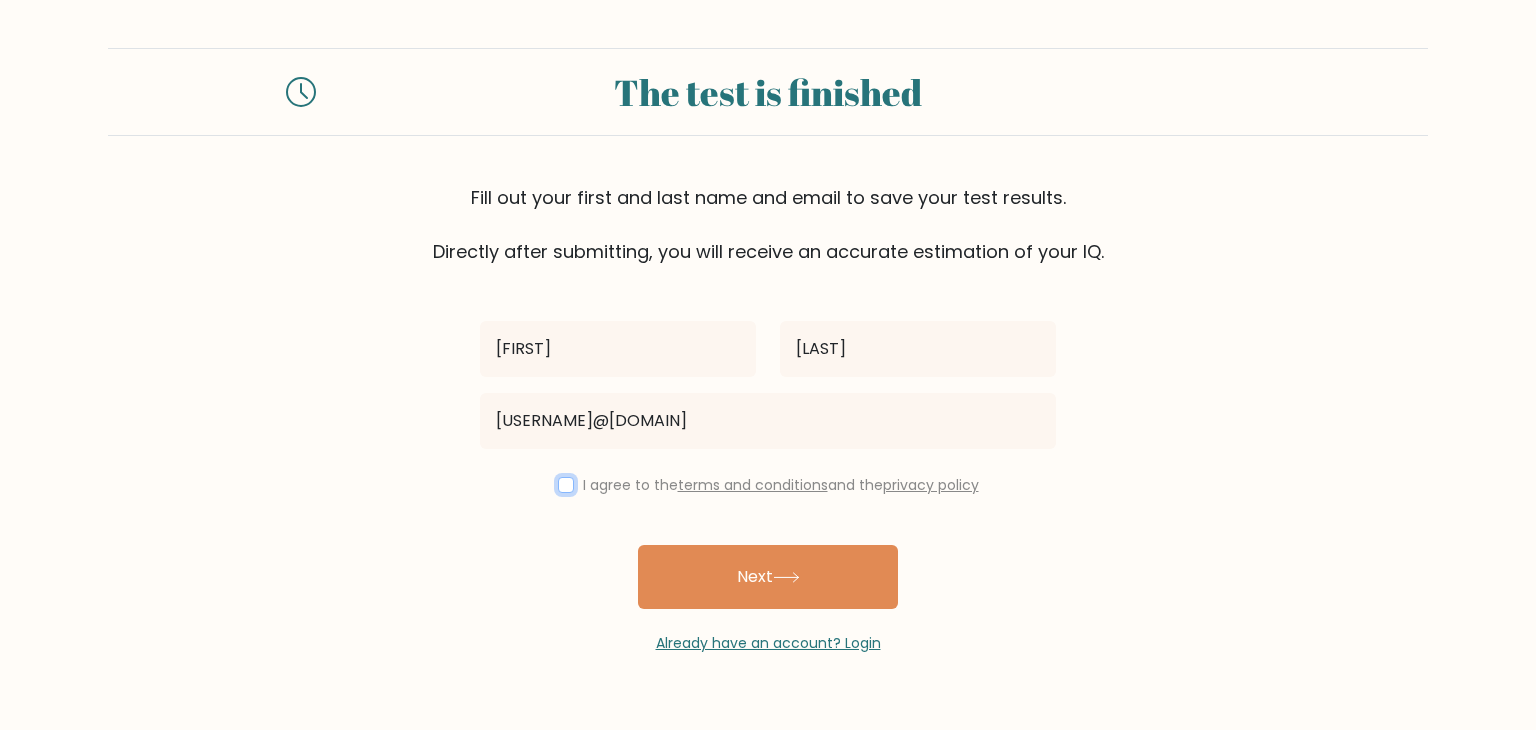 click at bounding box center (566, 485) 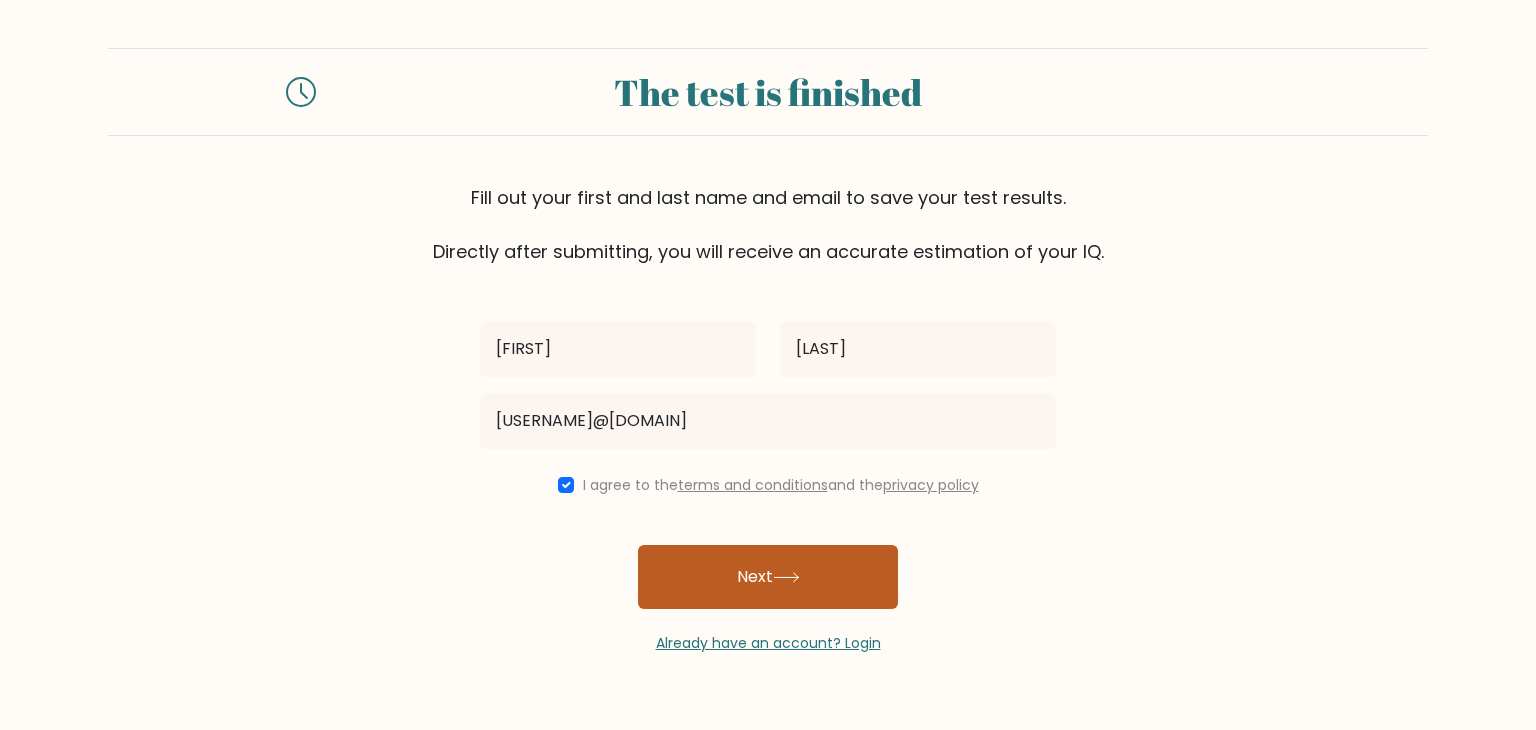 click on "Next" at bounding box center [768, 577] 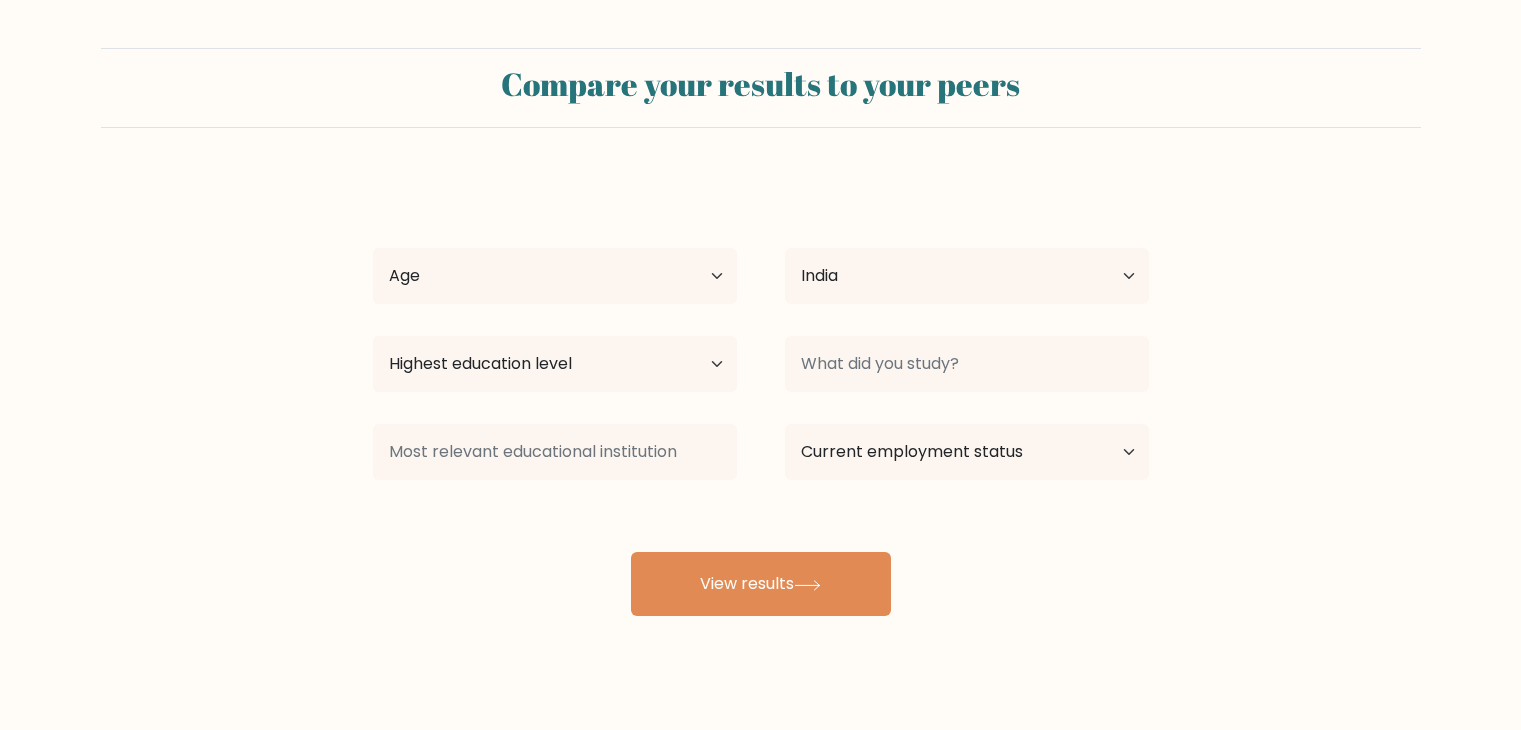 scroll, scrollTop: 0, scrollLeft: 0, axis: both 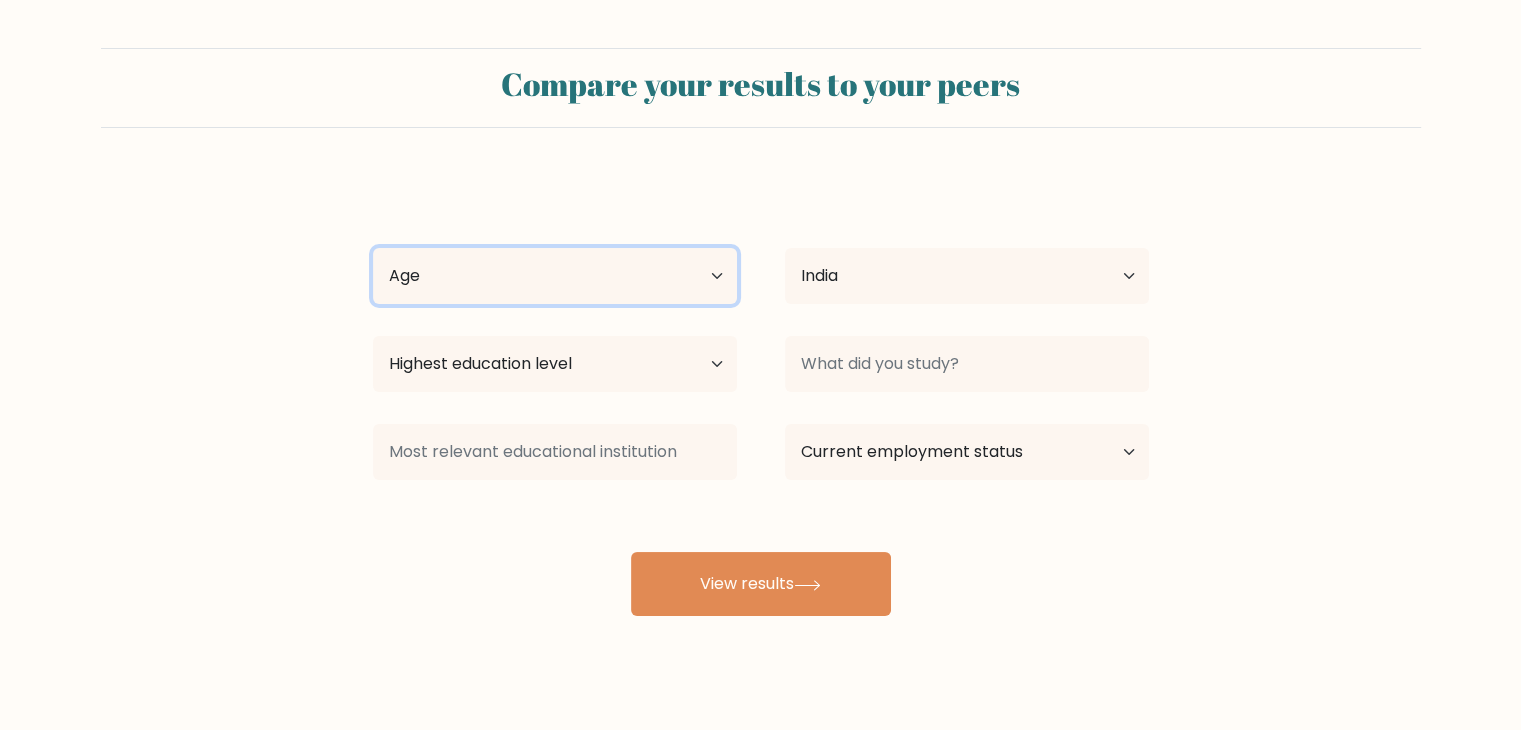 click on "Age
Under 18 years old
18-24 years old
25-34 years old
35-44 years old
45-54 years old
55-64 years old
65 years old and above" at bounding box center [555, 276] 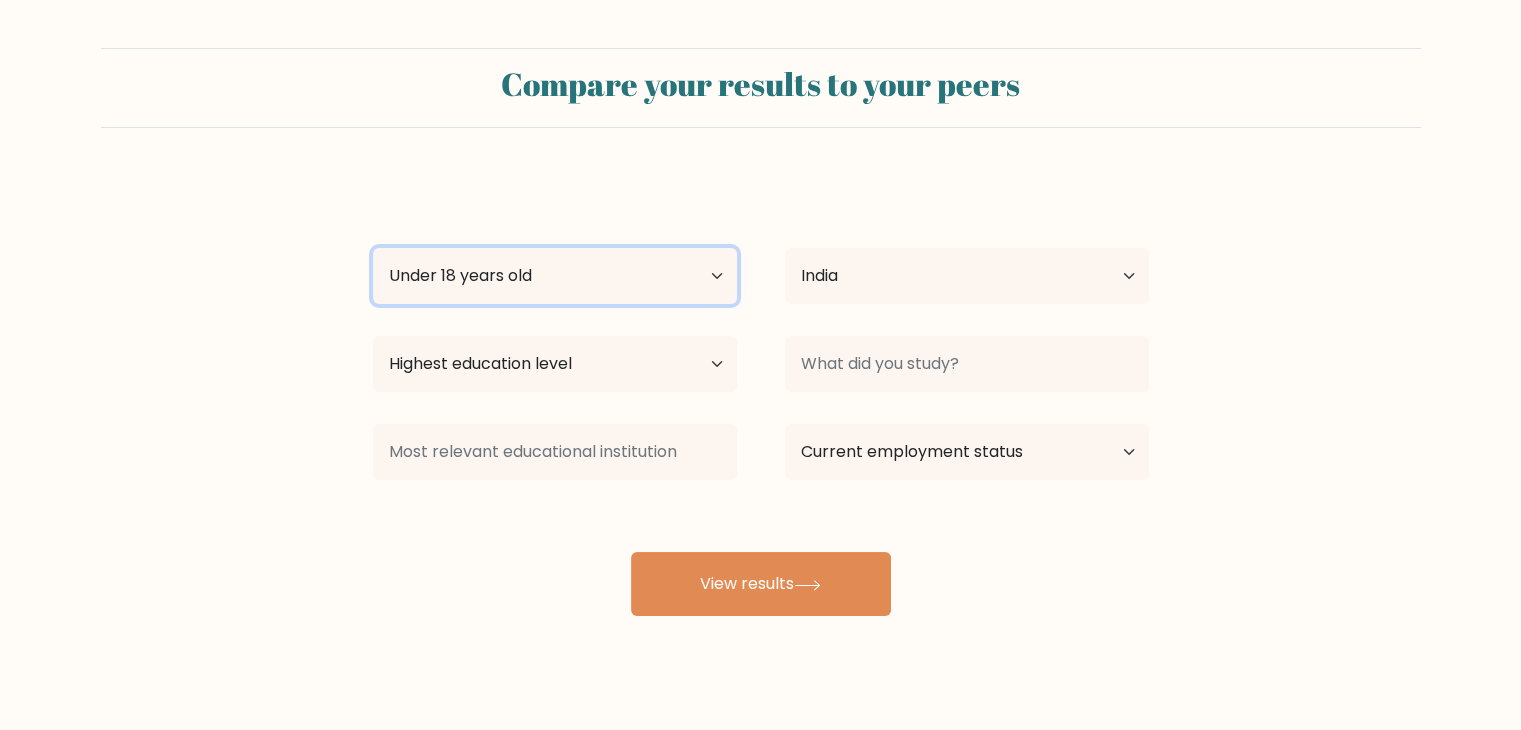 click on "Age
Under 18 years old
18-24 years old
25-34 years old
35-44 years old
45-54 years old
55-64 years old
65 years old and above" at bounding box center (555, 276) 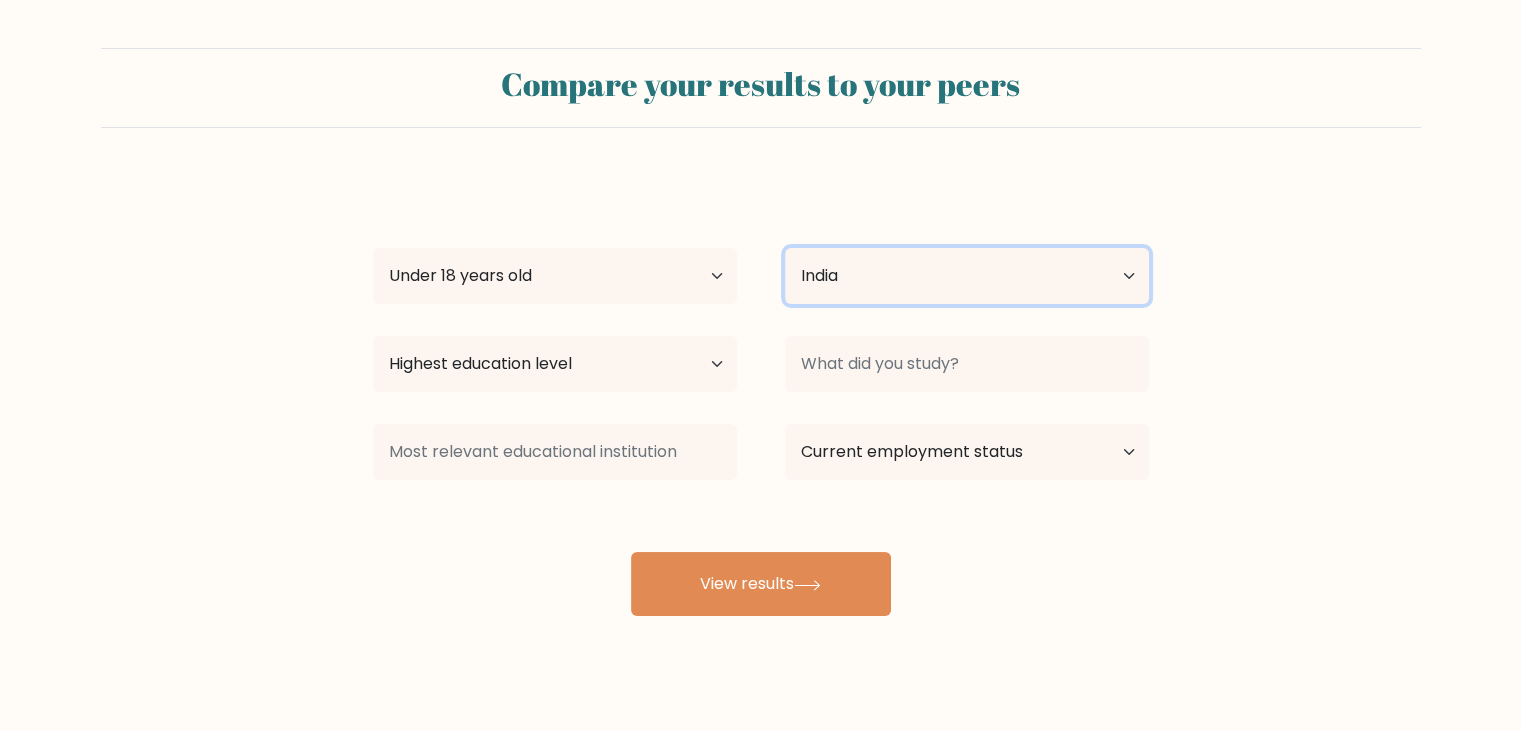 click on "Country
Afghanistan
Albania
Algeria
American Samoa
Andorra
Angola
Anguilla
Antarctica
Antigua and Barbuda
Argentina
Armenia
Aruba
Australia
Austria
Azerbaijan
Bahamas
Bahrain
Bangladesh
Barbados
Belarus
Belgium
Belize
Benin
Bermuda
Bhutan
Bolivia
Bonaire, Sint Eustatius and Saba
Bosnia and Herzegovina
Botswana
Bouvet Island
Brazil
British Indian Ocean Territory
Brunei
Bulgaria
Burkina Faso
Burundi
Cabo Verde
Cambodia
Cameroon
Canada
Cayman Islands
Central African Republic
Chad
Chile
China
Christmas Island
Cocos (Keeling) Islands
Colombia
Comoros
Congo
Congo (the Democratic Republic of the)
Cook Islands
Costa Rica
Côte d'Ivoire
Croatia
Cuba" at bounding box center [967, 276] 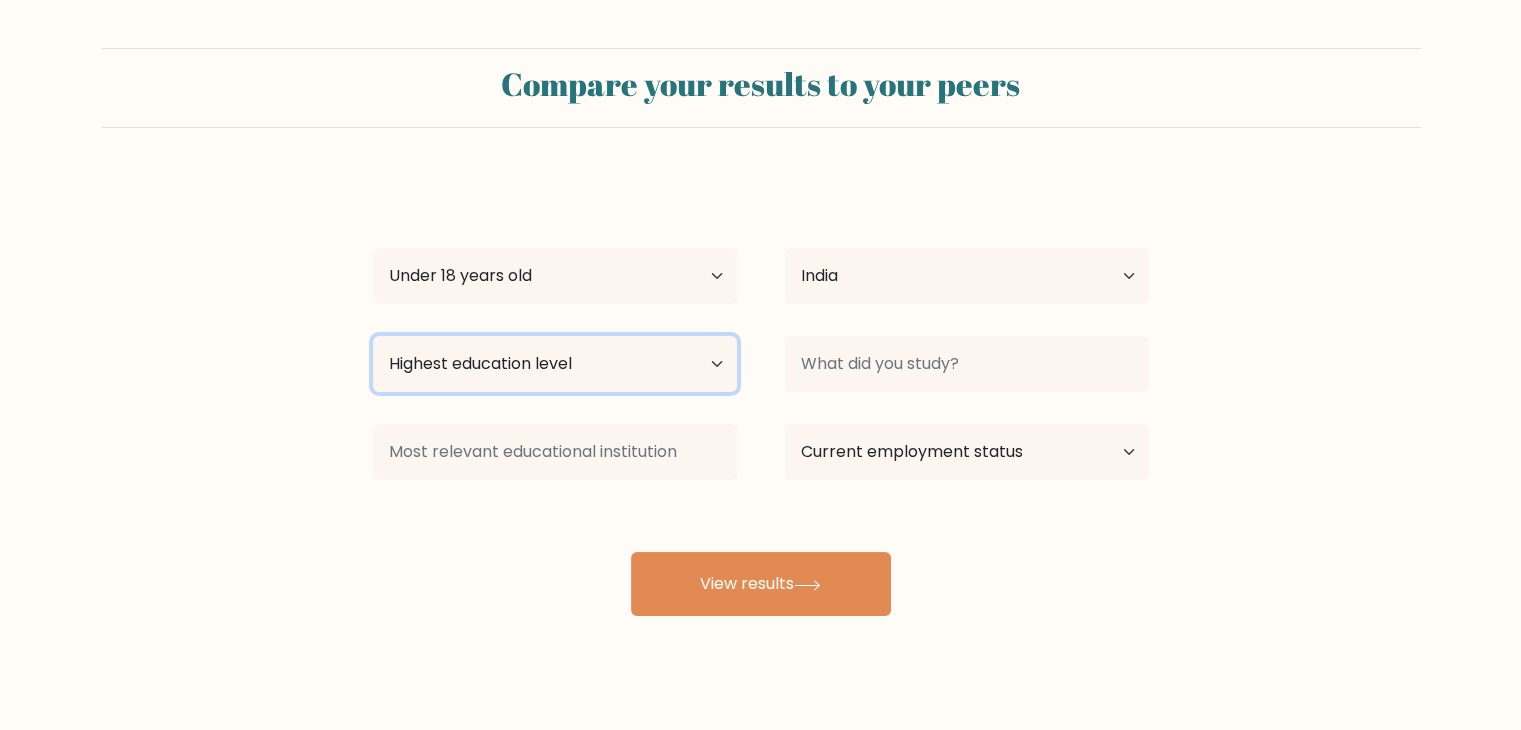 click on "Highest education level
No schooling
Primary
Lower Secondary
Upper Secondary
Occupation Specific
Bachelor's degree
Master's degree
Doctoral degree" at bounding box center [555, 364] 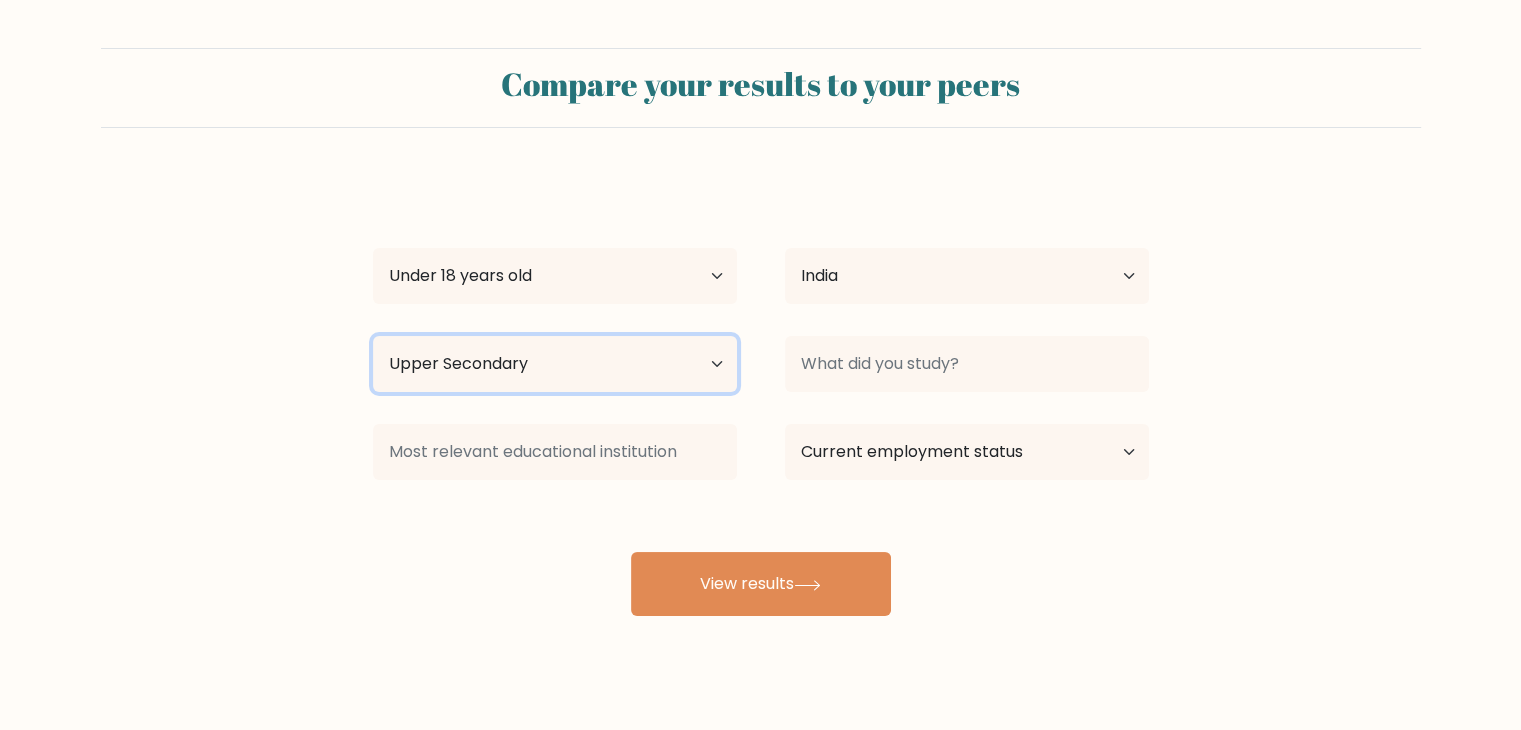 click on "Highest education level
No schooling
Primary
Lower Secondary
Upper Secondary
Occupation Specific
Bachelor's degree
Master's degree
Doctoral degree" at bounding box center (555, 364) 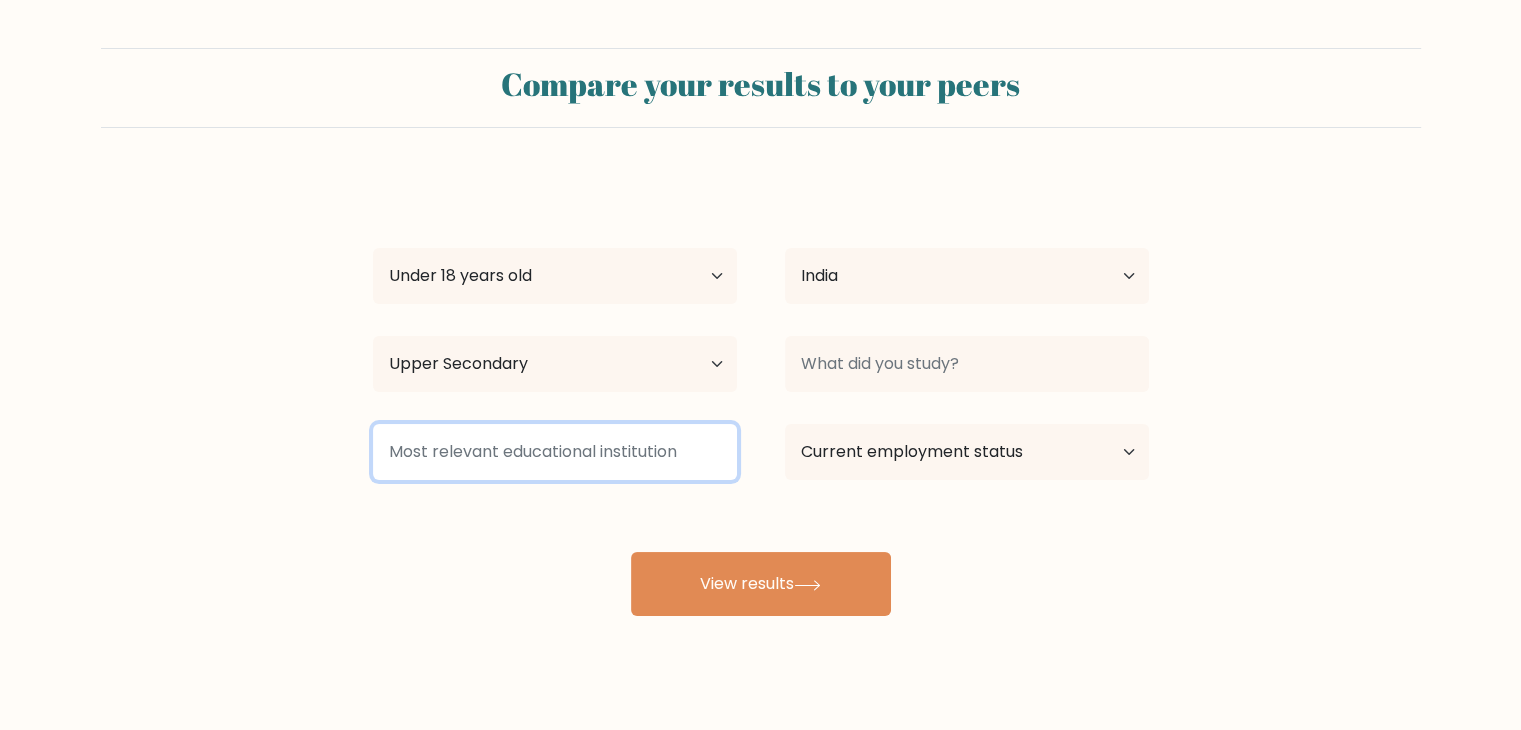 click at bounding box center [555, 452] 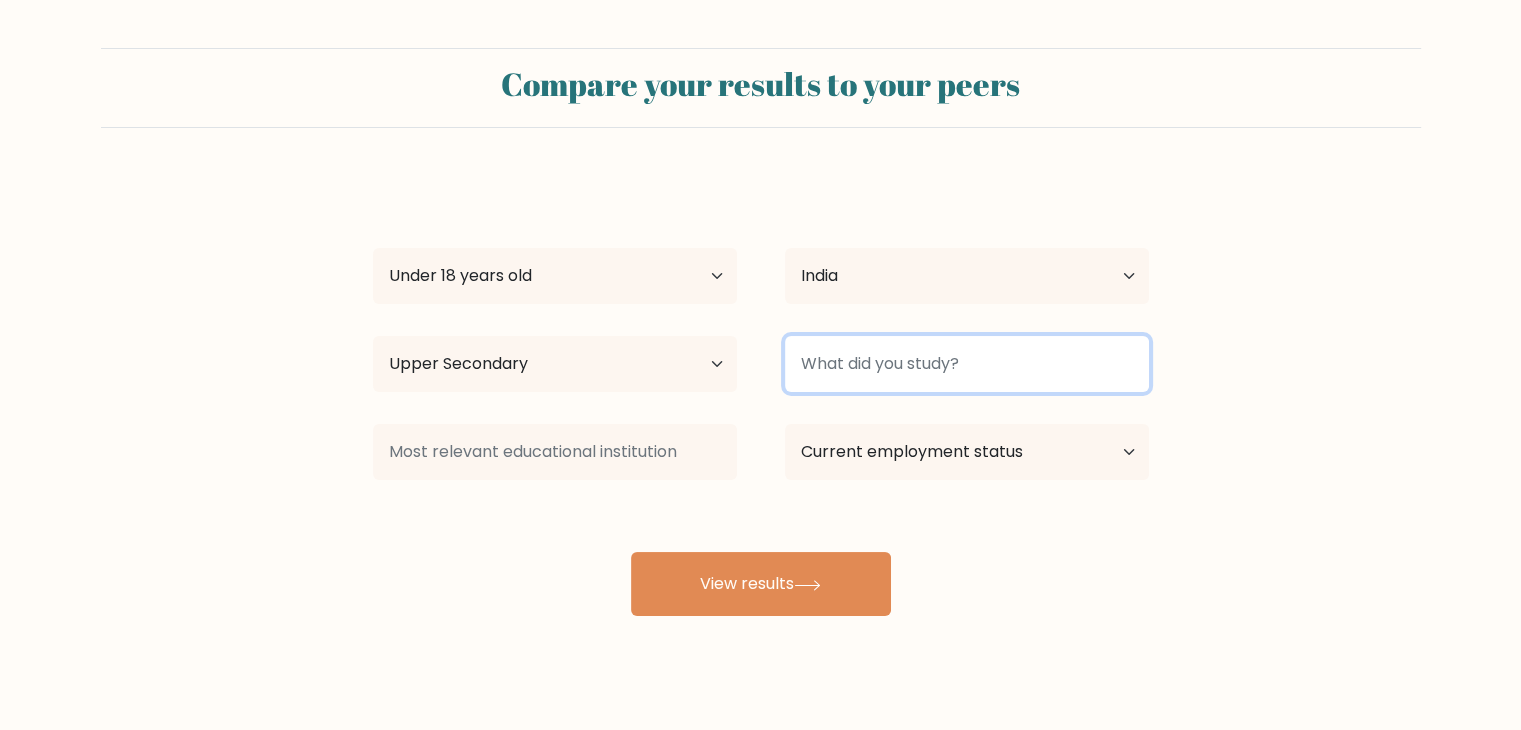 click at bounding box center (967, 364) 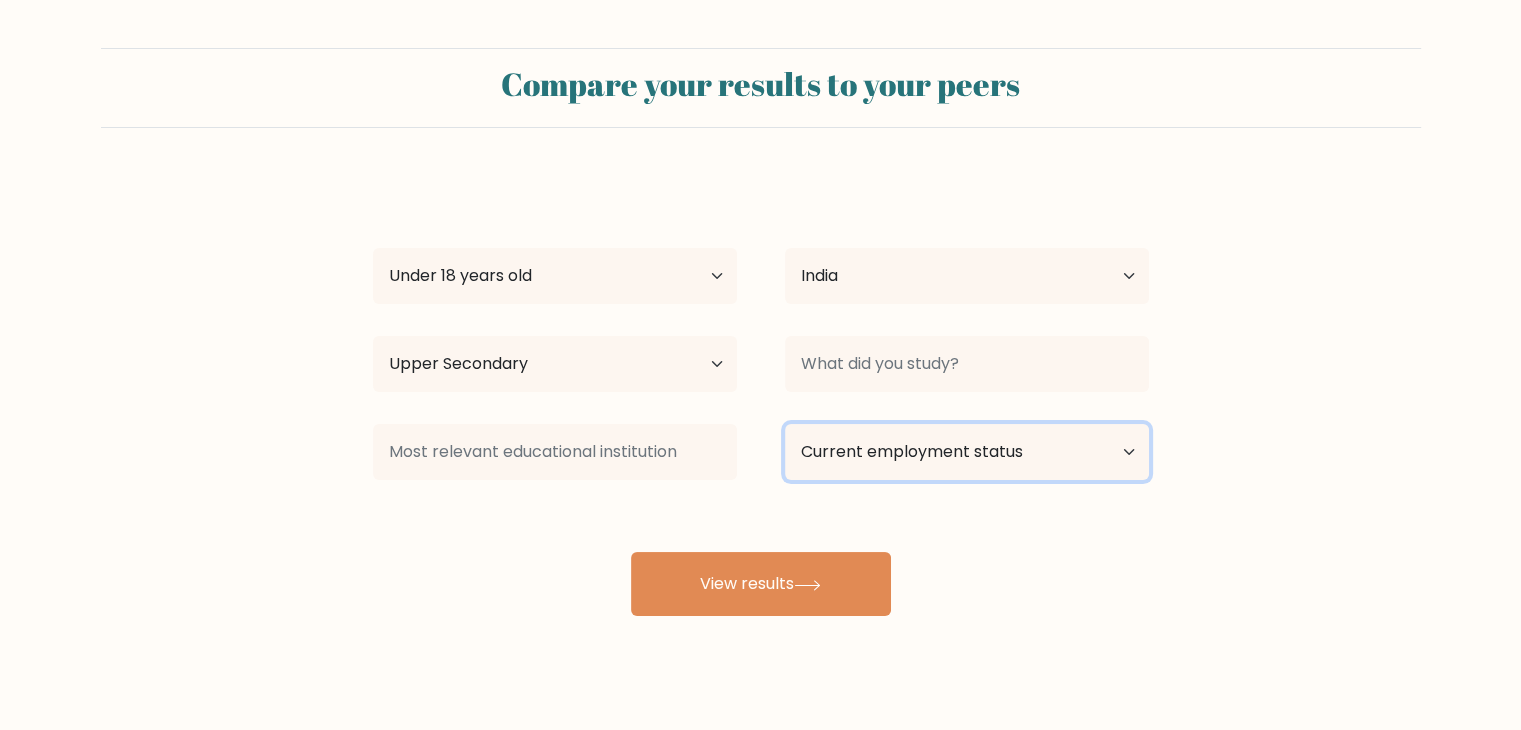 click on "Current employment status
Employed
Student
Retired
Other / prefer not to answer" at bounding box center (967, 452) 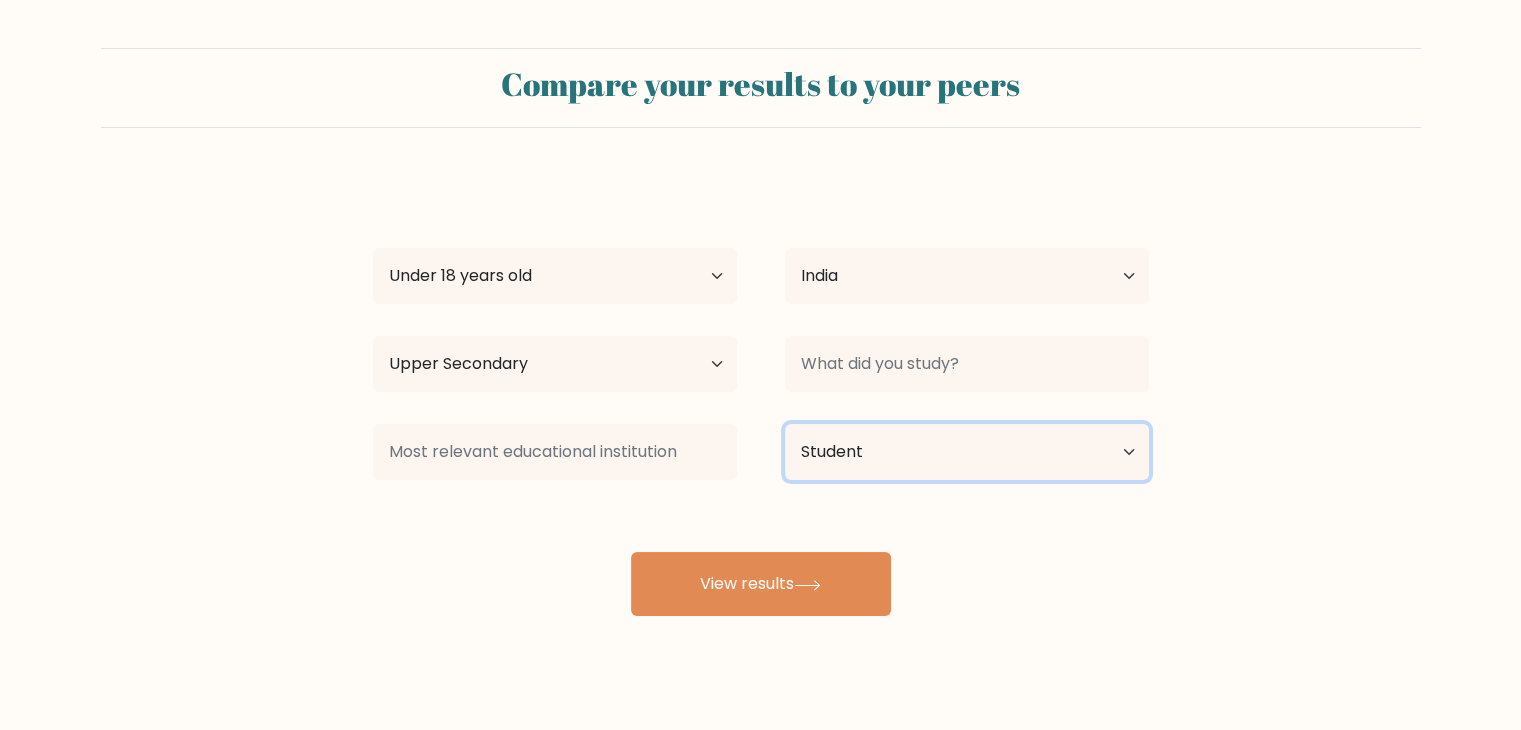 click on "Current employment status
Employed
Student
Retired
Other / prefer not to answer" at bounding box center (967, 452) 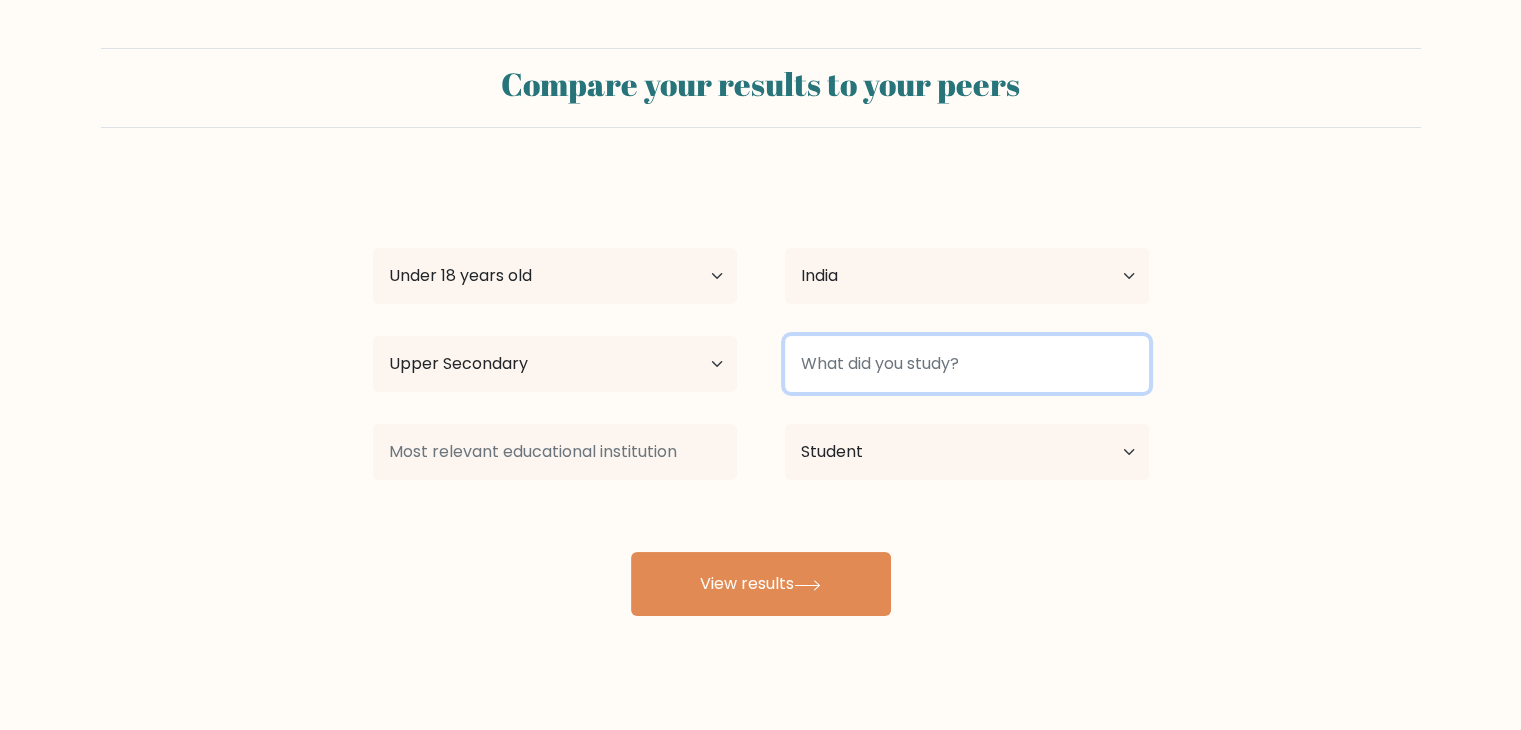 click at bounding box center [967, 364] 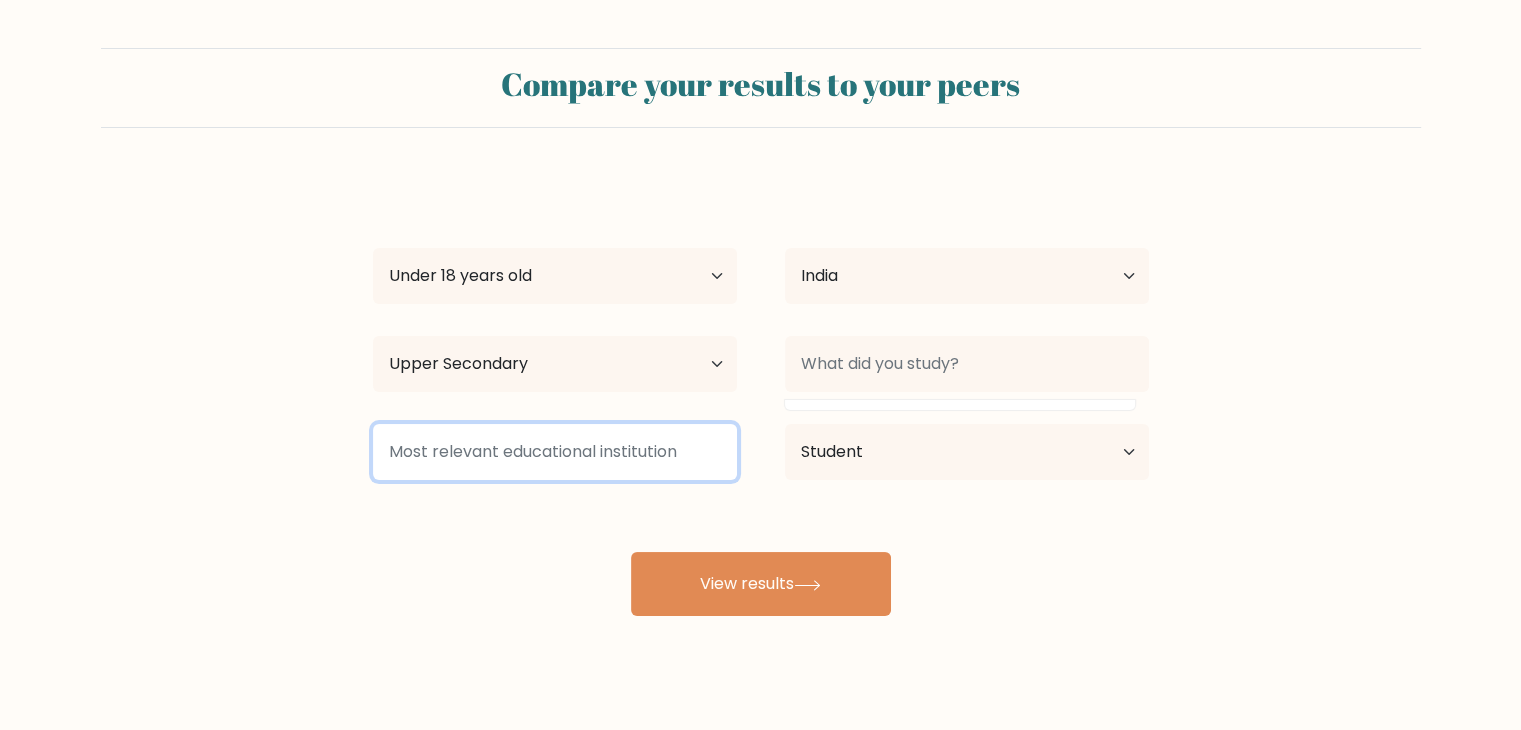 click at bounding box center [555, 452] 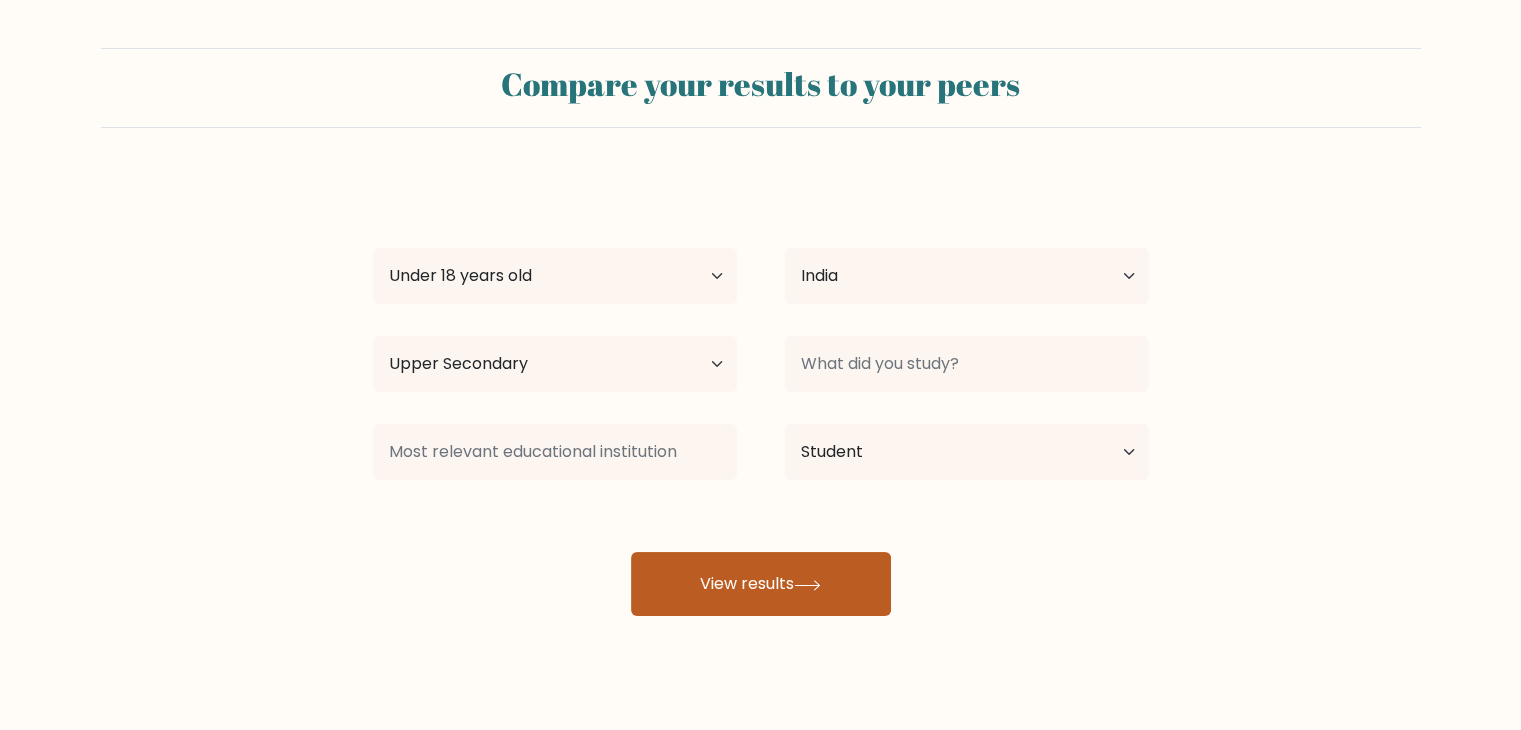 drag, startPoint x: 793, startPoint y: 617, endPoint x: 788, endPoint y: 577, distance: 40.311287 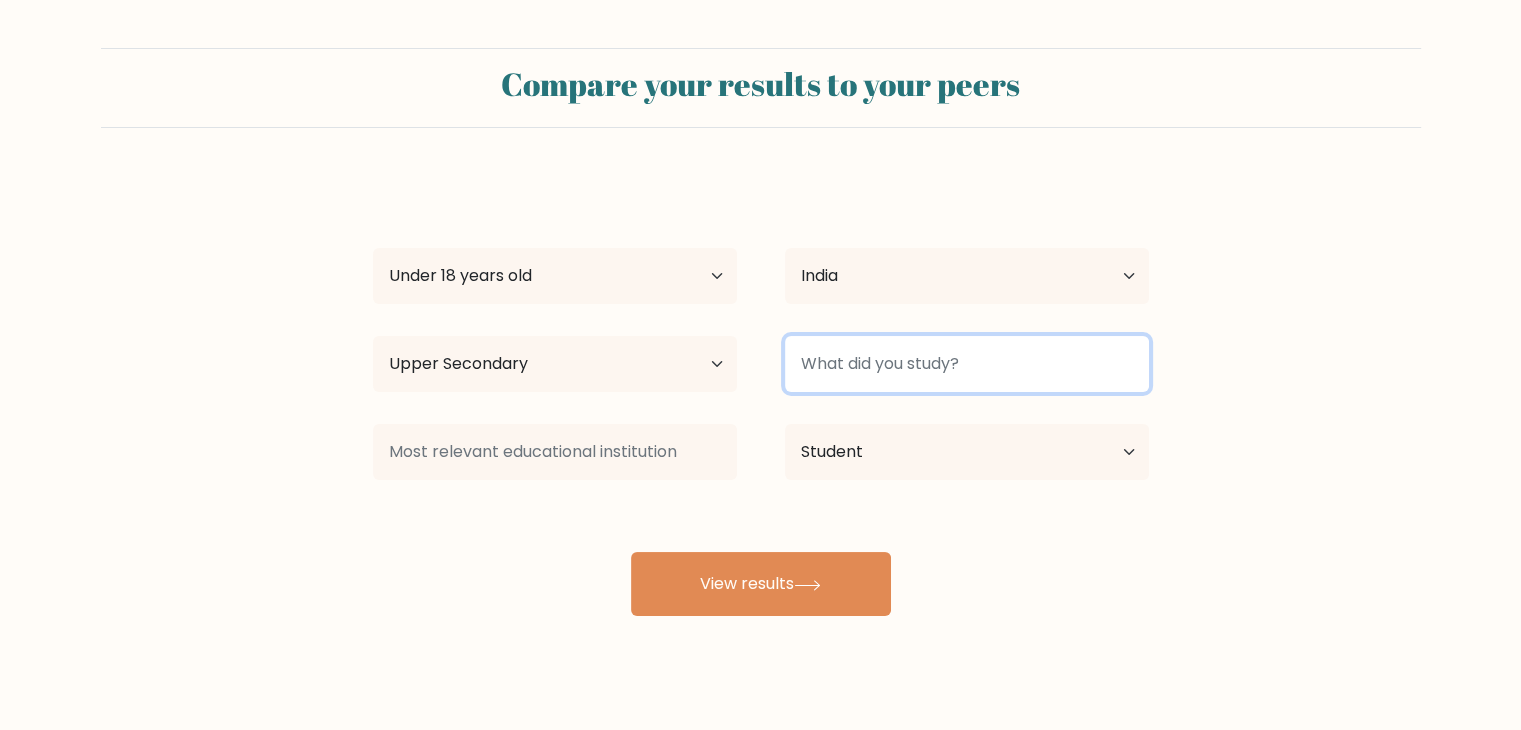 click at bounding box center (967, 364) 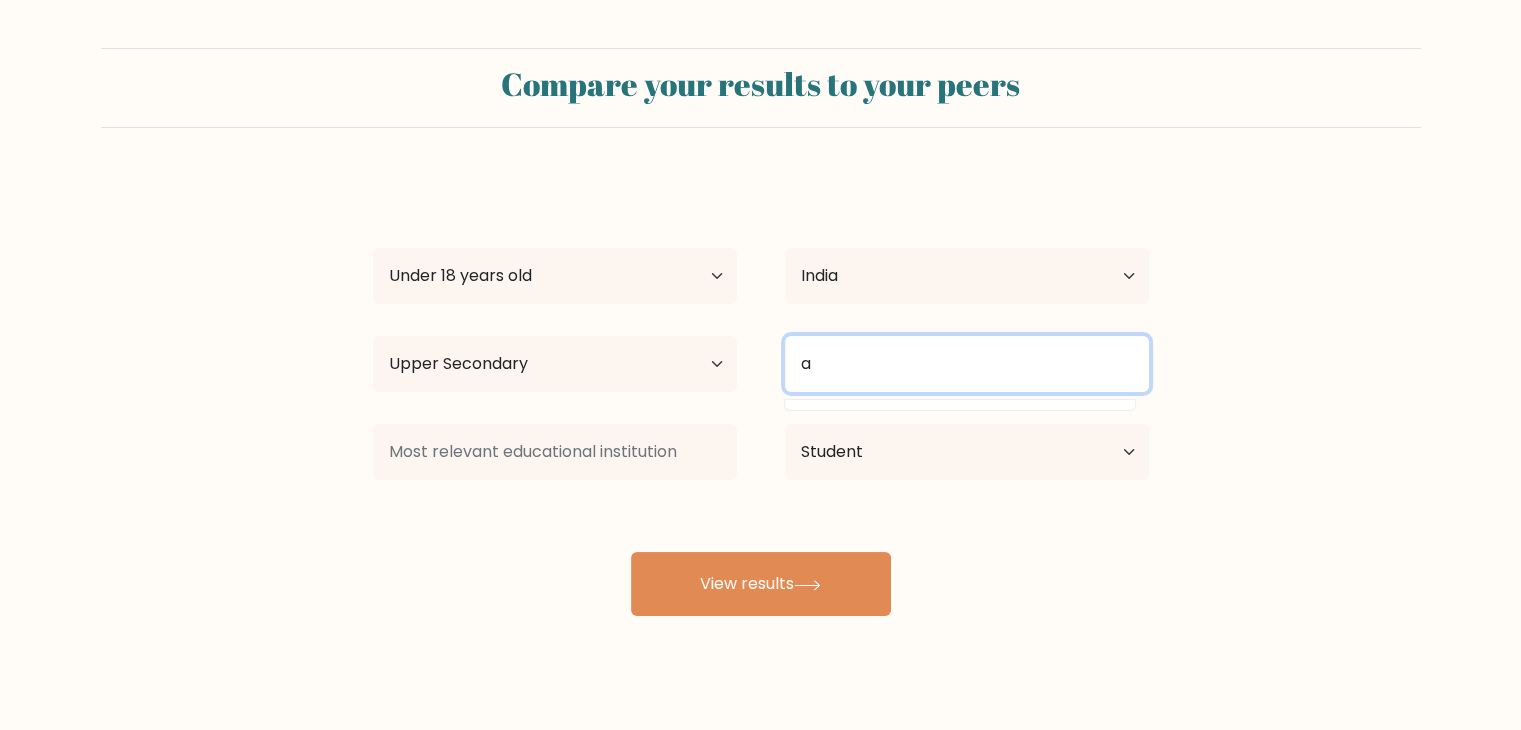 type on "a" 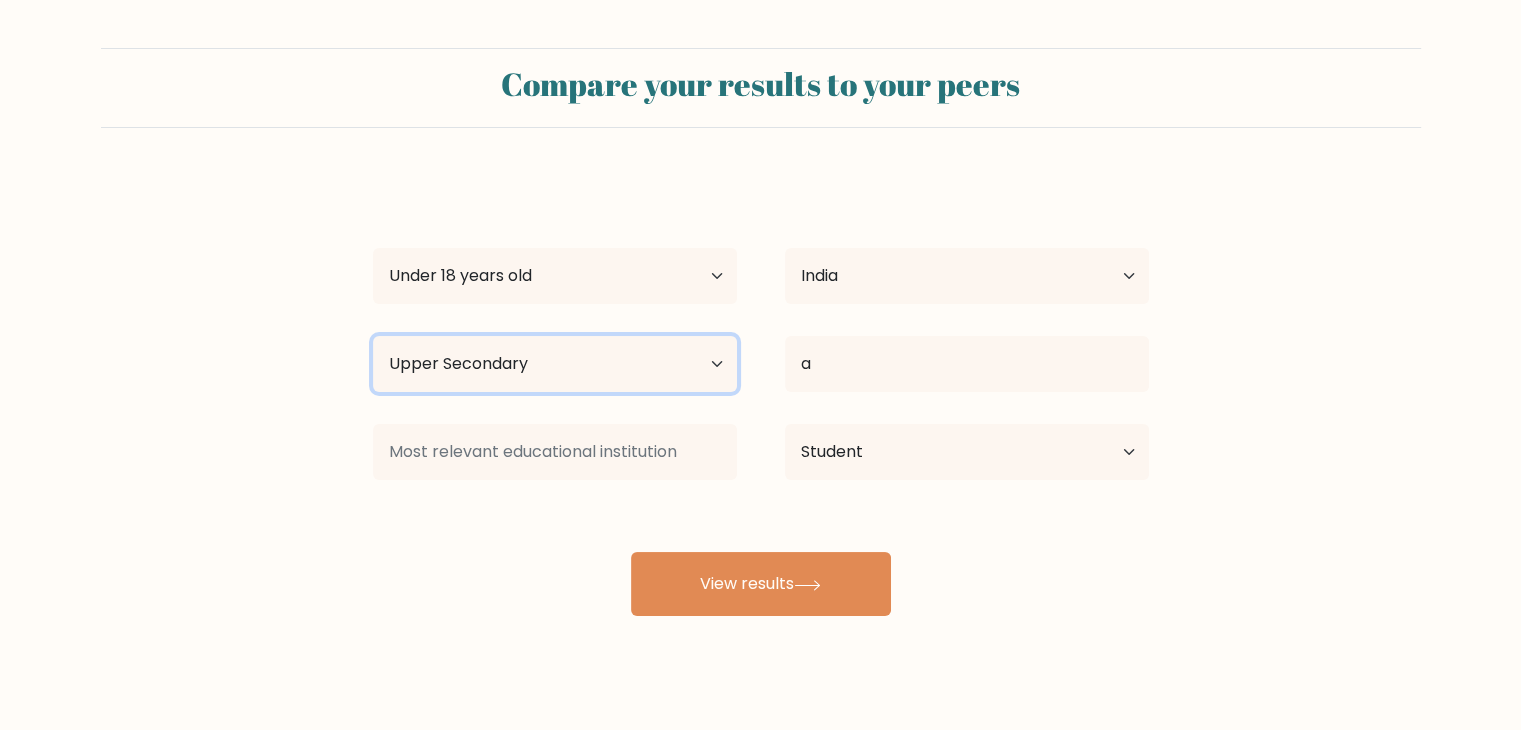 click on "Highest education level
No schooling
Primary
Lower Secondary
Upper Secondary
Occupation Specific
Bachelor's degree
Master's degree
Doctoral degree" at bounding box center [555, 364] 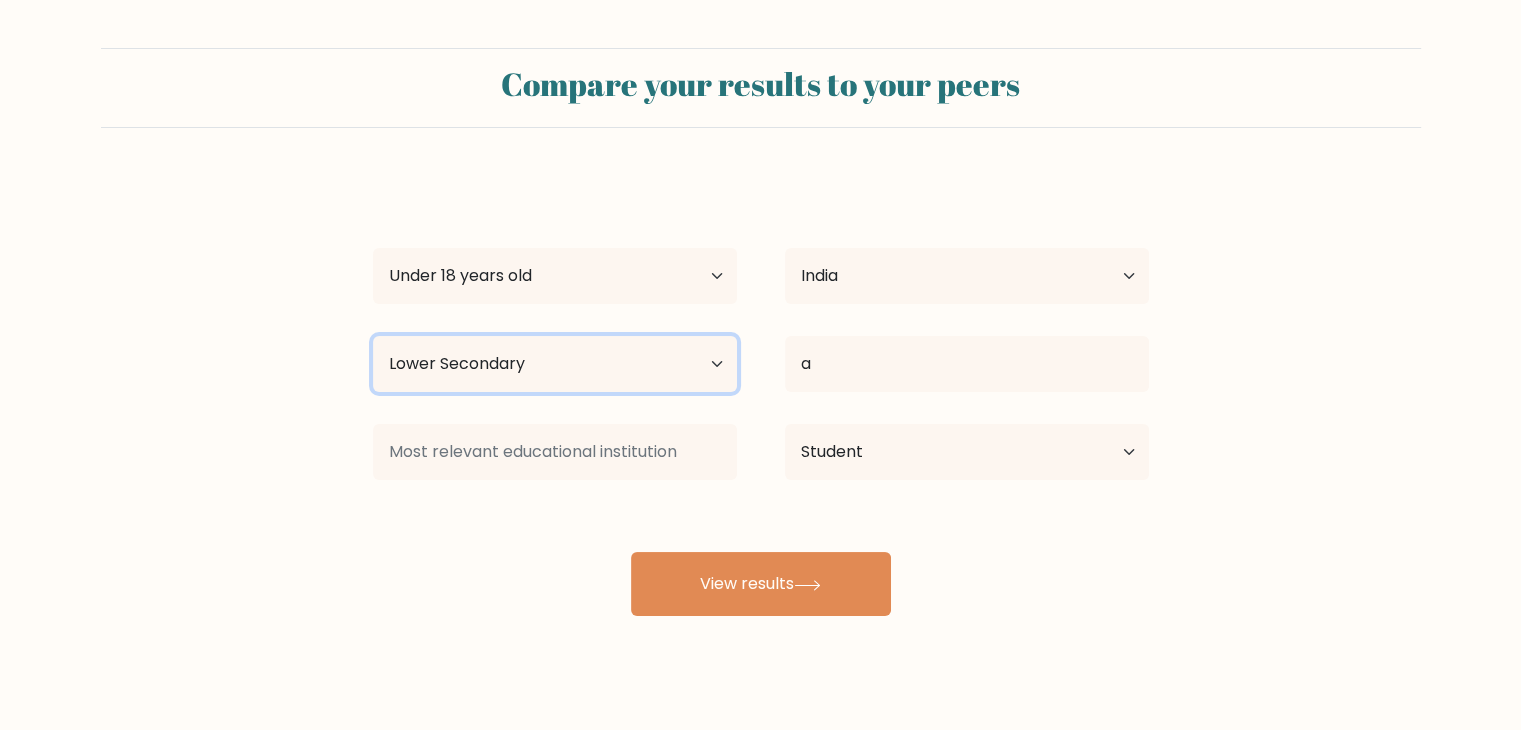 click on "Highest education level
No schooling
Primary
Lower Secondary
Upper Secondary
Occupation Specific
Bachelor's degree
Master's degree
Doctoral degree" at bounding box center (555, 364) 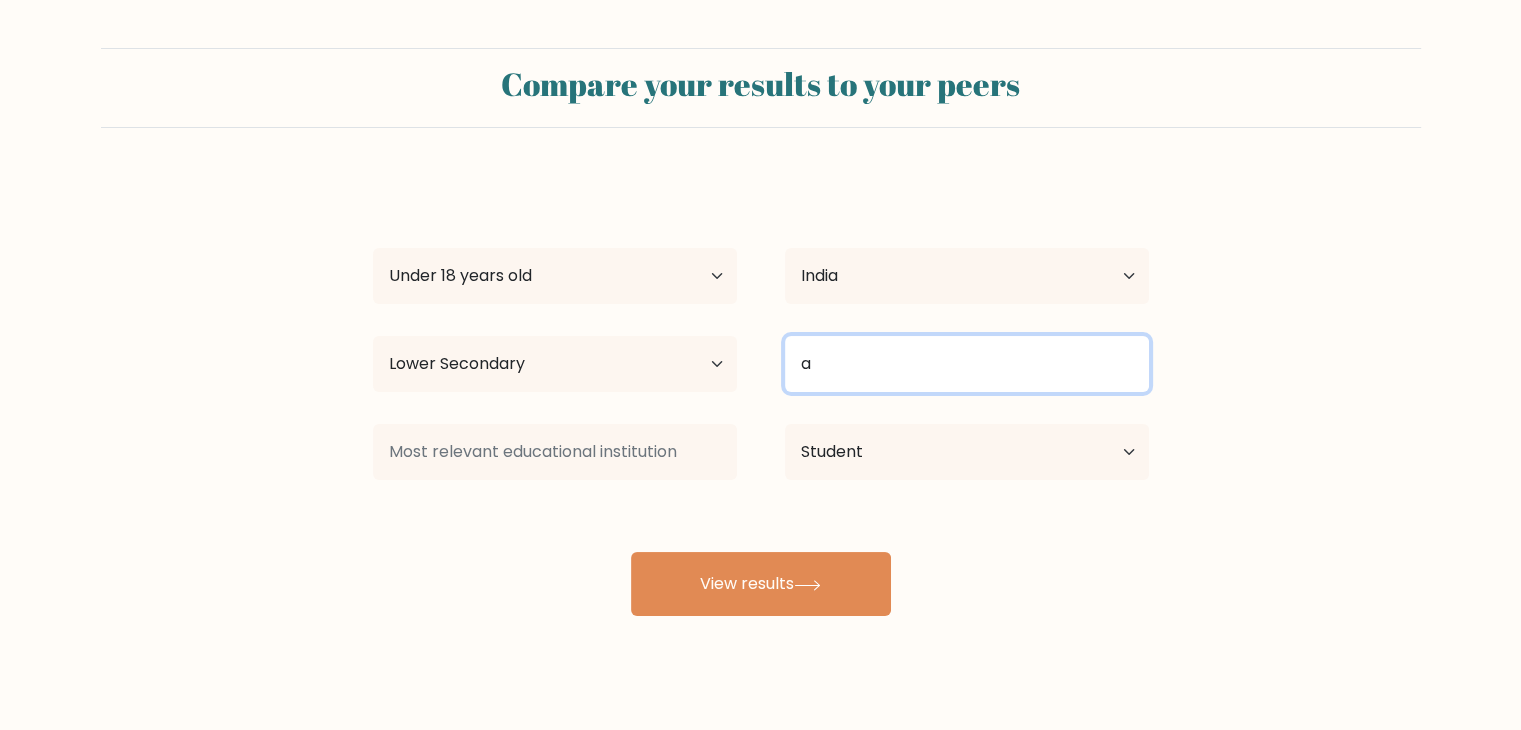 click on "a" at bounding box center [967, 364] 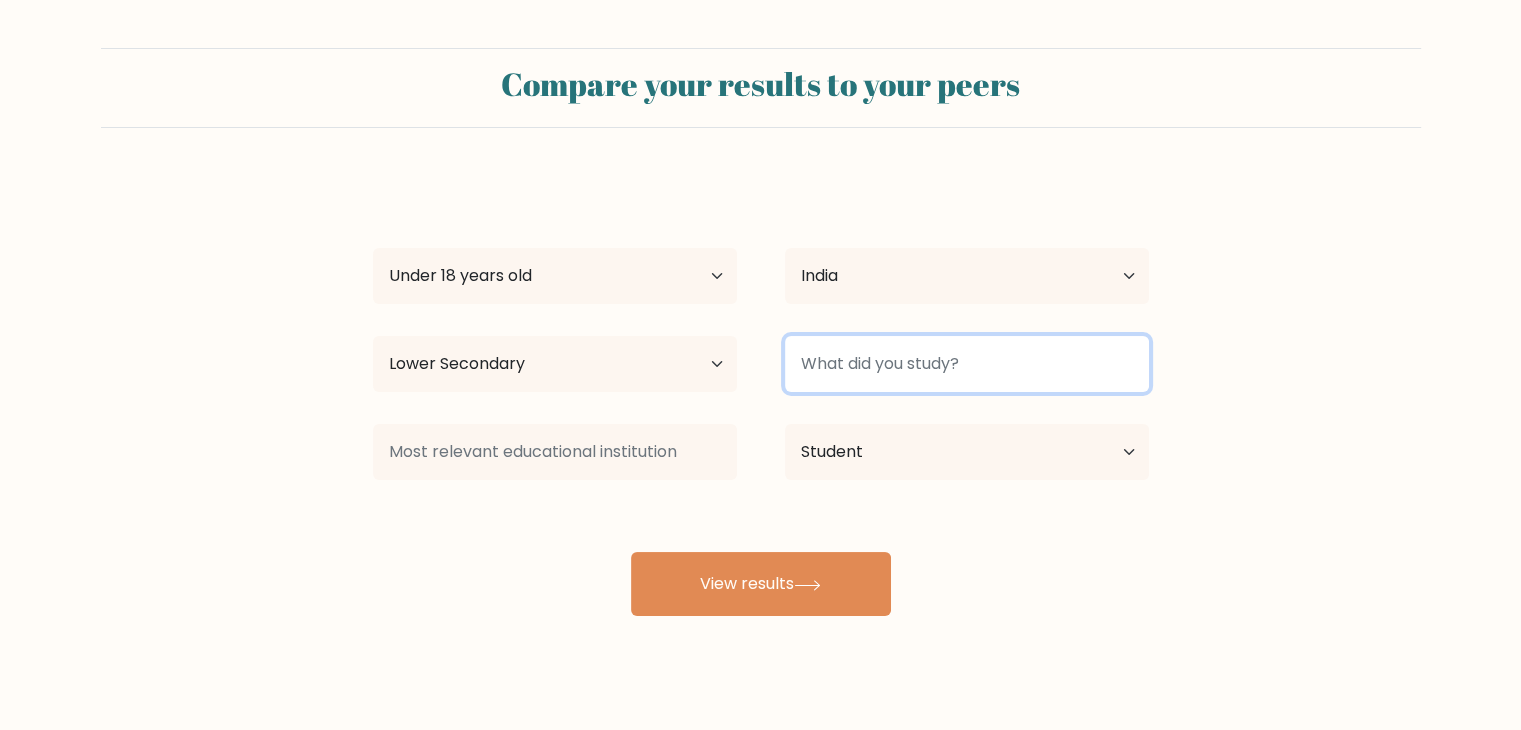 type 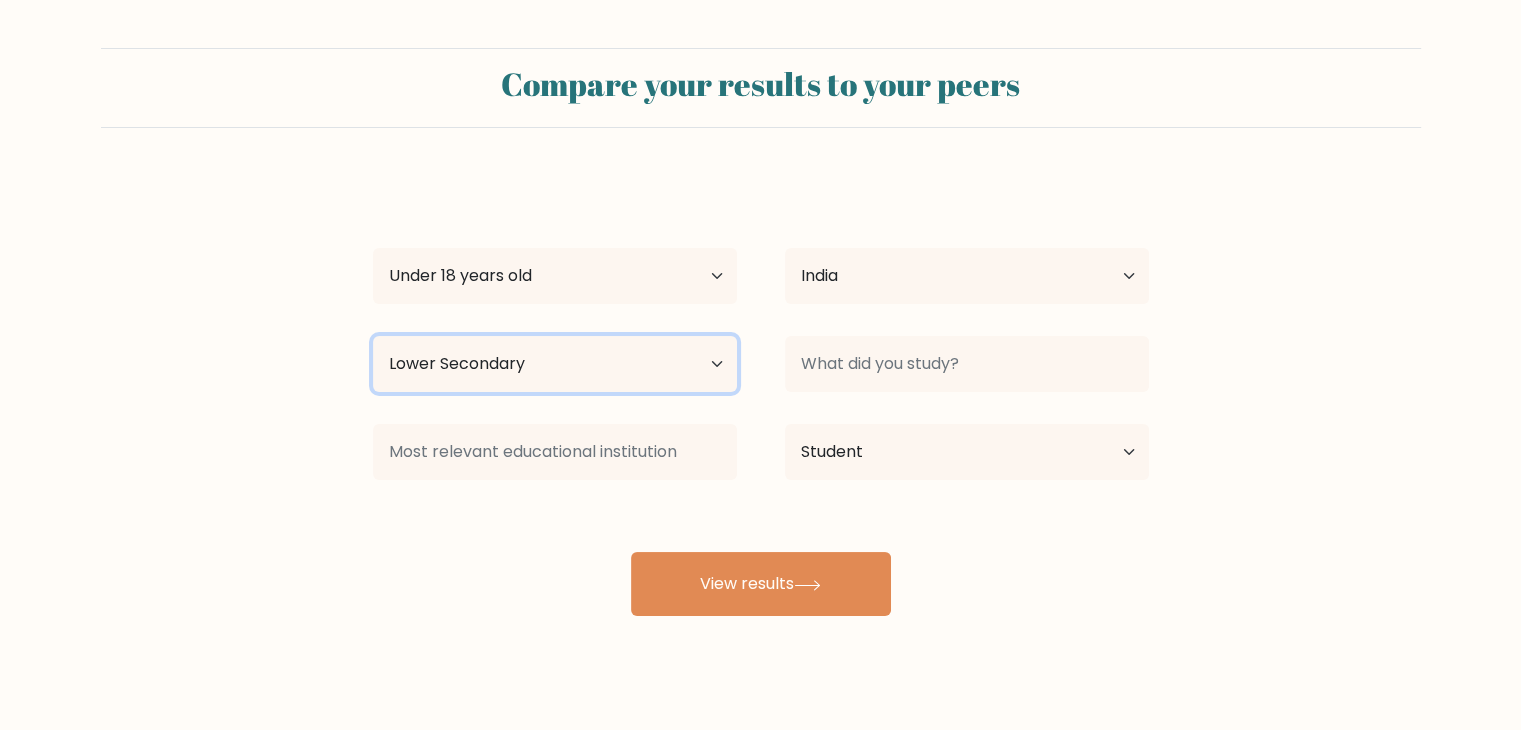 click on "Highest education level
No schooling
Primary
Lower Secondary
Upper Secondary
Occupation Specific
Bachelor's degree
Master's degree
Doctoral degree" at bounding box center [555, 364] 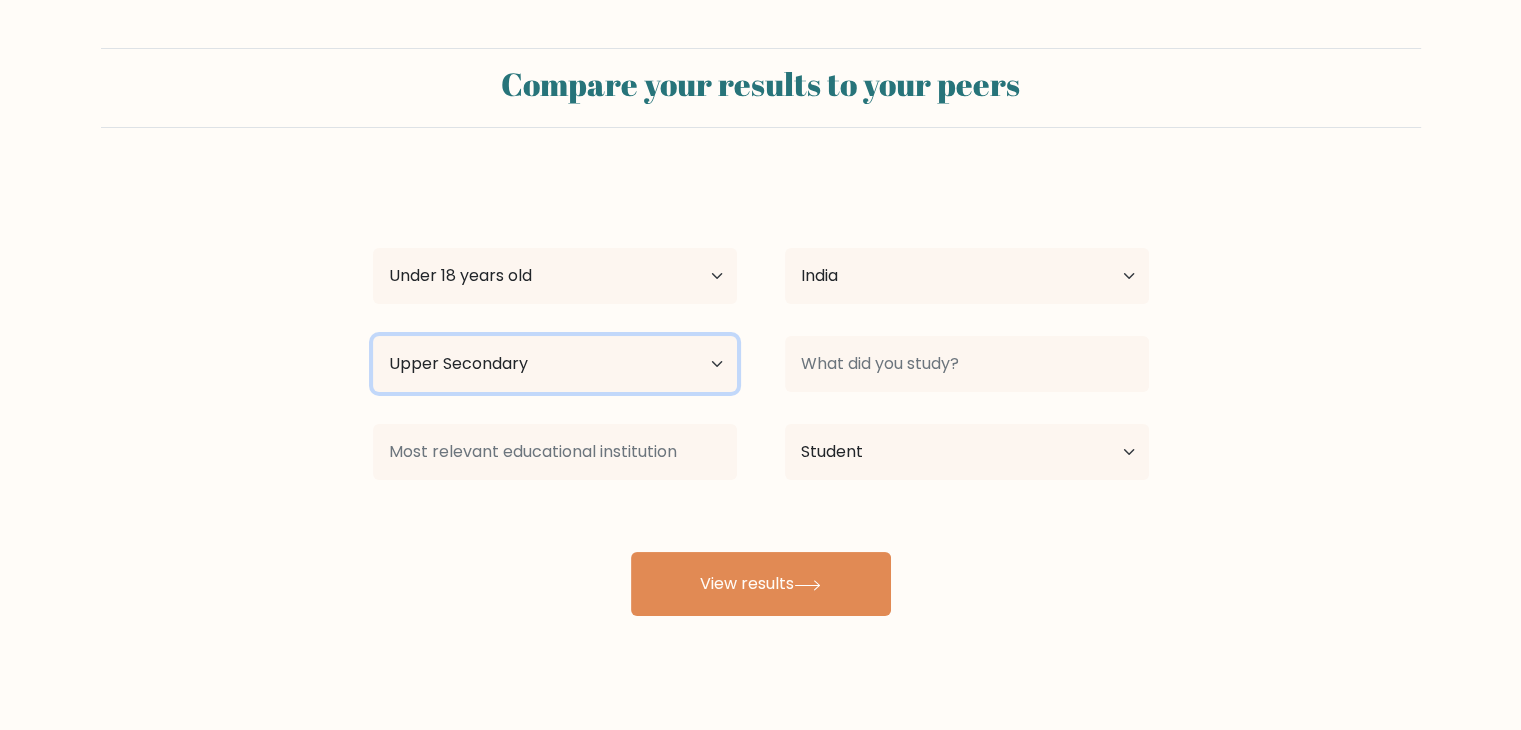 click on "Highest education level
No schooling
Primary
Lower Secondary
Upper Secondary
Occupation Specific
Bachelor's degree
Master's degree
Doctoral degree" at bounding box center (555, 364) 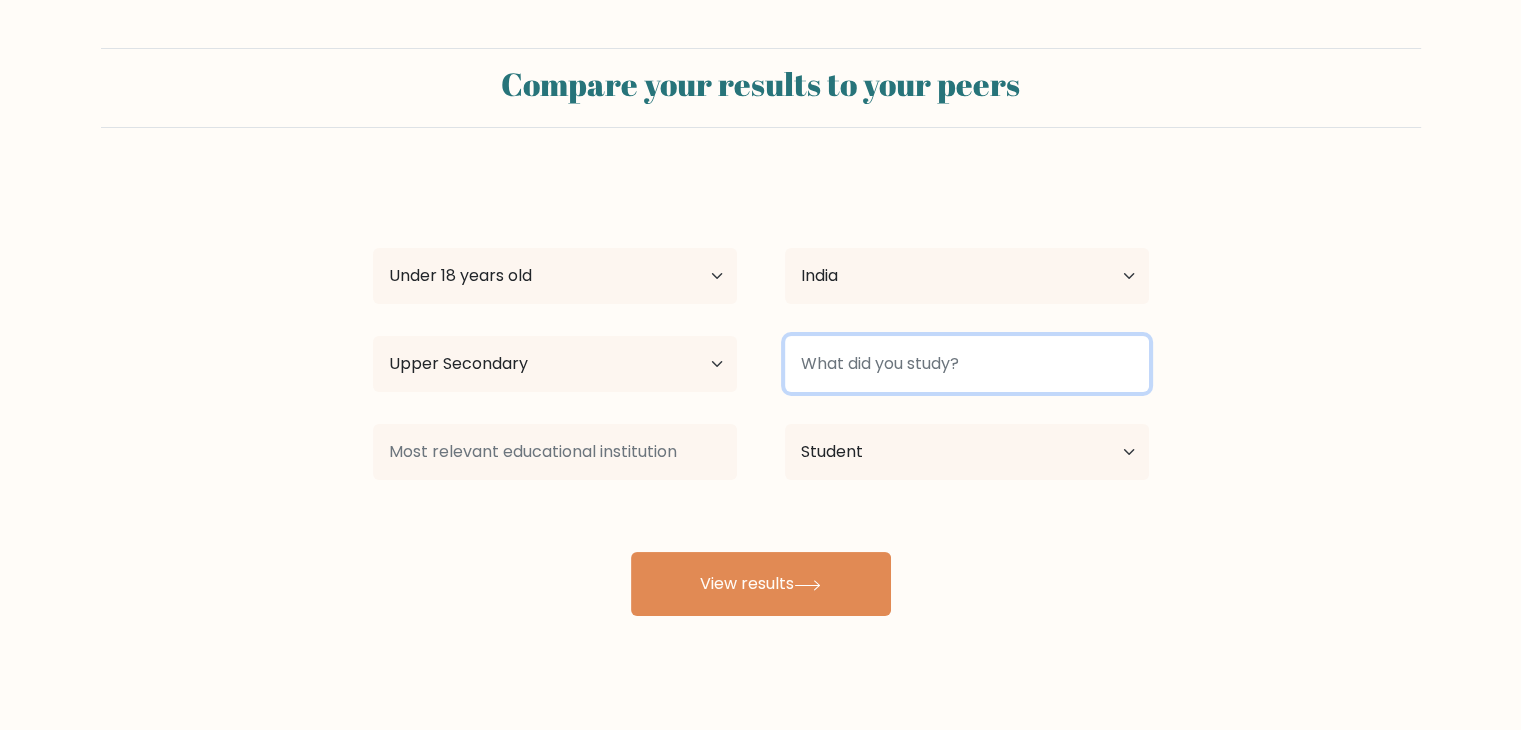 click at bounding box center [967, 364] 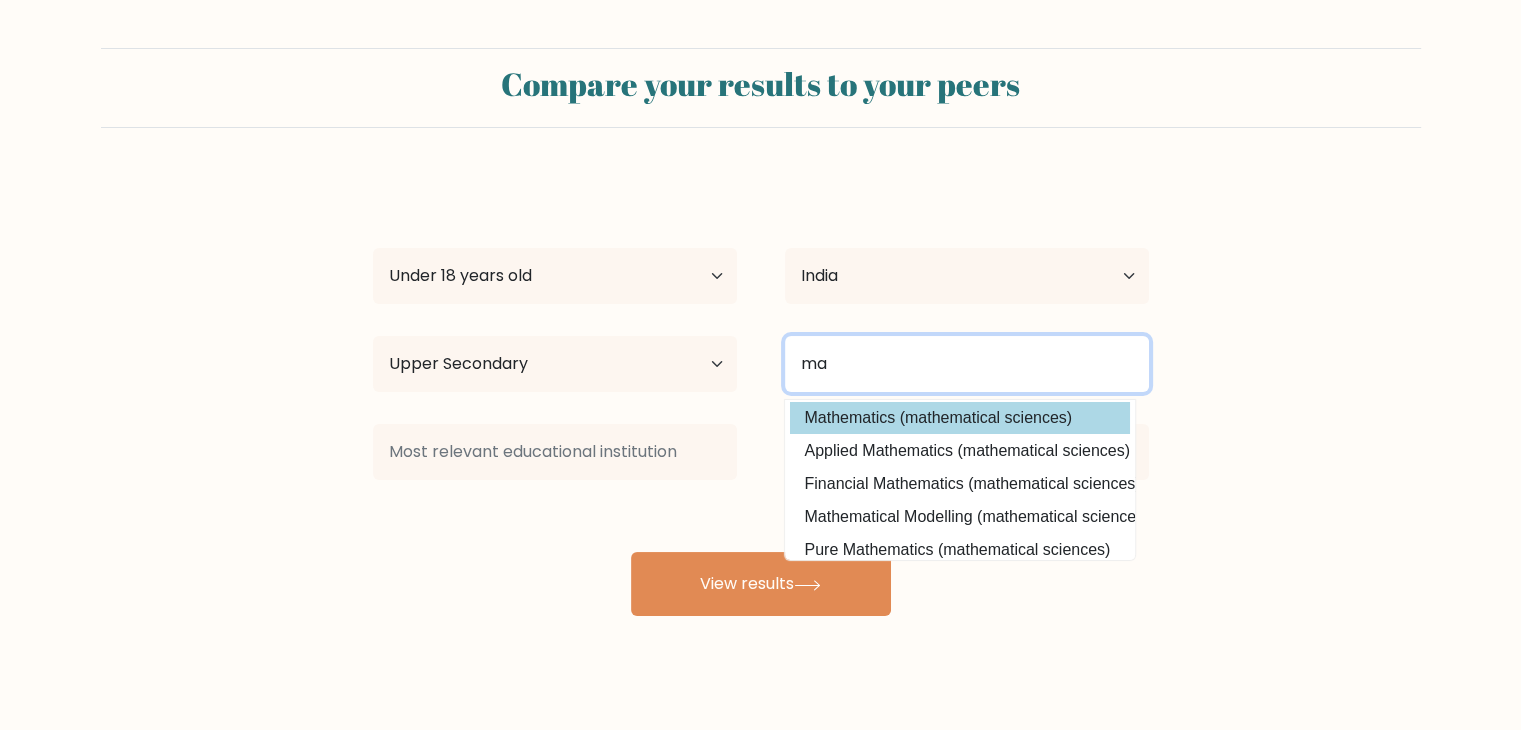 scroll, scrollTop: 0, scrollLeft: 0, axis: both 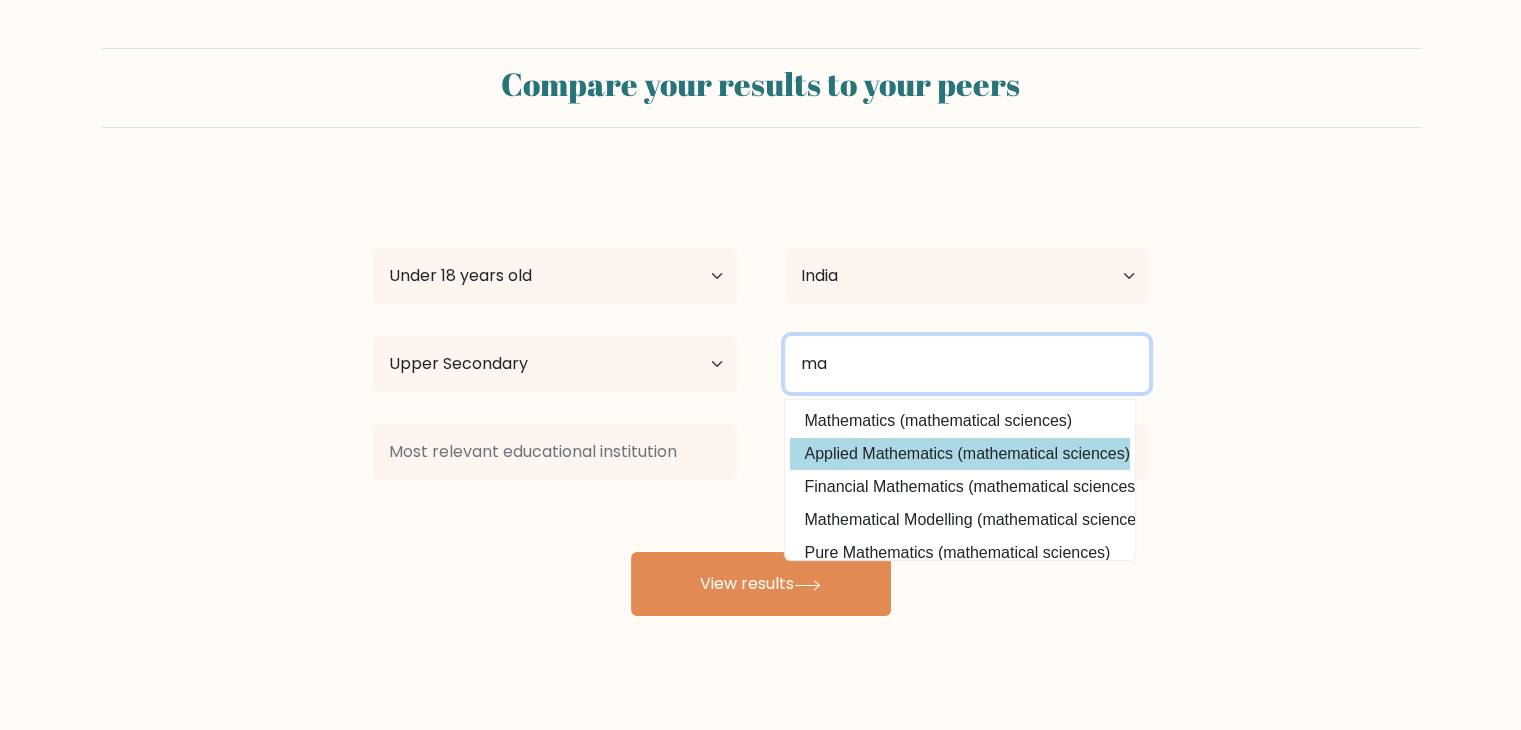 type on "ma" 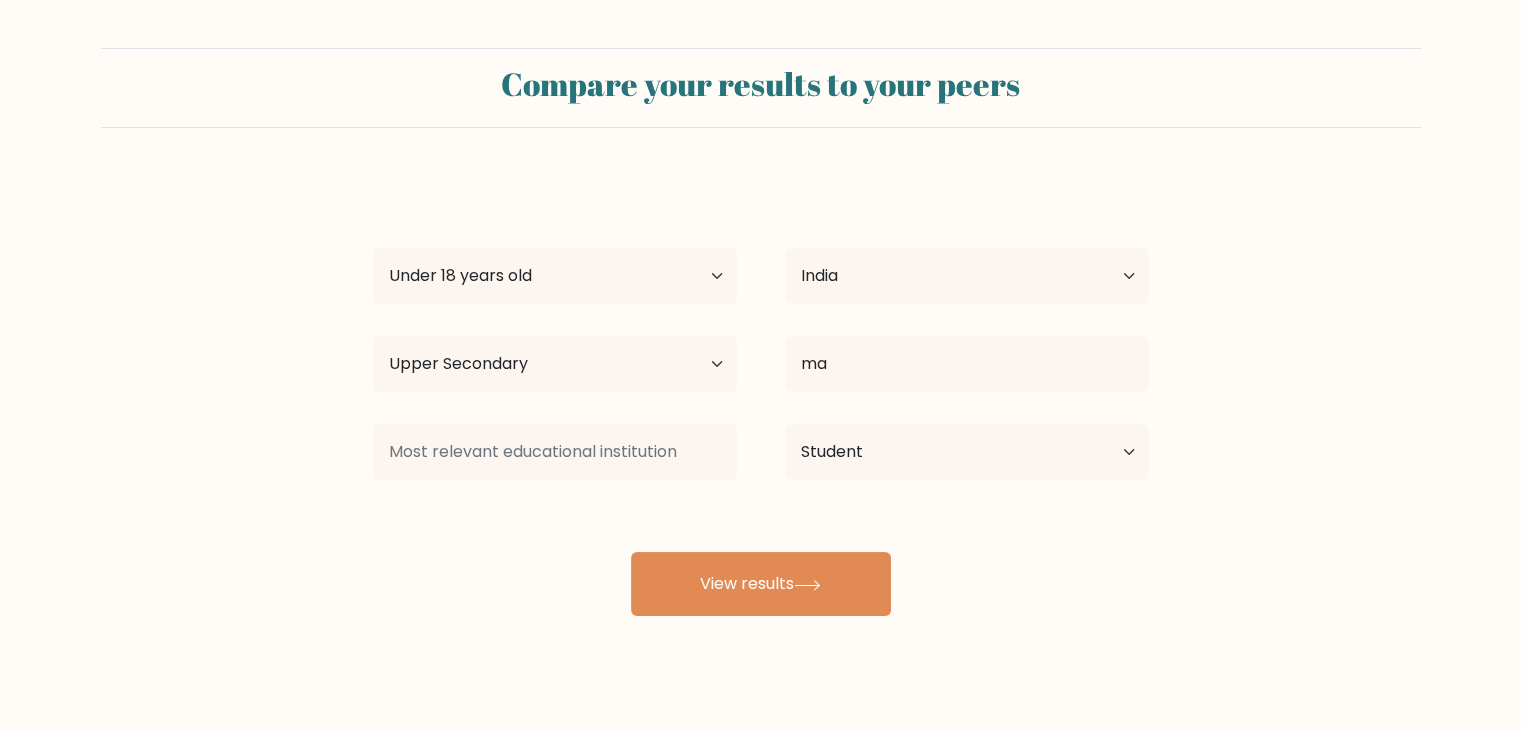 click on "gracy
malik
Age
Under 18 years old
18-24 years old
25-34 years old
35-44 years old
45-54 years old
55-64 years old
65 years old and above
Country
Afghanistan
Albania
Algeria
American Samoa
Andorra
Angola
Anguilla
Antarctica
Antigua and Barbuda
Argentina
Armenia
Aruba
Australia
Austria
Azerbaijan
Bahamas
Bahrain
Bangladesh
Barbados
Belarus
Belgium
Belize
Benin
Bermuda
Bhutan
Bolivia
Bonaire, Sint Eustatius and Saba
Bosnia and Herzegovina
Botswana
Bouvet Island
Brazil
Brunei" at bounding box center [761, 396] 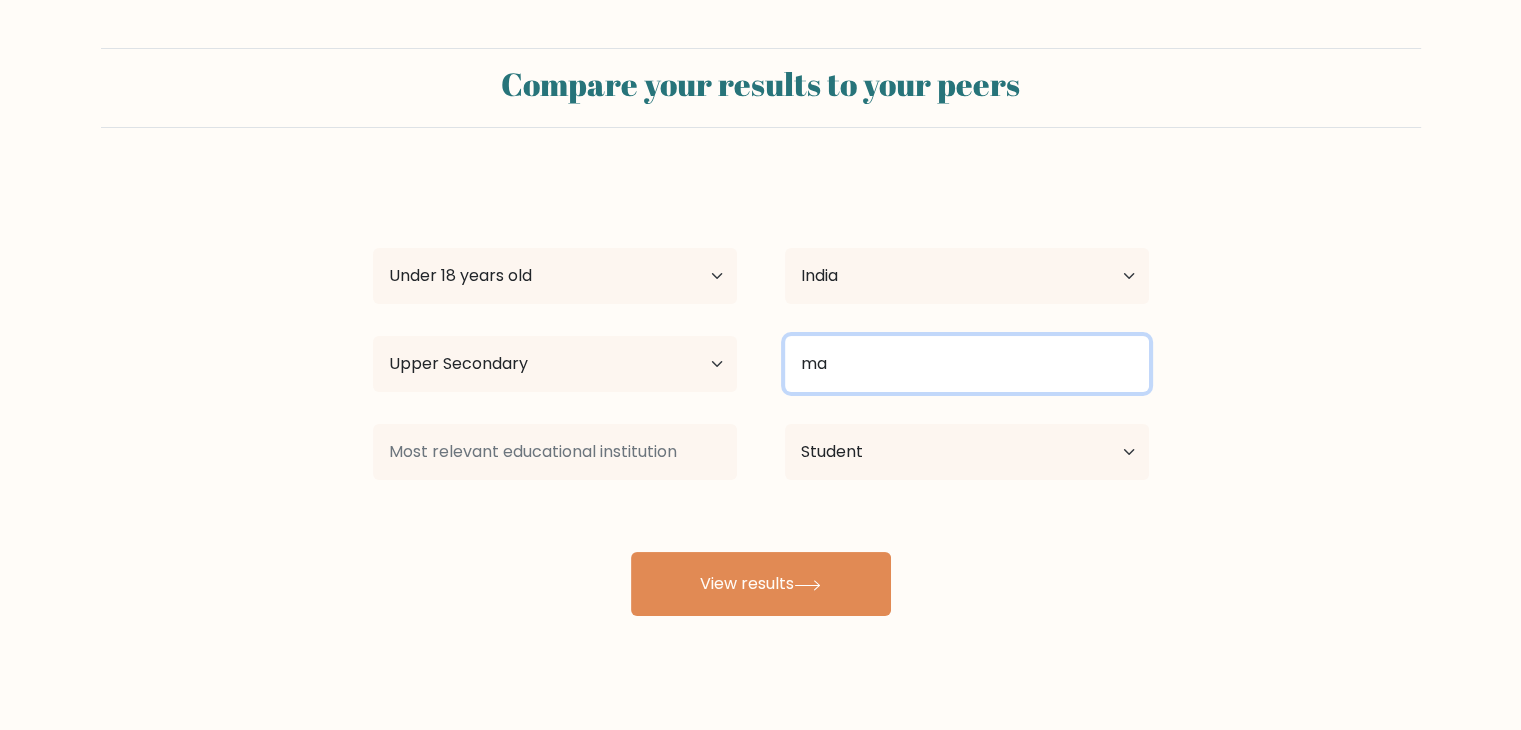 click on "ma" at bounding box center [967, 364] 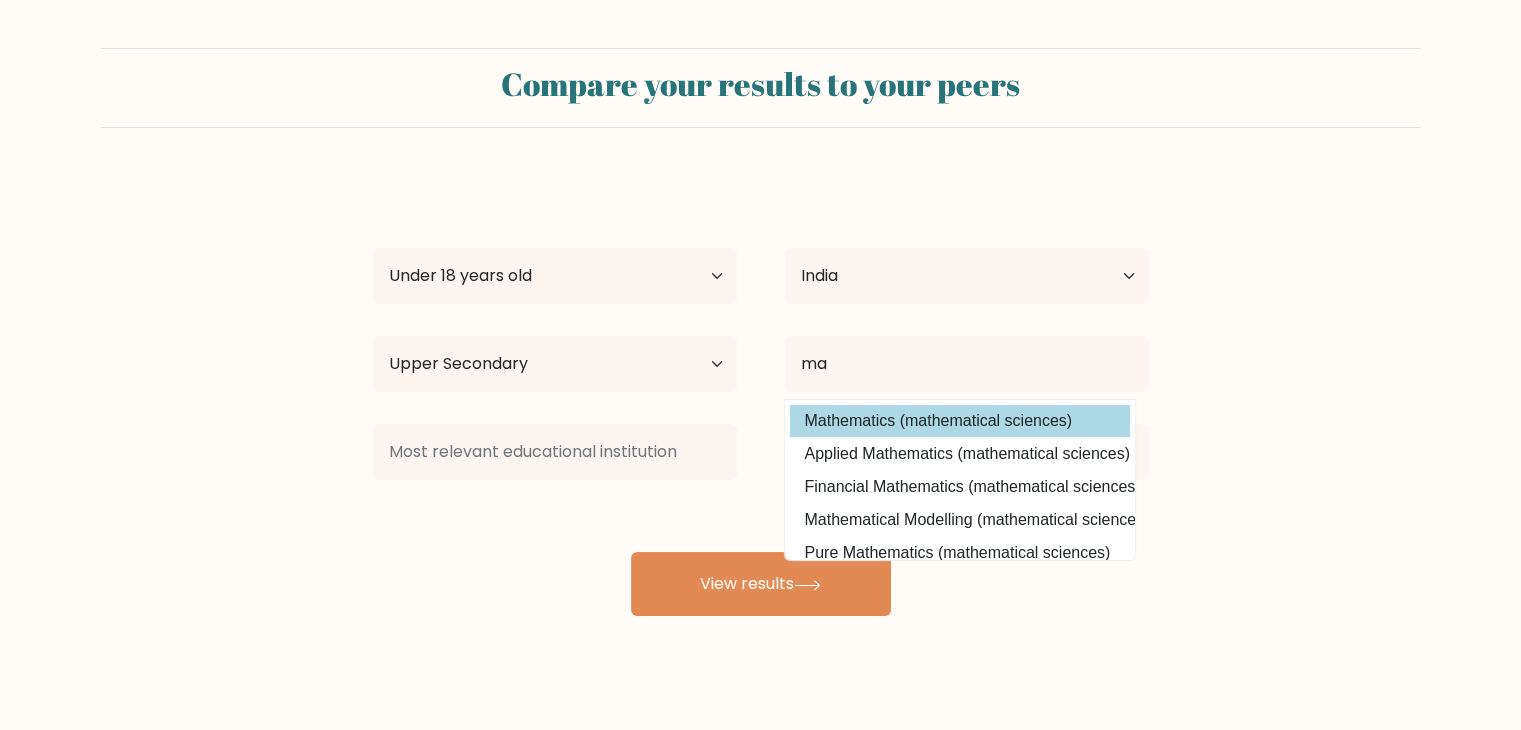 click on "gracy
malik
Age
Under 18 years old
18-24 years old
25-34 years old
35-44 years old
45-54 years old
55-64 years old
65 years old and above
Country
Afghanistan
Albania
Algeria
American Samoa
Andorra
Angola
Anguilla
Antarctica
Antigua and Barbuda
Argentina
Armenia
Aruba
Australia
Austria
Azerbaijan
Bahamas
Bahrain
Bangladesh
Barbados
Belarus
Belgium
Belize
Benin
Bermuda
Bhutan
Bolivia
Bonaire, Sint Eustatius and Saba
Bosnia and Herzegovina
Botswana
Bouvet Island
Brazil
Brunei" at bounding box center (761, 396) 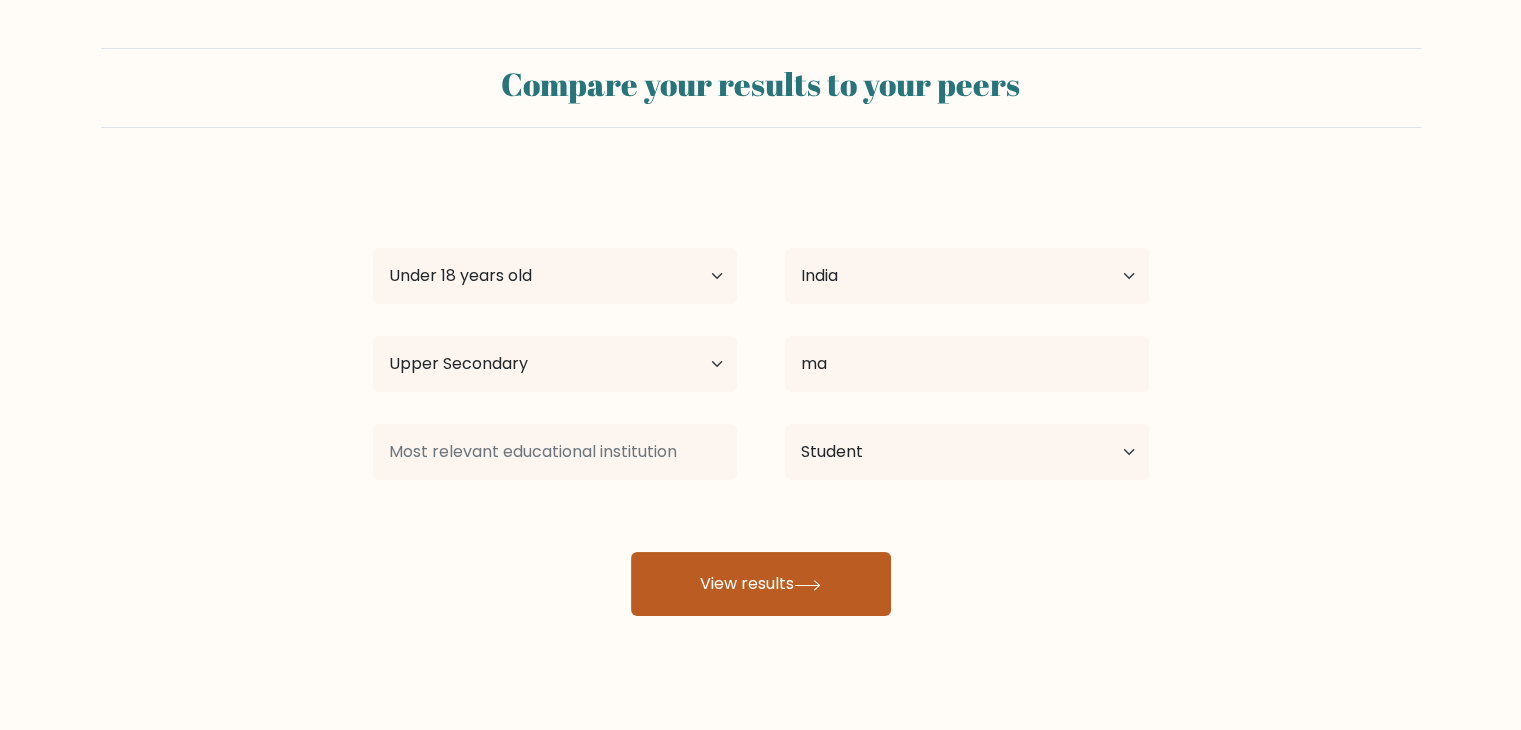 click at bounding box center (807, 585) 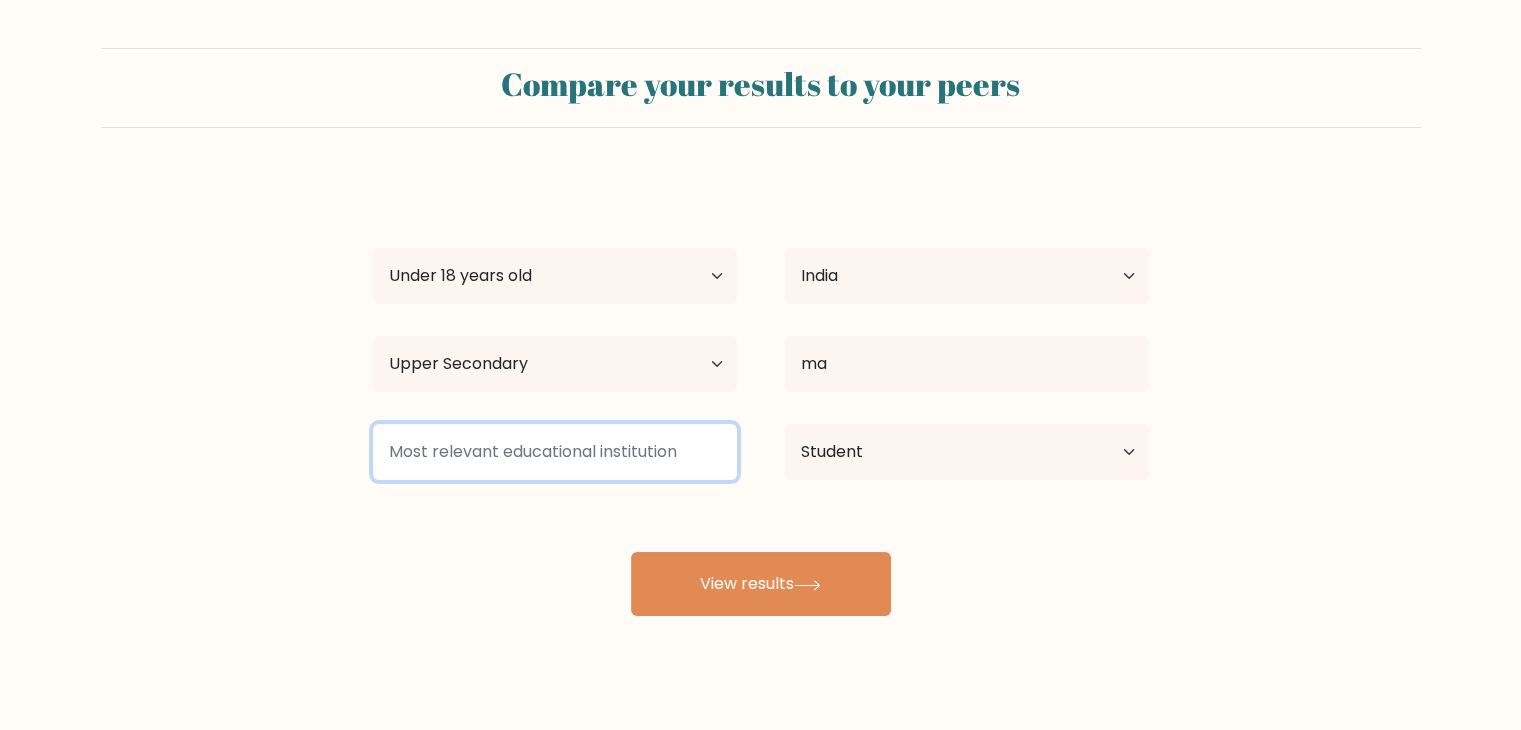 click at bounding box center (555, 452) 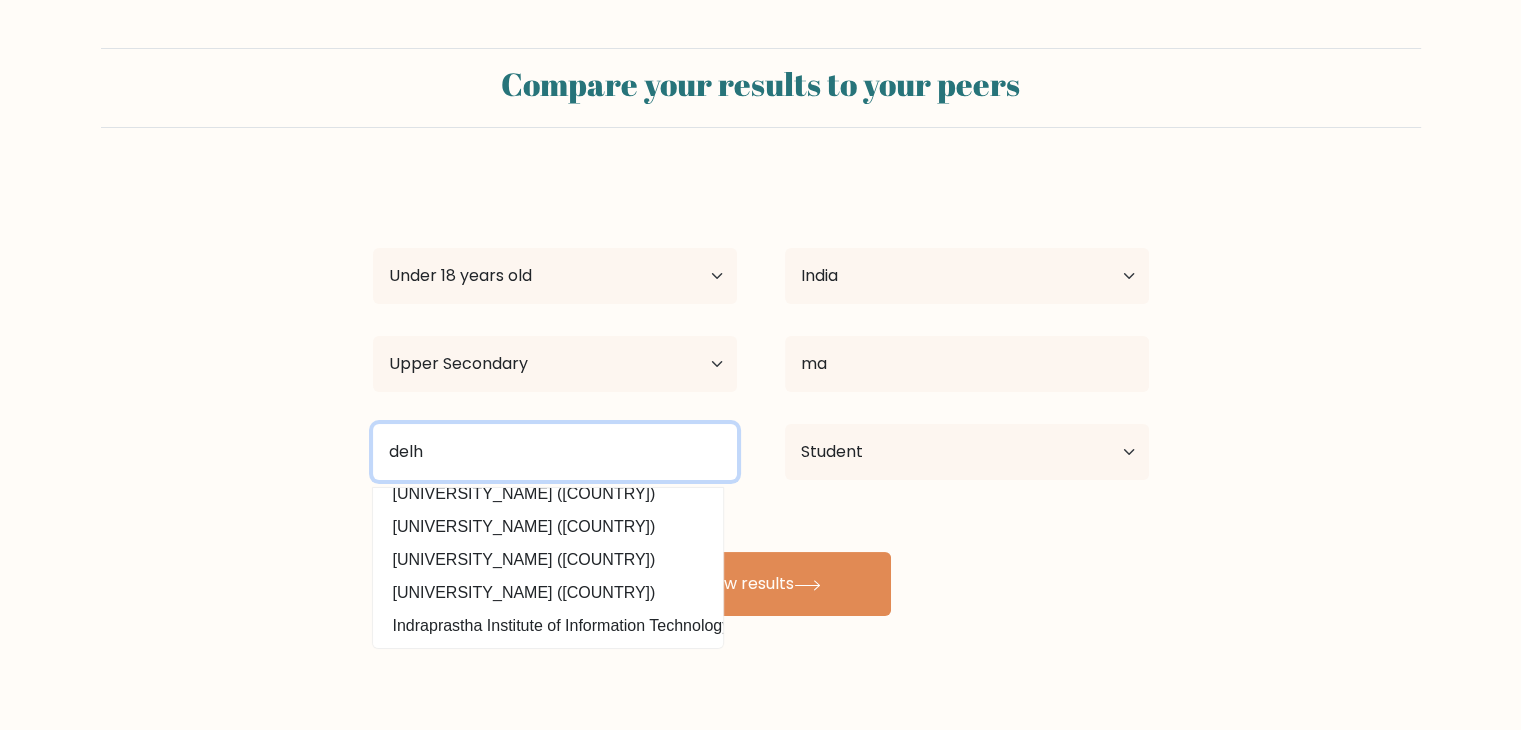scroll, scrollTop: 195, scrollLeft: 0, axis: vertical 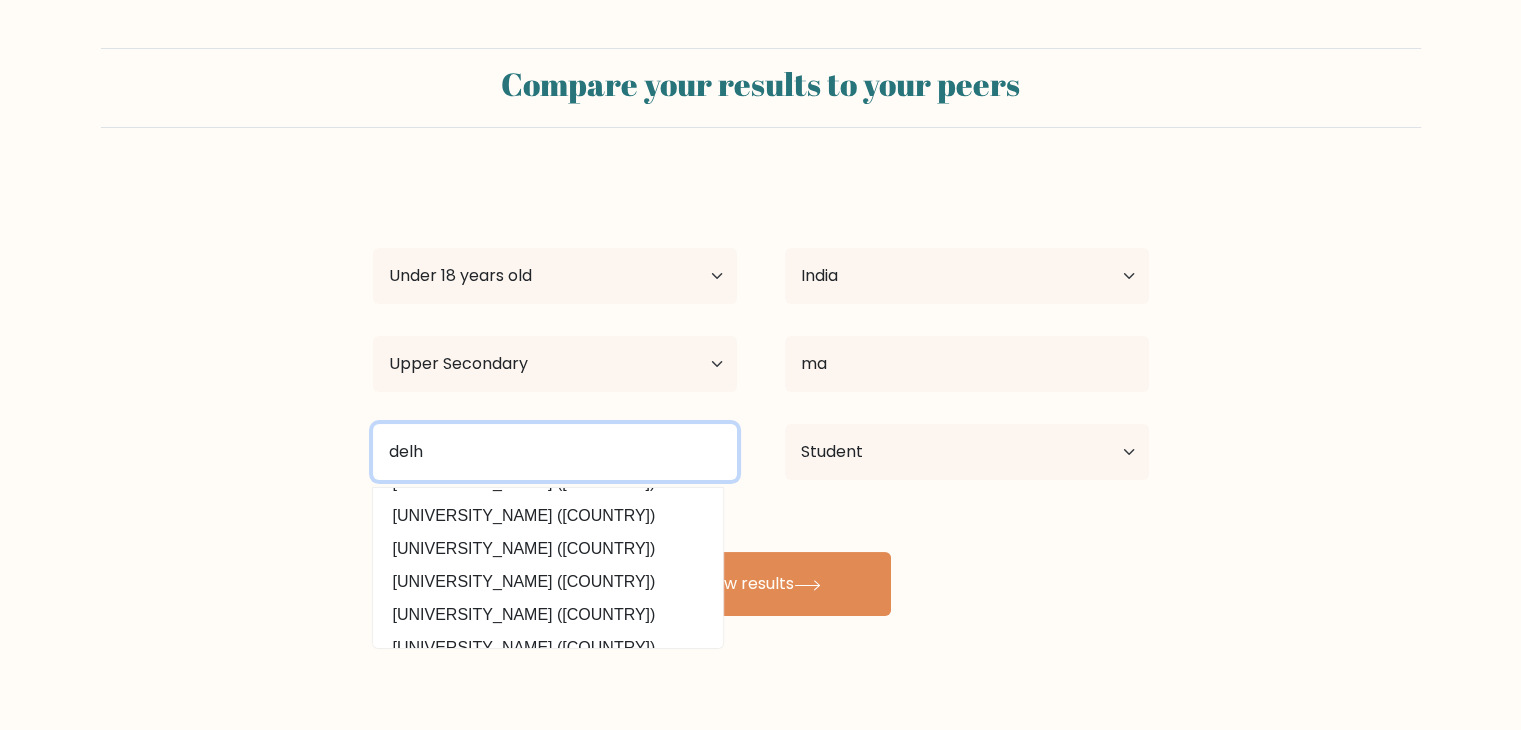 type on "delh" 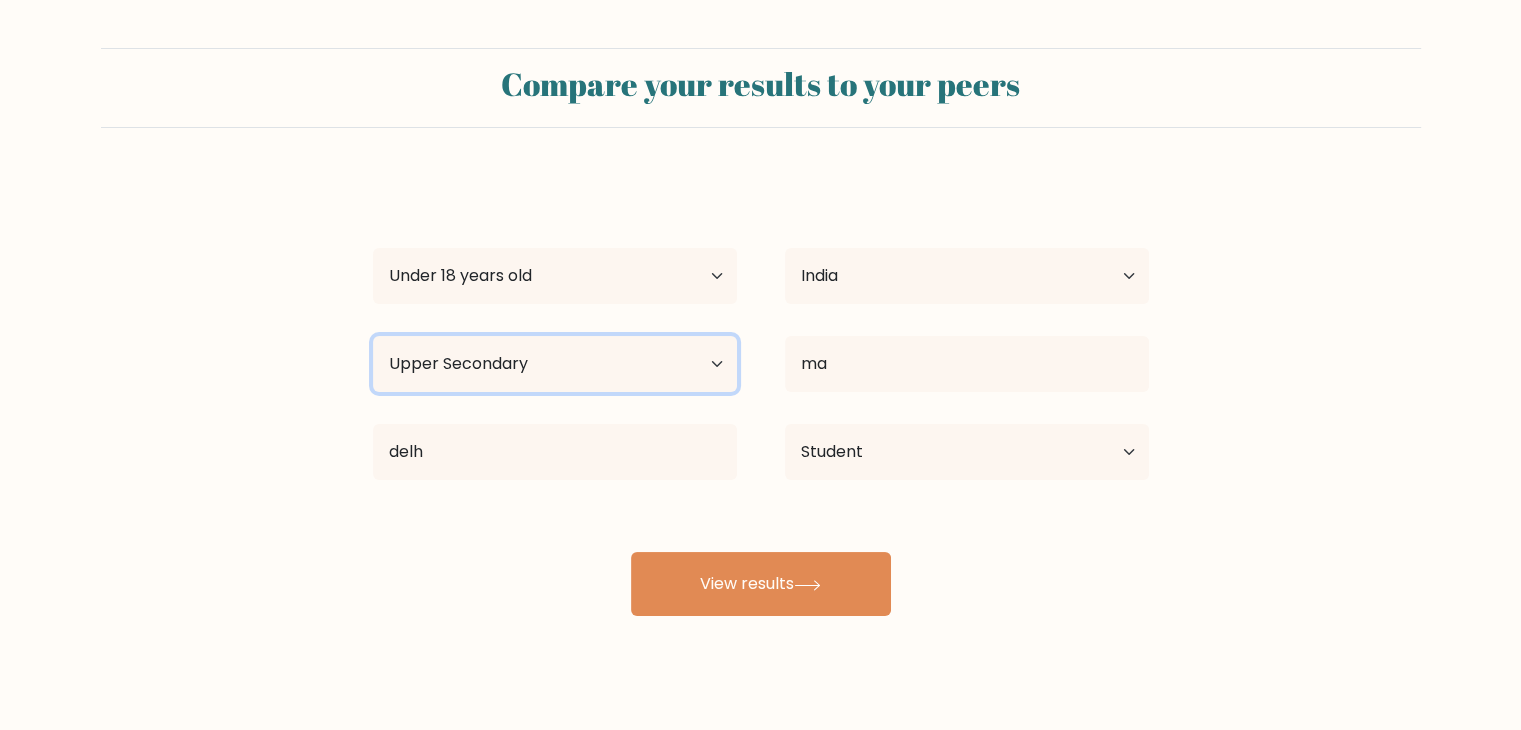 click on "Highest education level
No schooling
Primary
Lower Secondary
Upper Secondary
Occupation Specific
Bachelor's degree
Master's degree
Doctoral degree" at bounding box center [555, 364] 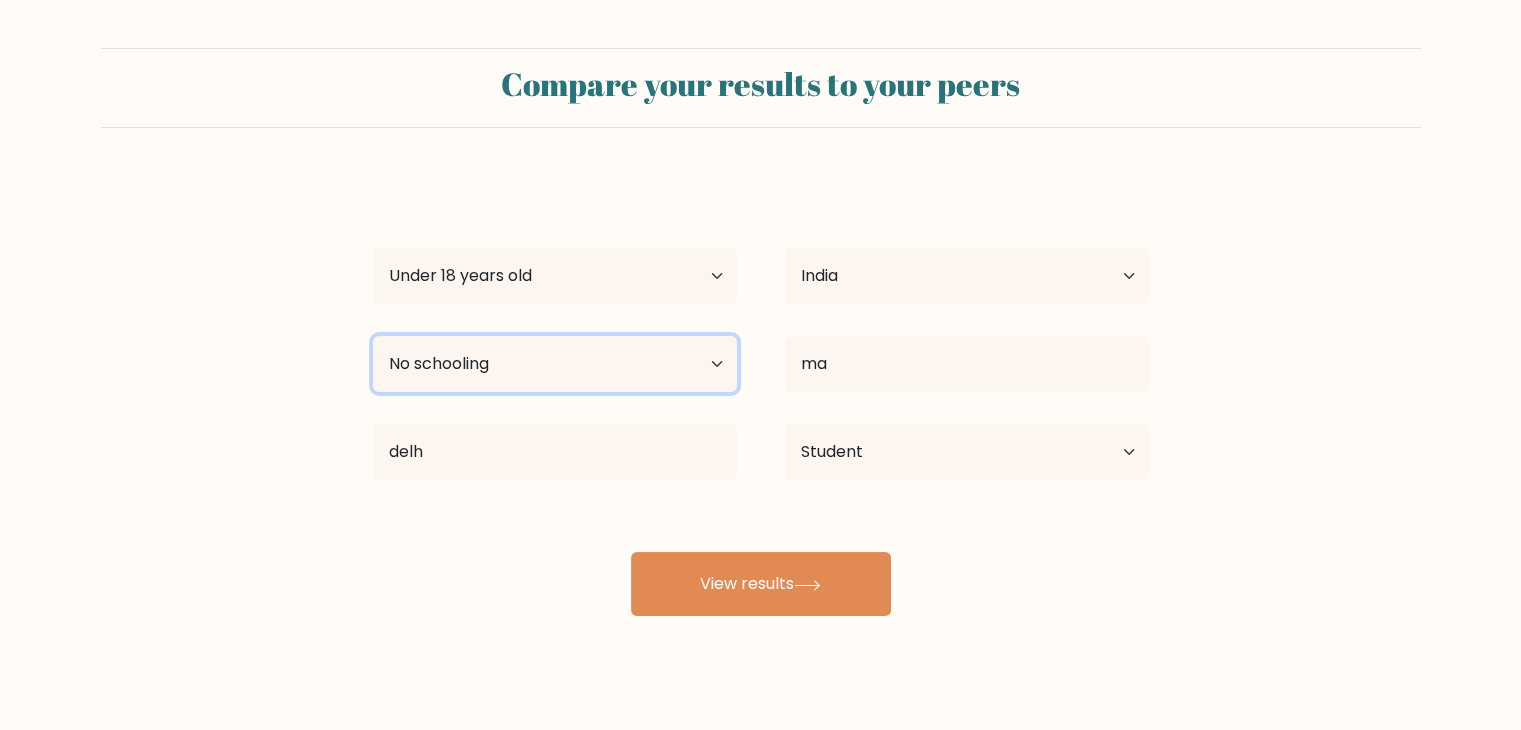 click on "Highest education level
No schooling
Primary
Lower Secondary
Upper Secondary
Occupation Specific
Bachelor's degree
Master's degree
Doctoral degree" at bounding box center (555, 364) 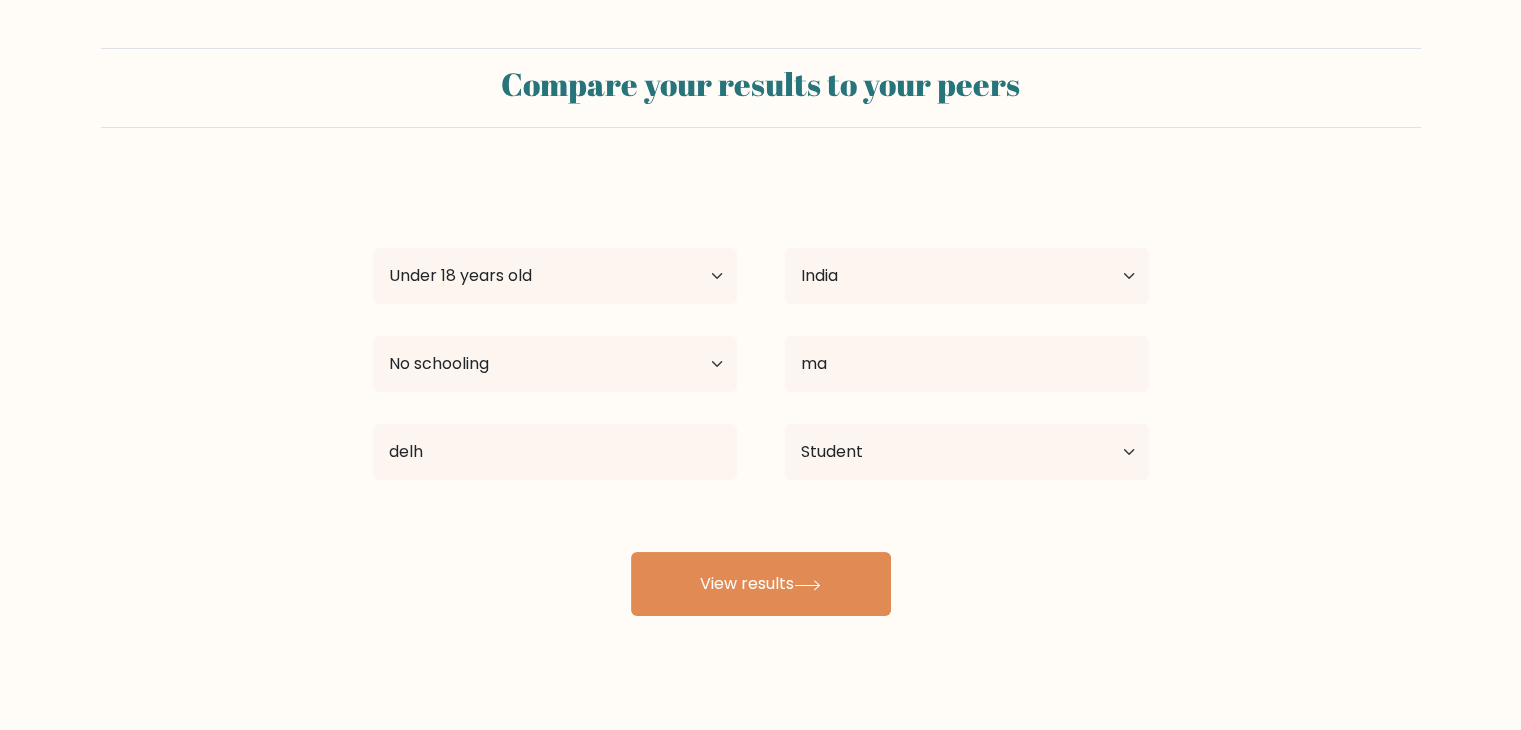 click on "Highest education level
No schooling
Primary
Lower Secondary
Upper Secondary
Occupation Specific
Bachelor's degree
Master's degree
Doctoral degree" at bounding box center [555, 276] 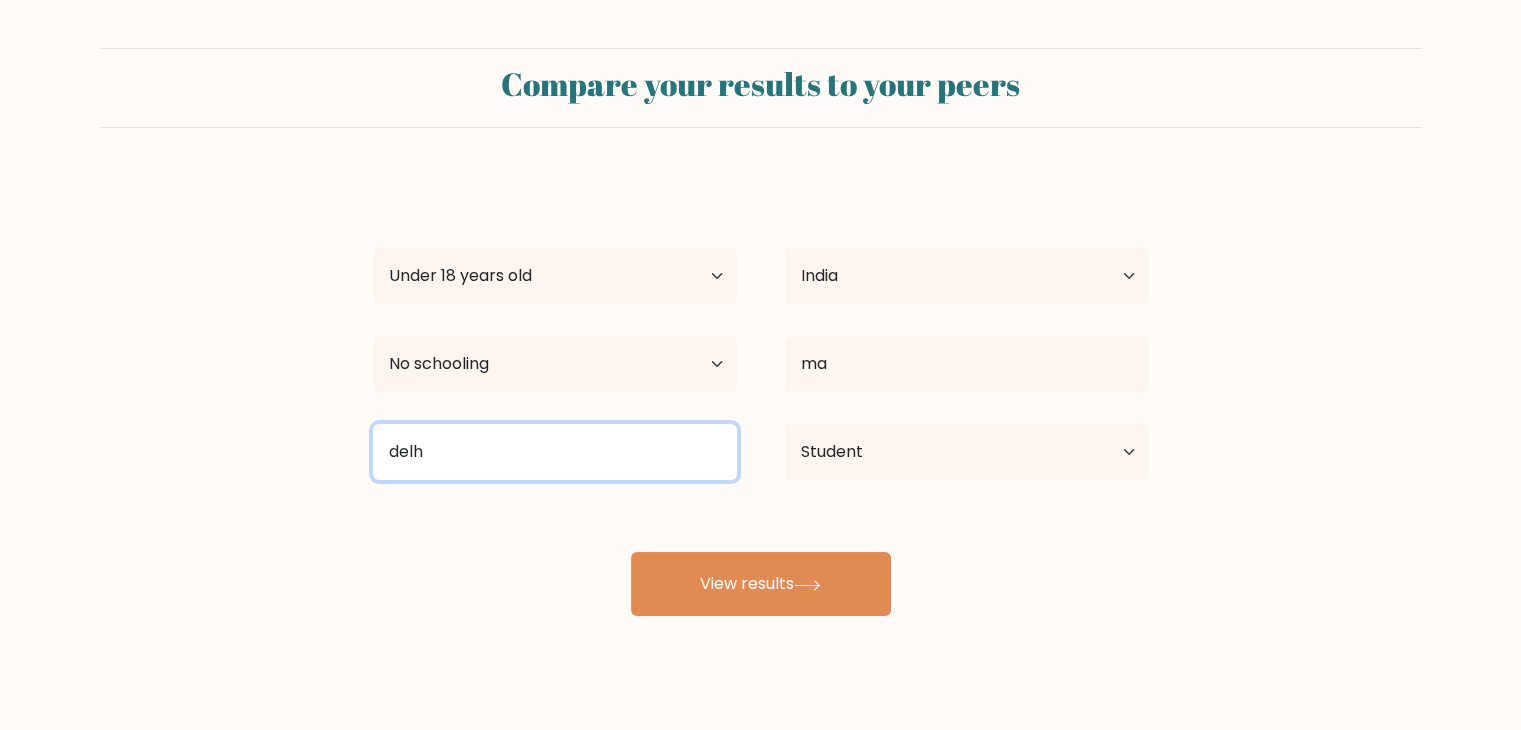 drag, startPoint x: 562, startPoint y: 473, endPoint x: 560, endPoint y: 395, distance: 78.025635 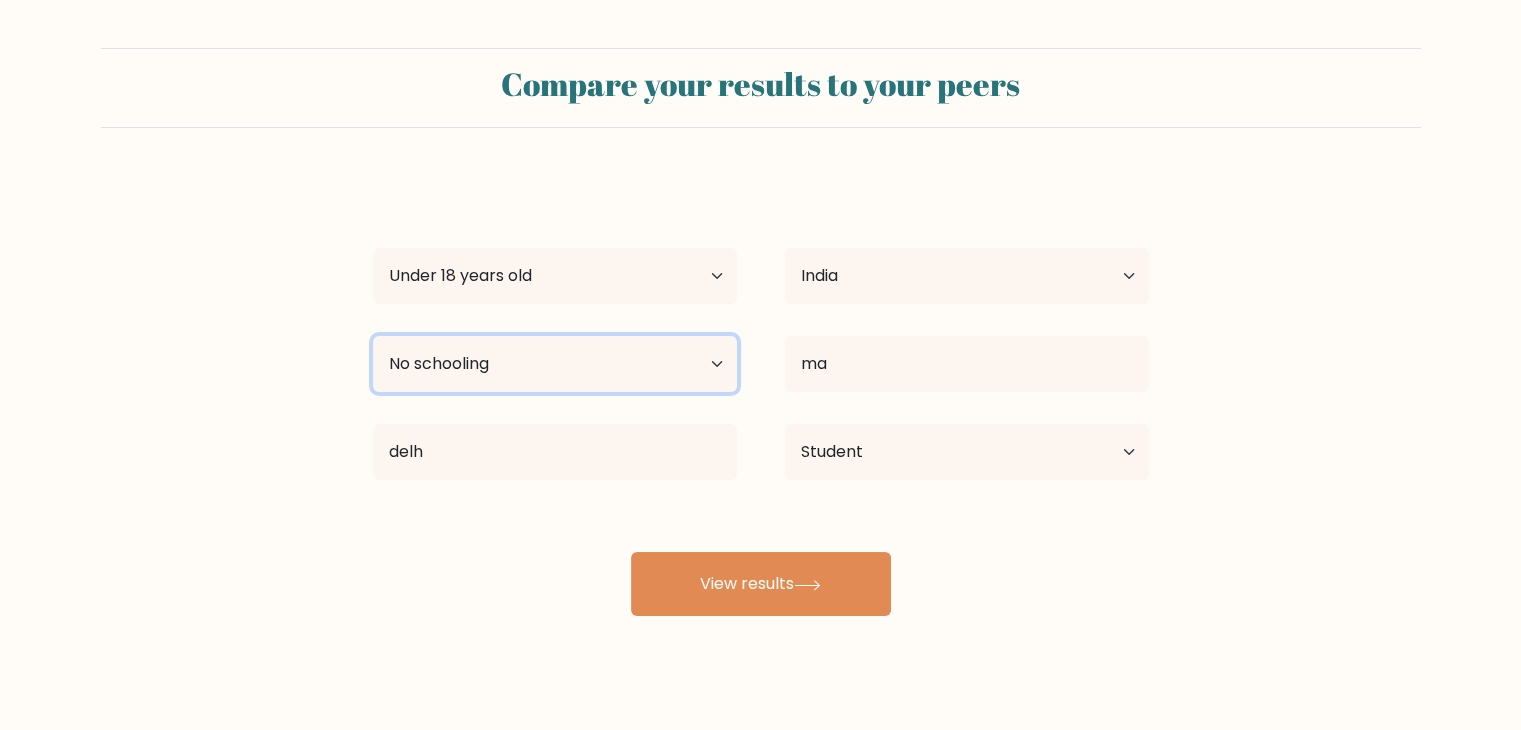 click on "Highest education level
No schooling
Primary
Lower Secondary
Upper Secondary
Occupation Specific
Bachelor's degree
Master's degree
Doctoral degree" at bounding box center [555, 364] 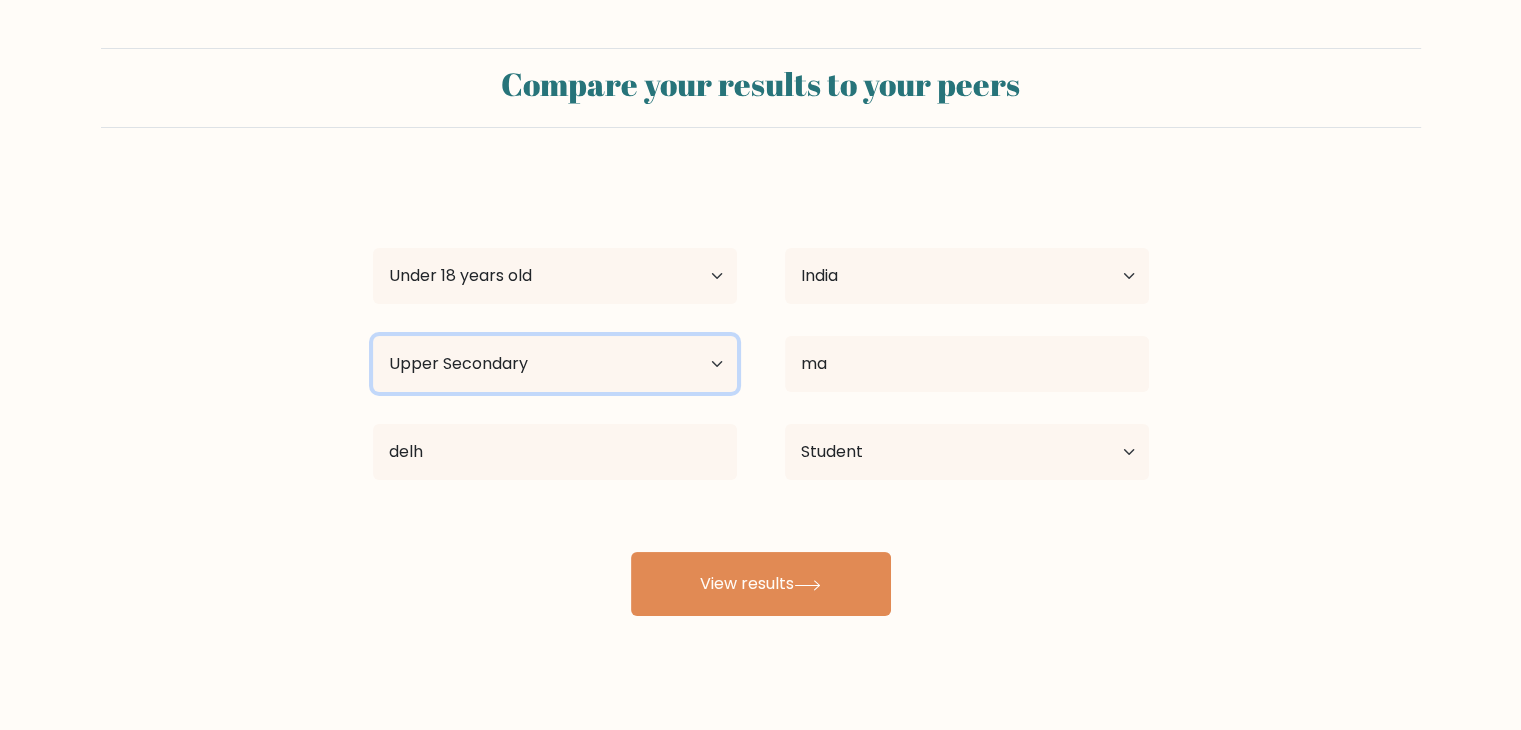 click on "Highest education level
No schooling
Primary
Lower Secondary
Upper Secondary
Occupation Specific
Bachelor's degree
Master's degree
Doctoral degree" at bounding box center [555, 364] 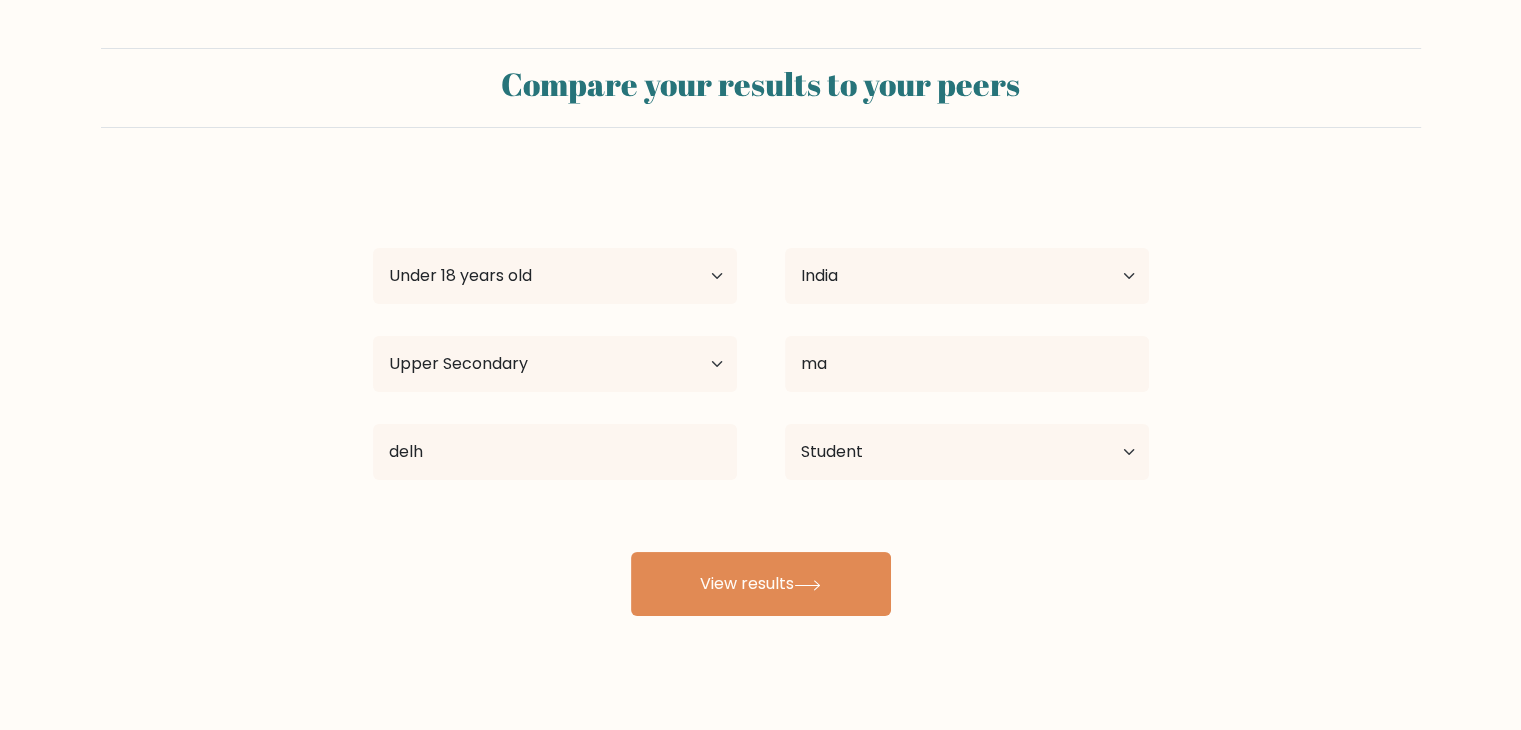 click on "delh
SUNY Delhi (United States)
School of Planning and Architecture, Delhi (India)
Delhi Technological University (India)
Ambedkar University Delhi (India)
University of Delhi (India)
National Law University, Delhi (India)
Indian Institute of Technology Delhi (India)
National Institute of Technology, Delhi (India)
Delhi Pharmaceutical Sciences and Research University (India)
Indraprastha Institute of Information Technology (India)" at bounding box center (555, 276) 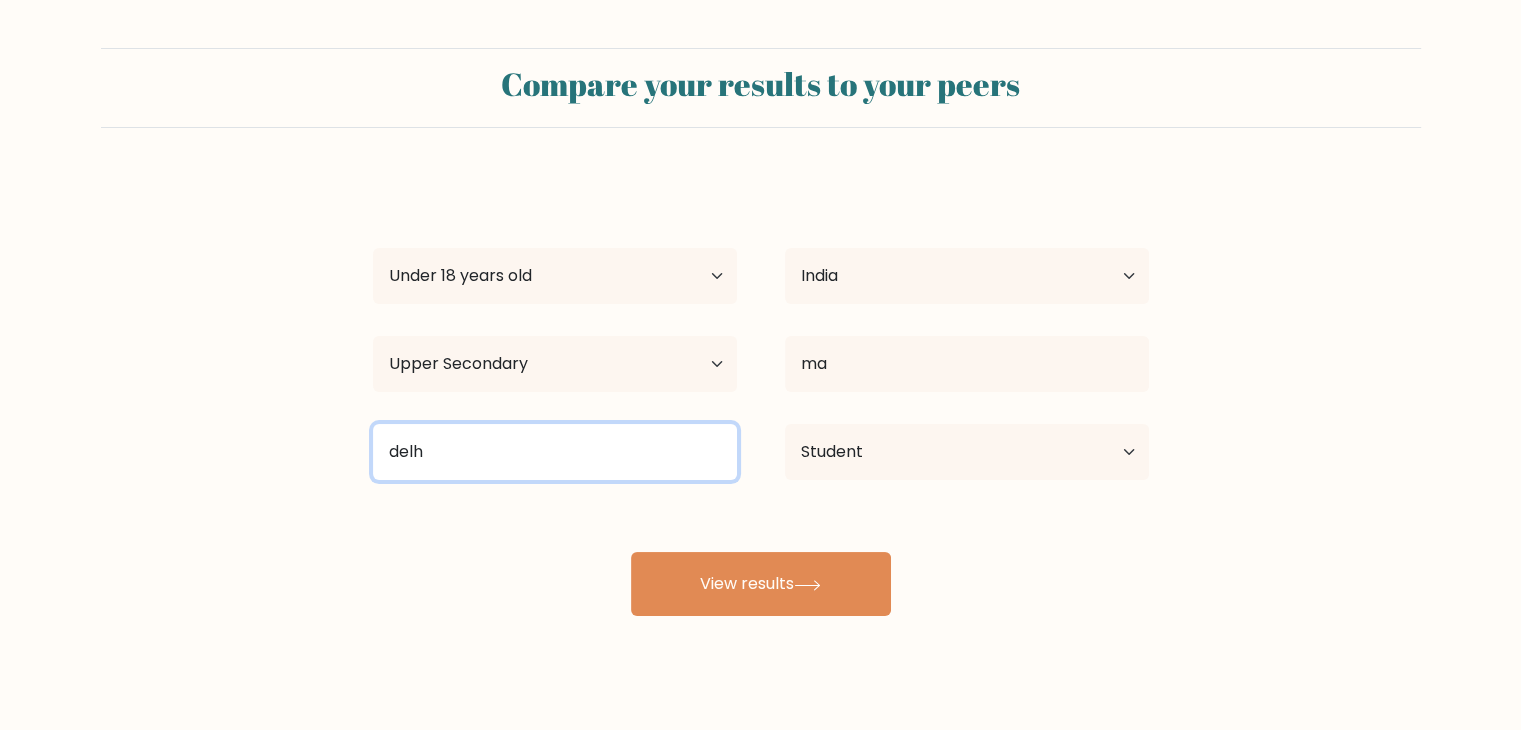 click on "delh" at bounding box center [555, 452] 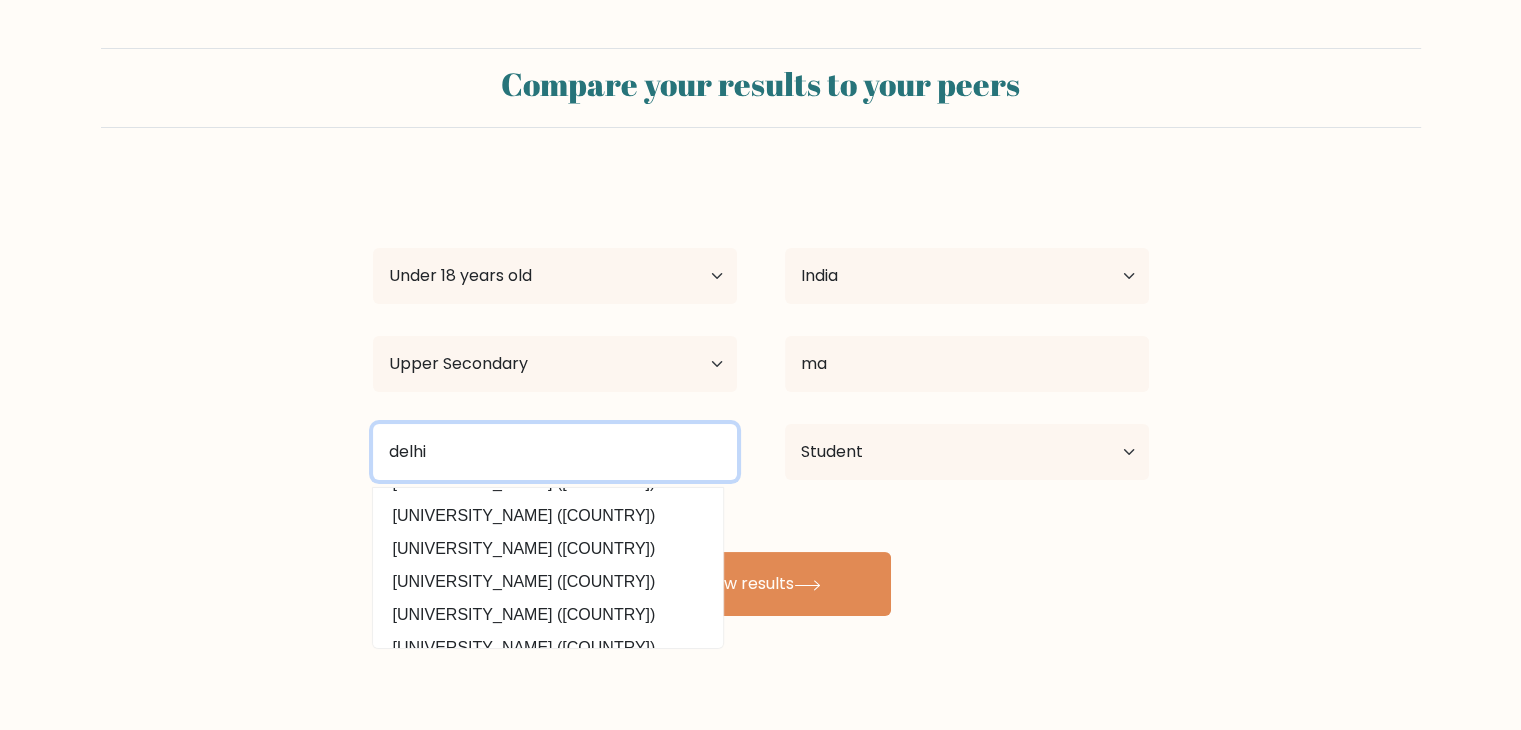 type on "delhi" 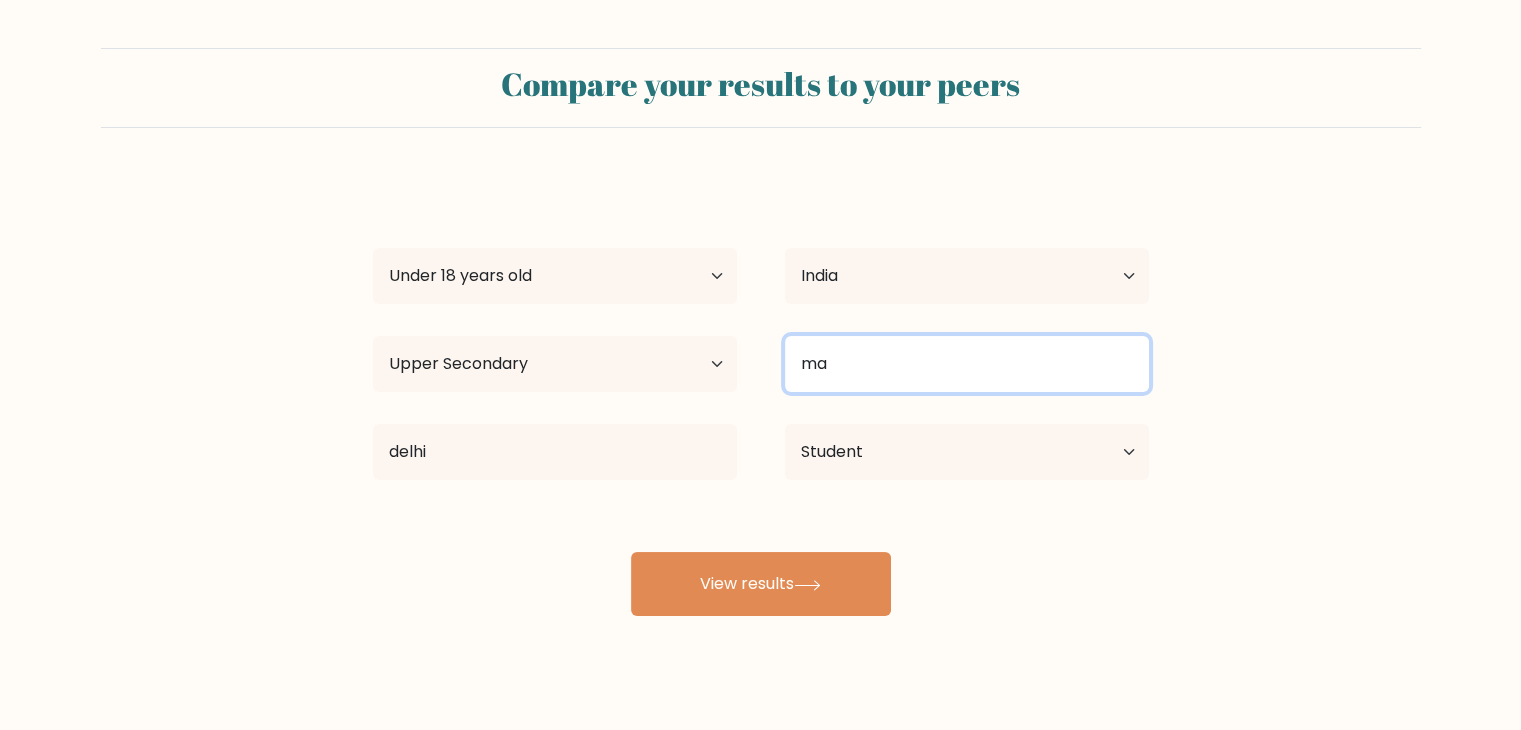 click on "ma" at bounding box center [967, 364] 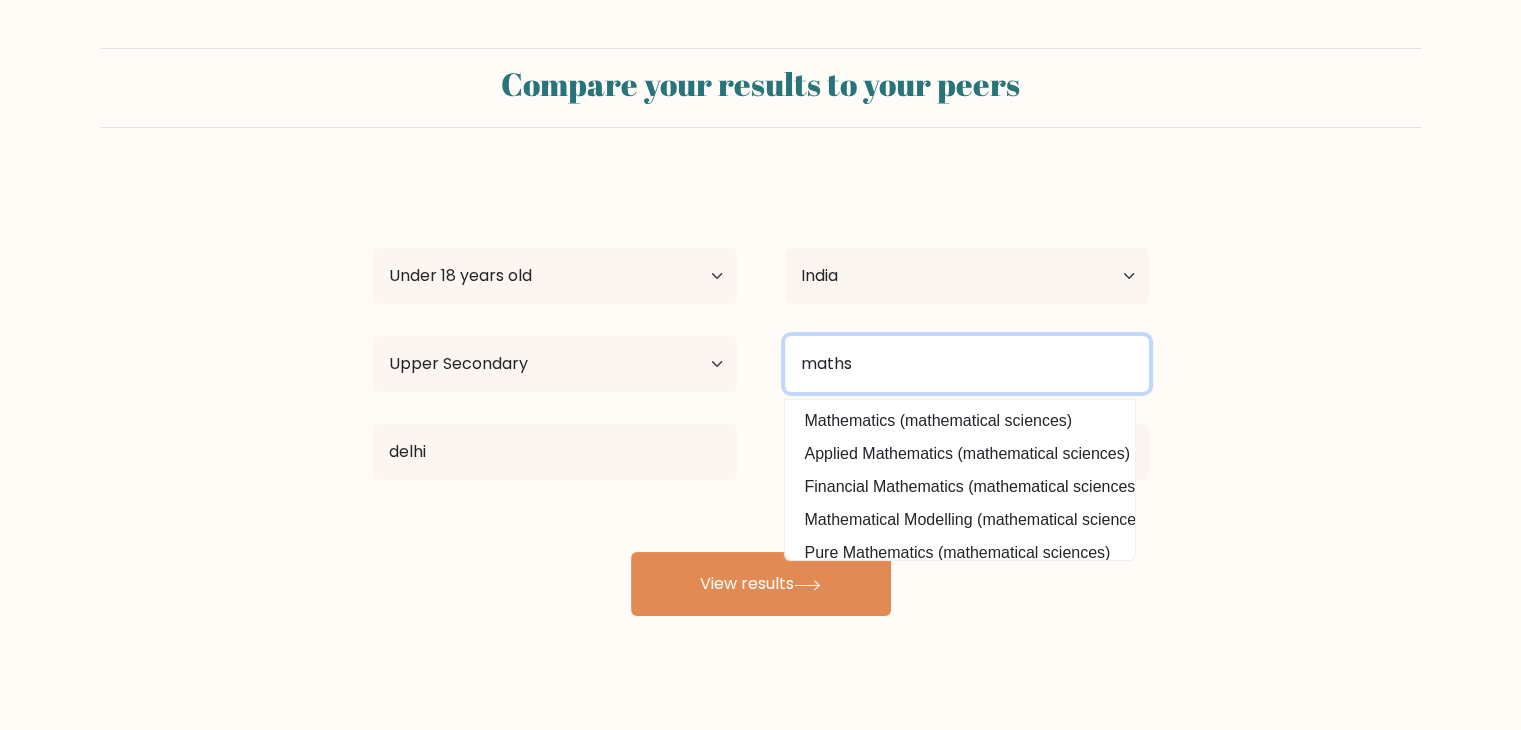 scroll, scrollTop: 0, scrollLeft: 0, axis: both 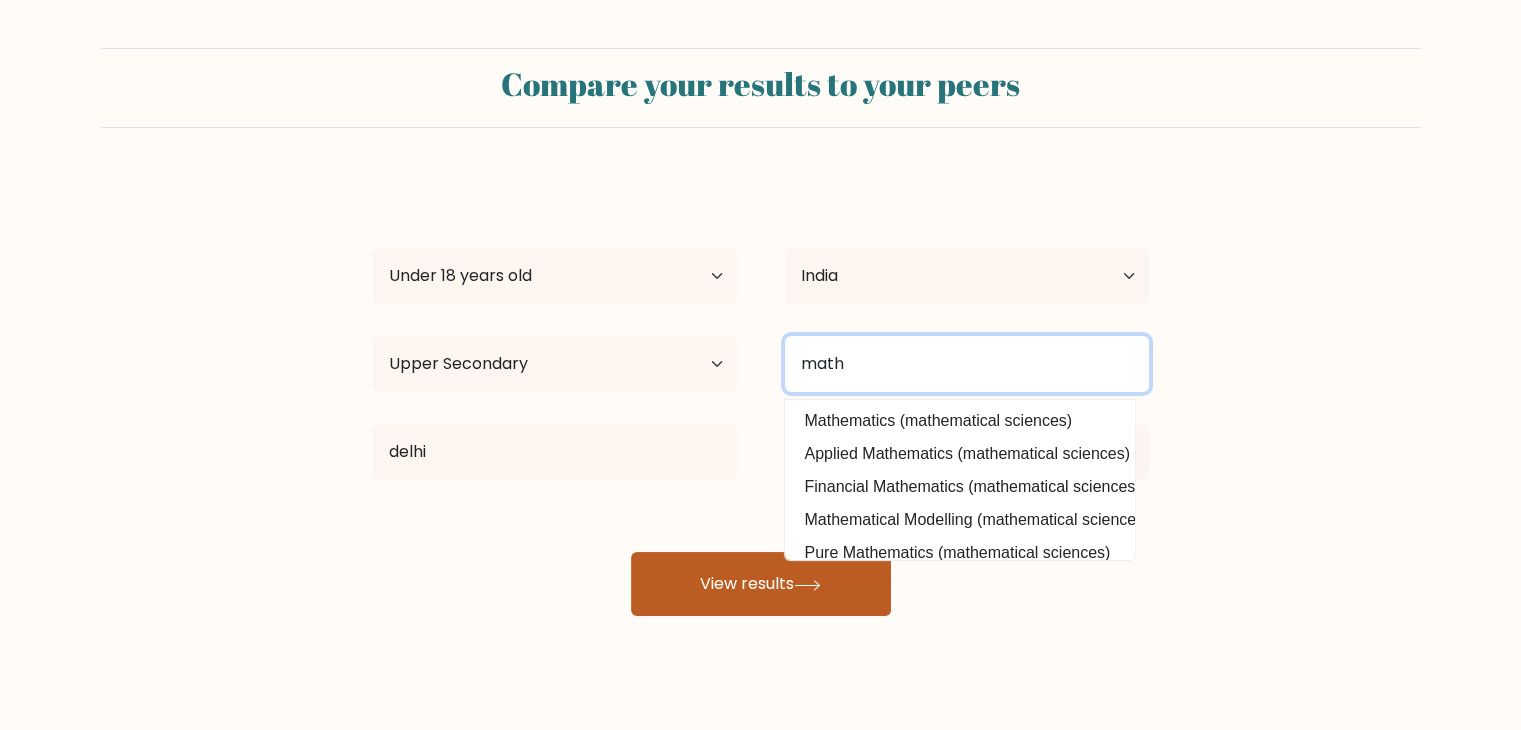 type on "math" 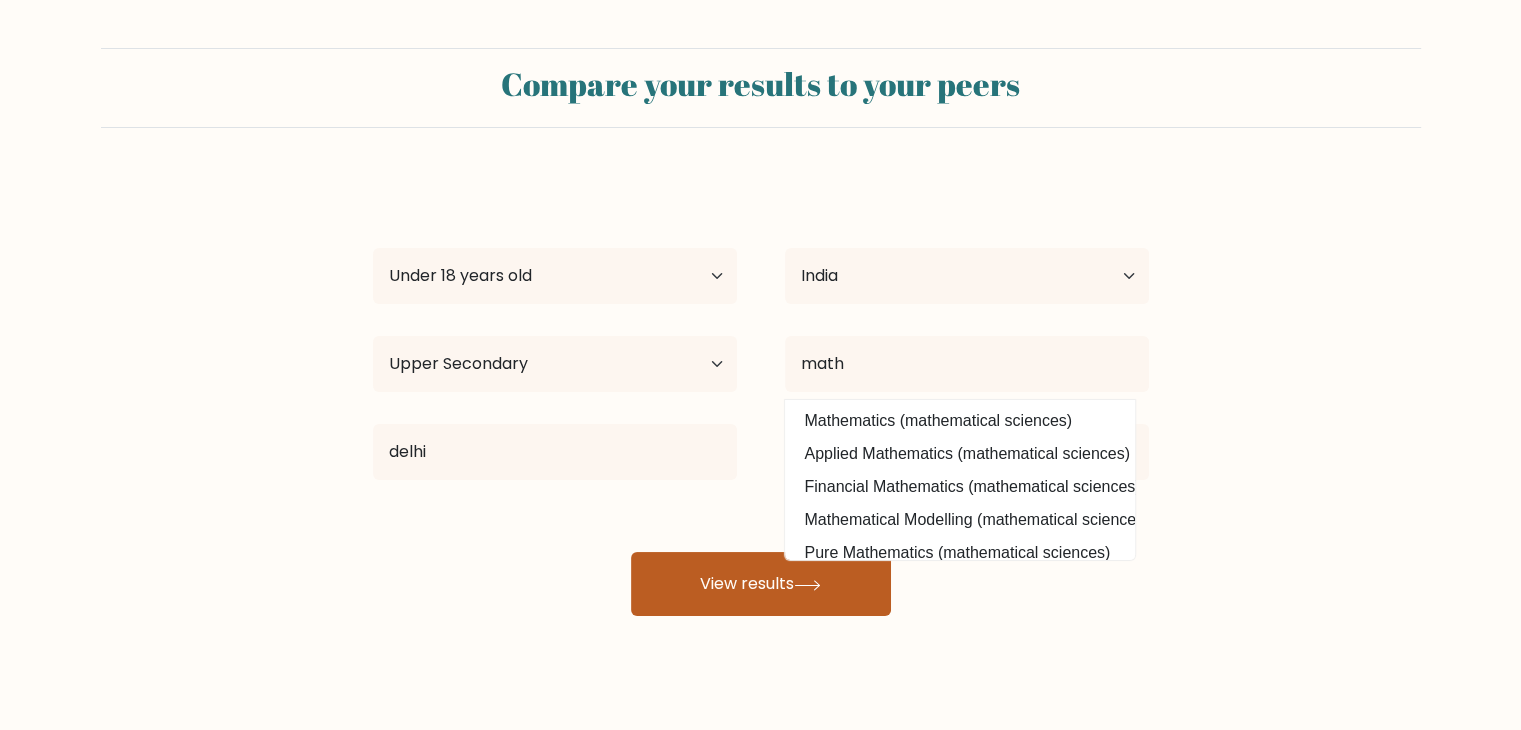 click on "View results" at bounding box center (761, 584) 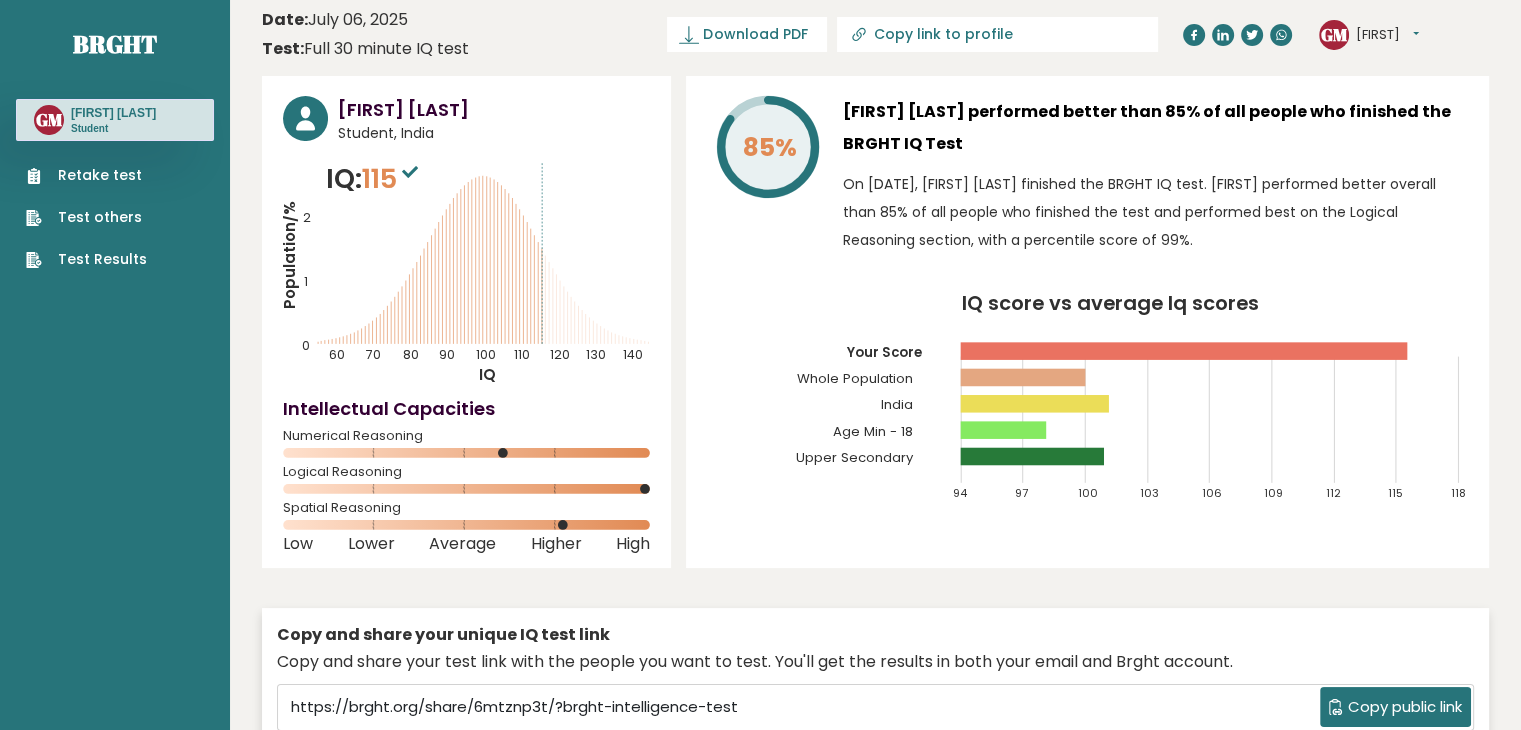 scroll, scrollTop: 0, scrollLeft: 0, axis: both 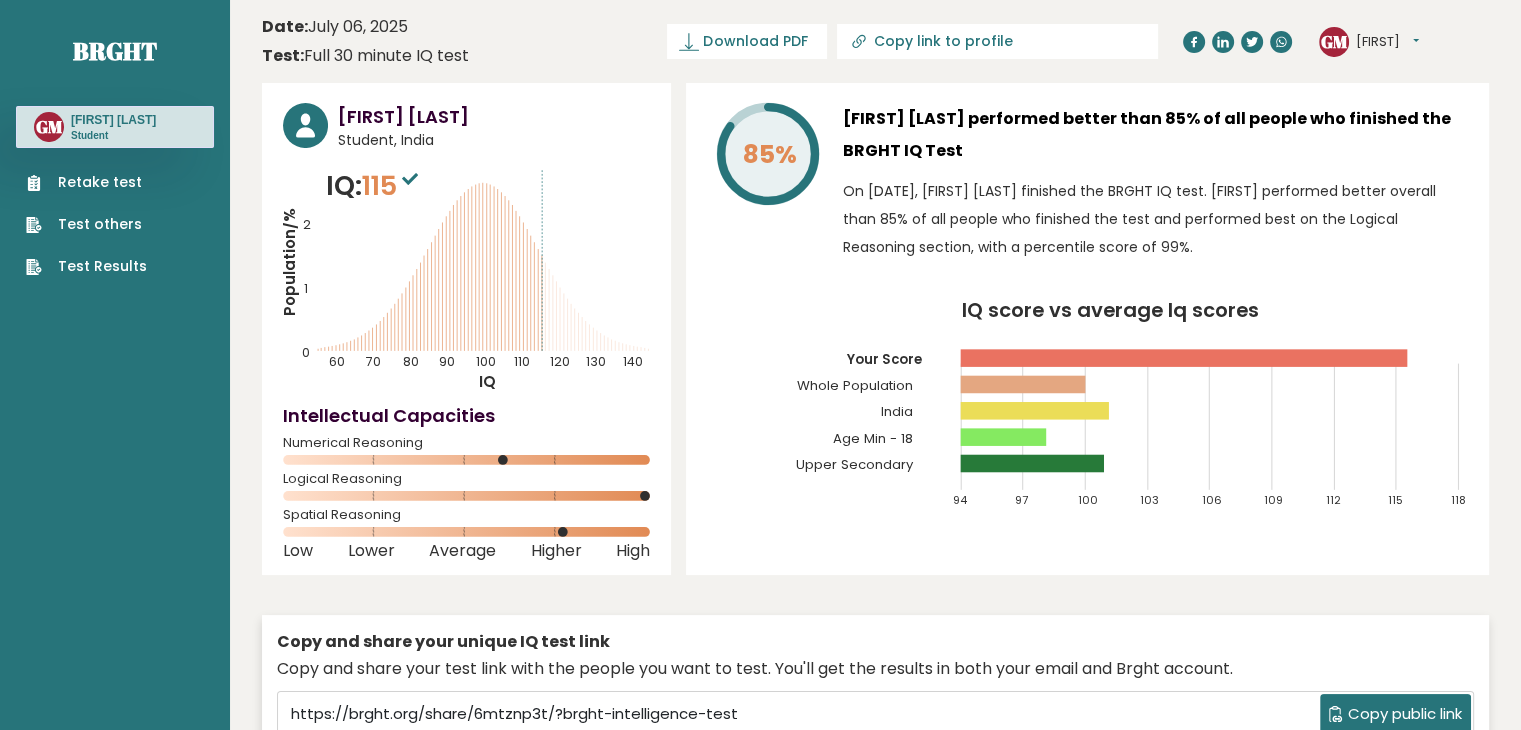 click at bounding box center (34, 267) 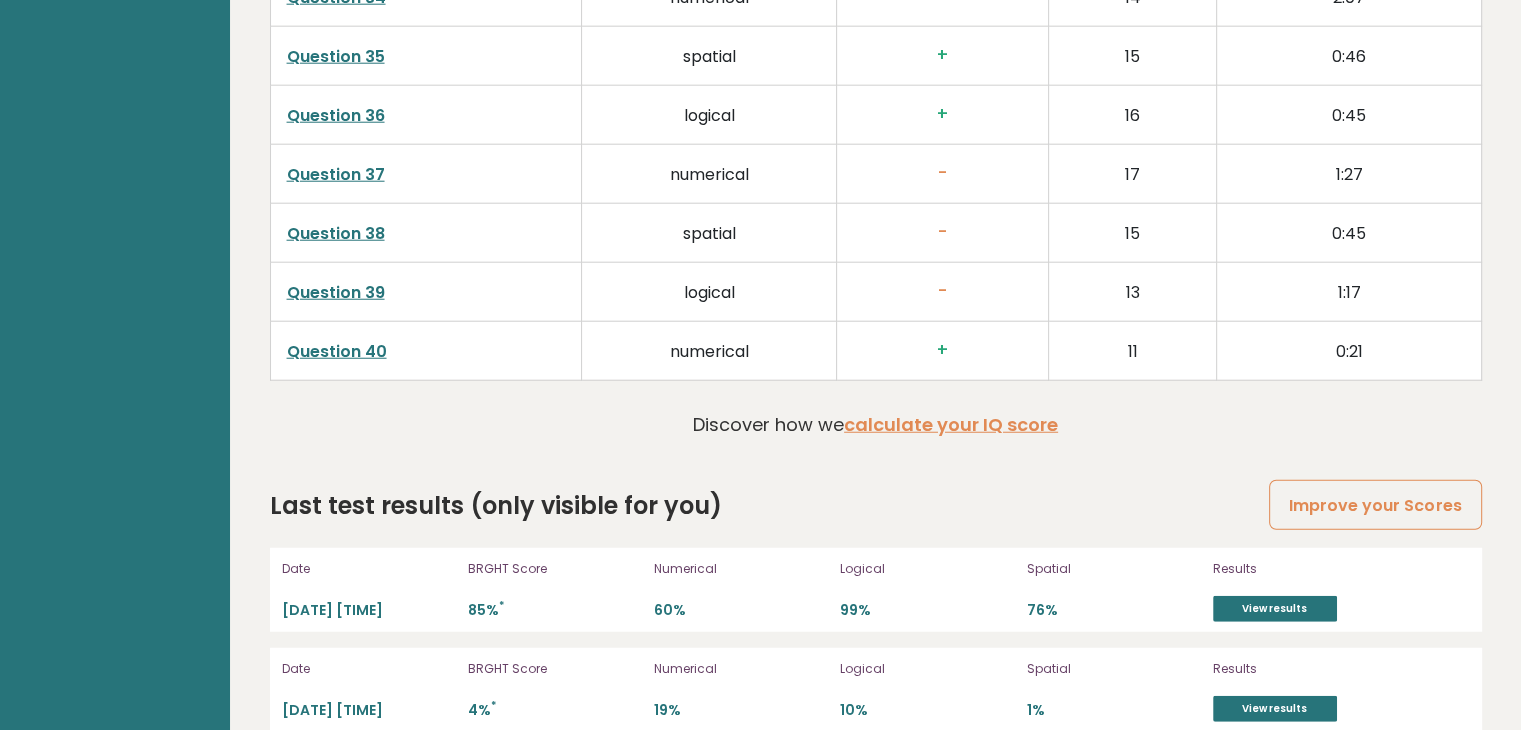 scroll, scrollTop: 5208, scrollLeft: 0, axis: vertical 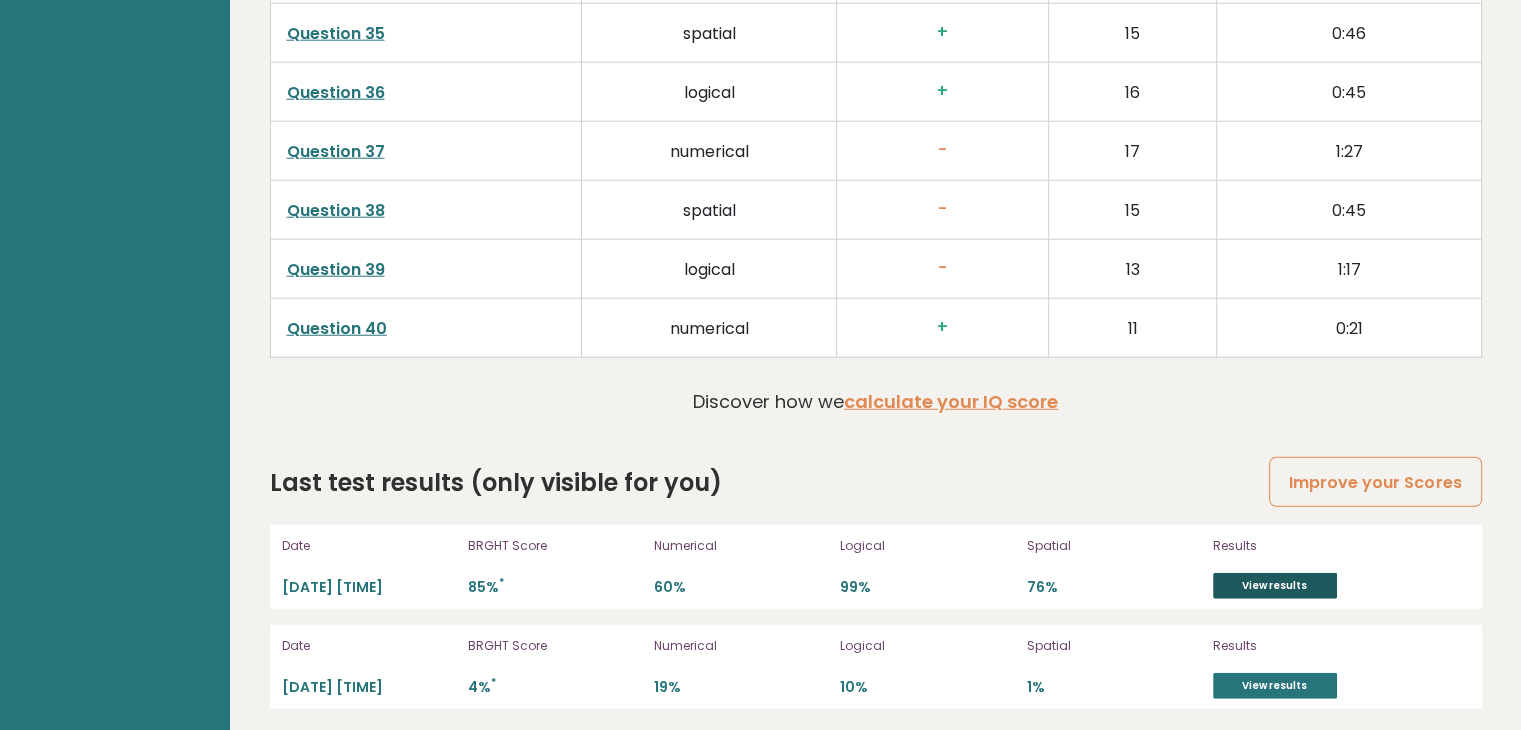 click on "View results" at bounding box center (1275, 586) 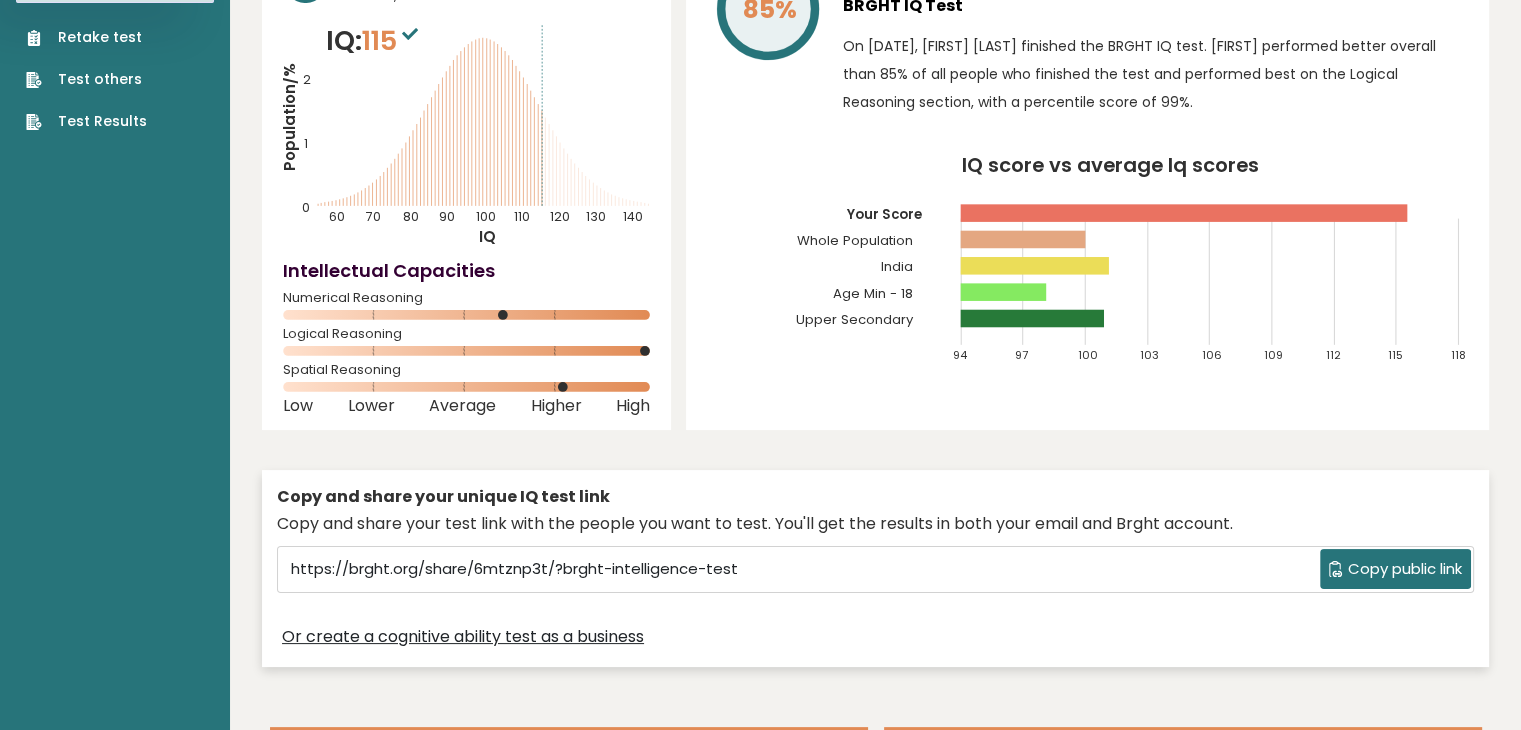 scroll, scrollTop: 0, scrollLeft: 0, axis: both 